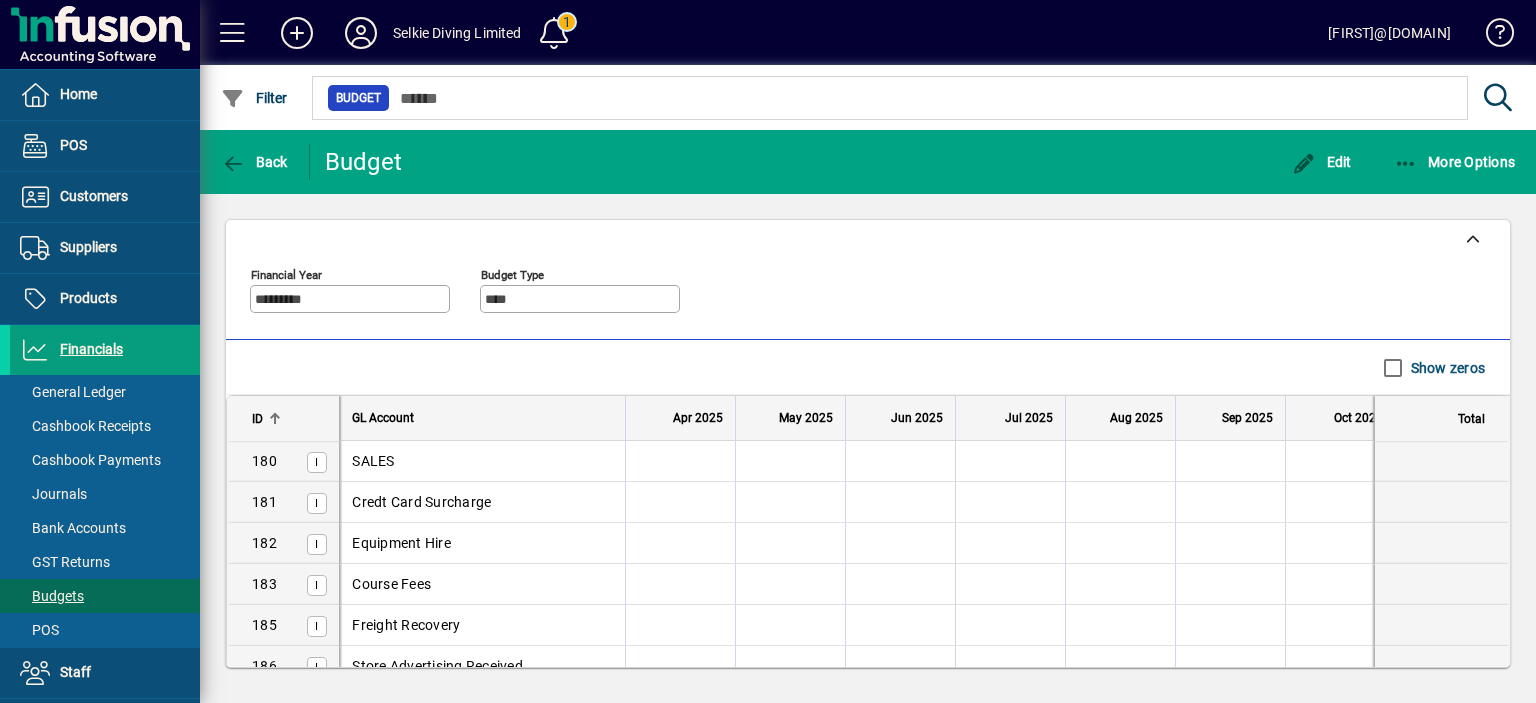 click on "Suppliers" at bounding box center [88, 247] 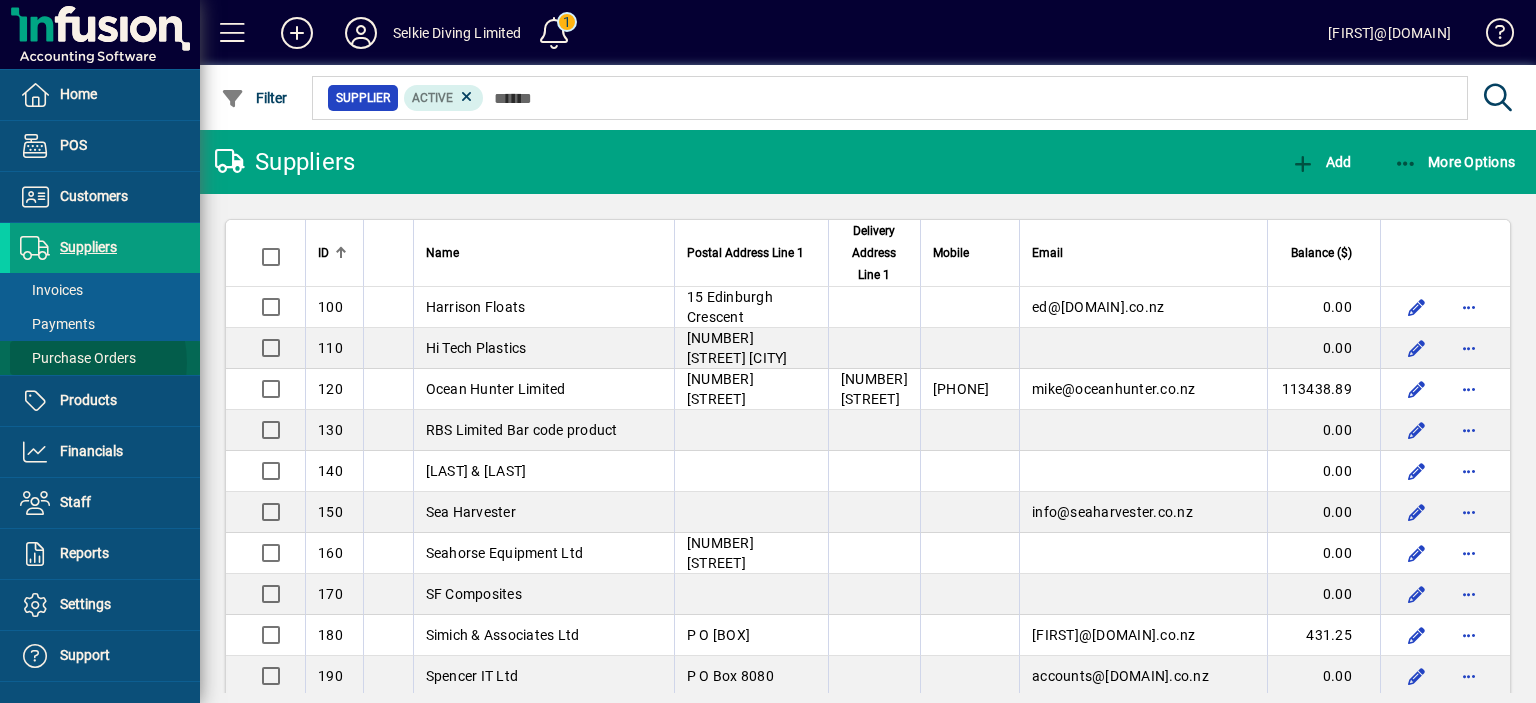 click on "Purchase Orders" at bounding box center [78, 358] 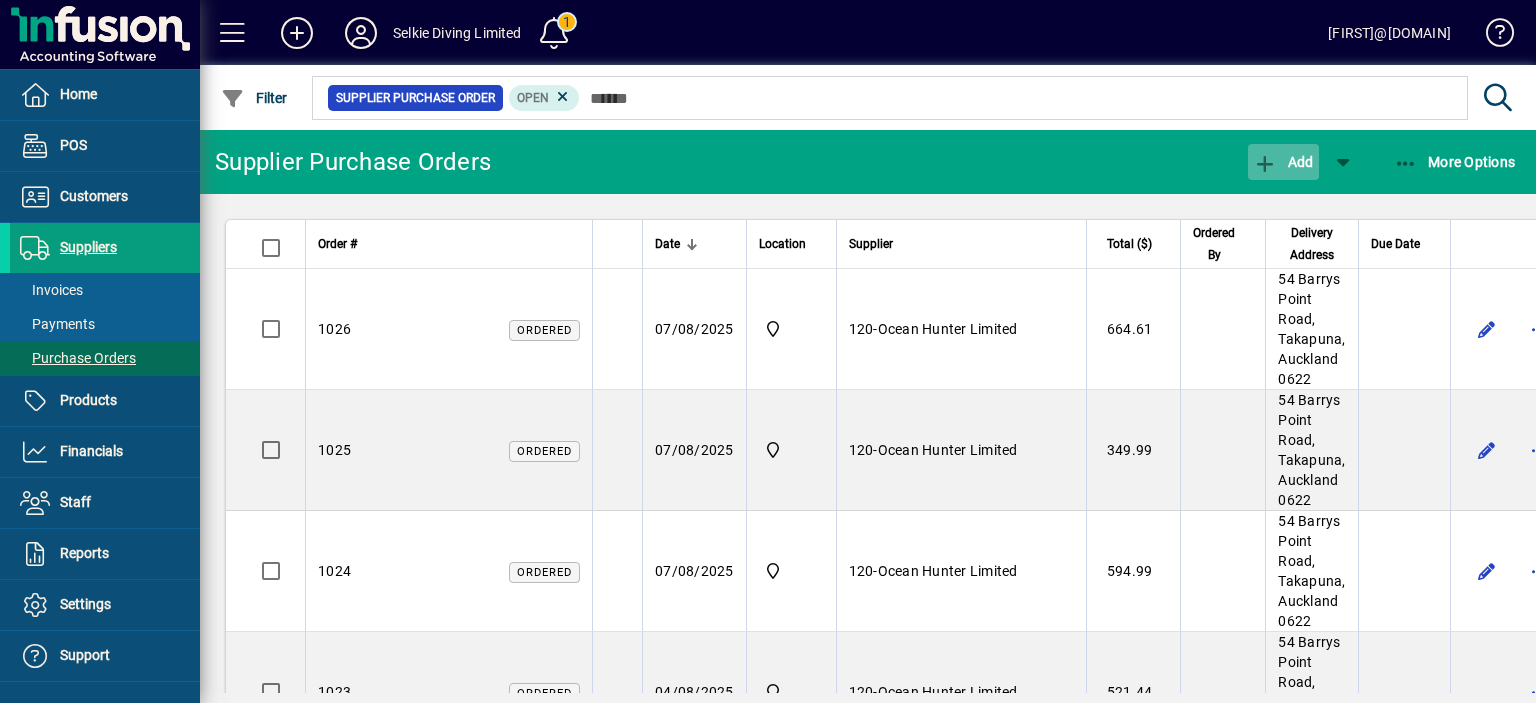 click 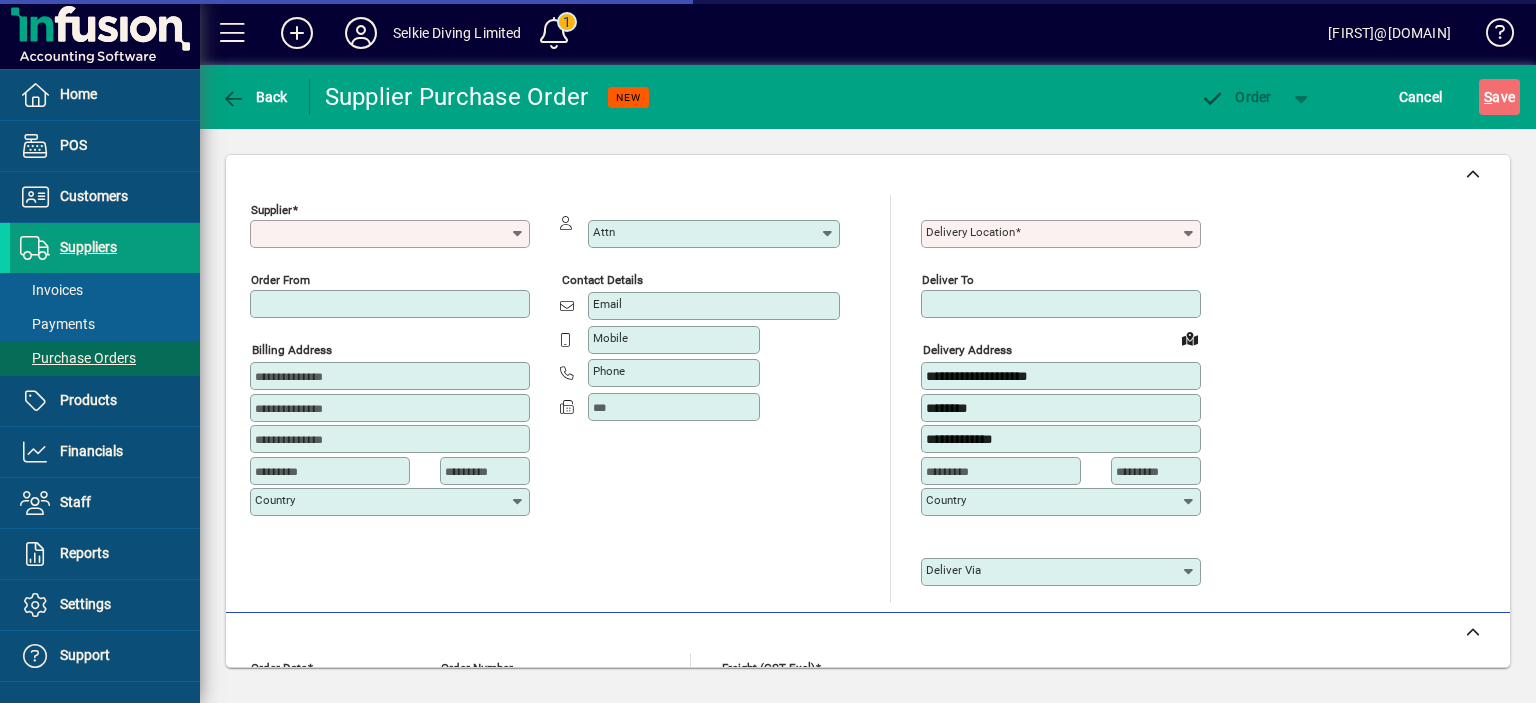 type on "****" 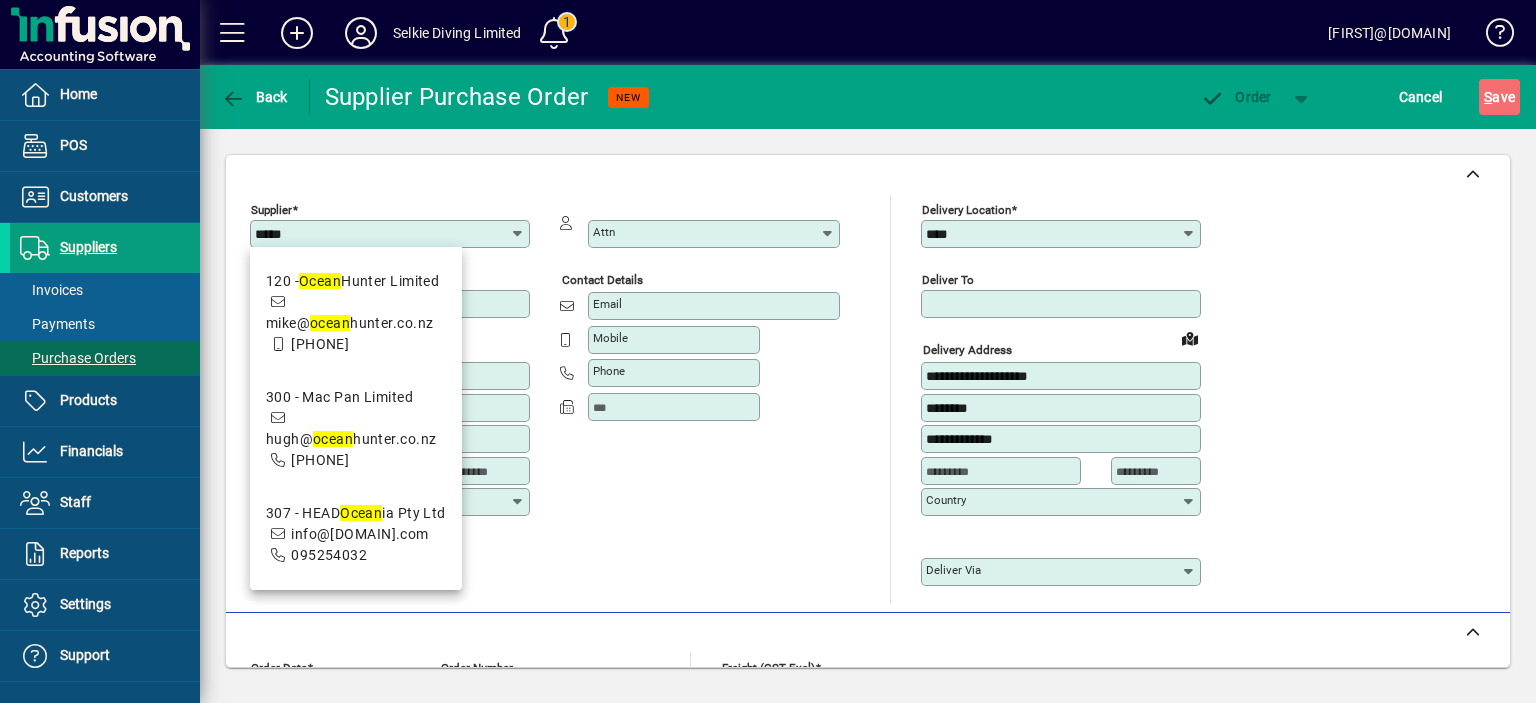 click on "120 - Ocean Hunter Limited" at bounding box center [356, 281] 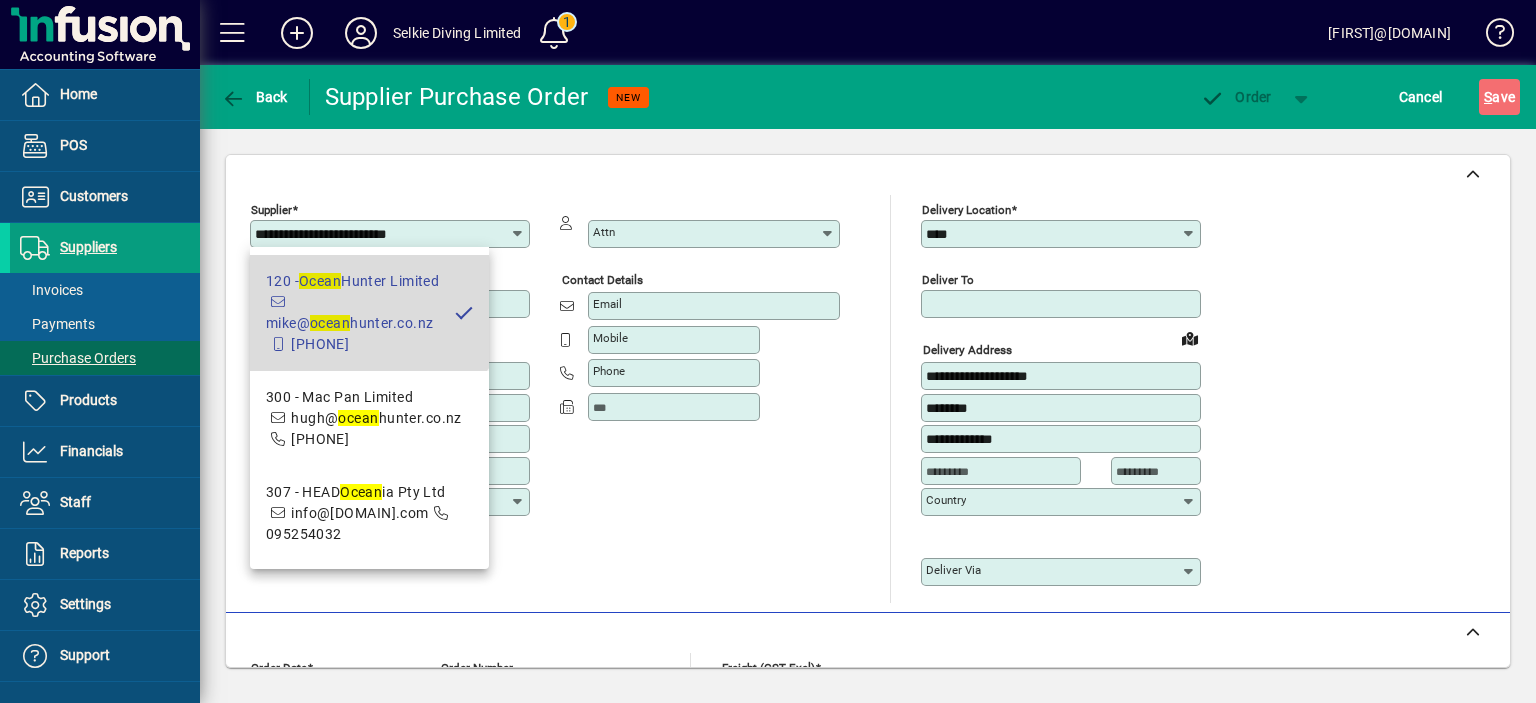 type on "**********" 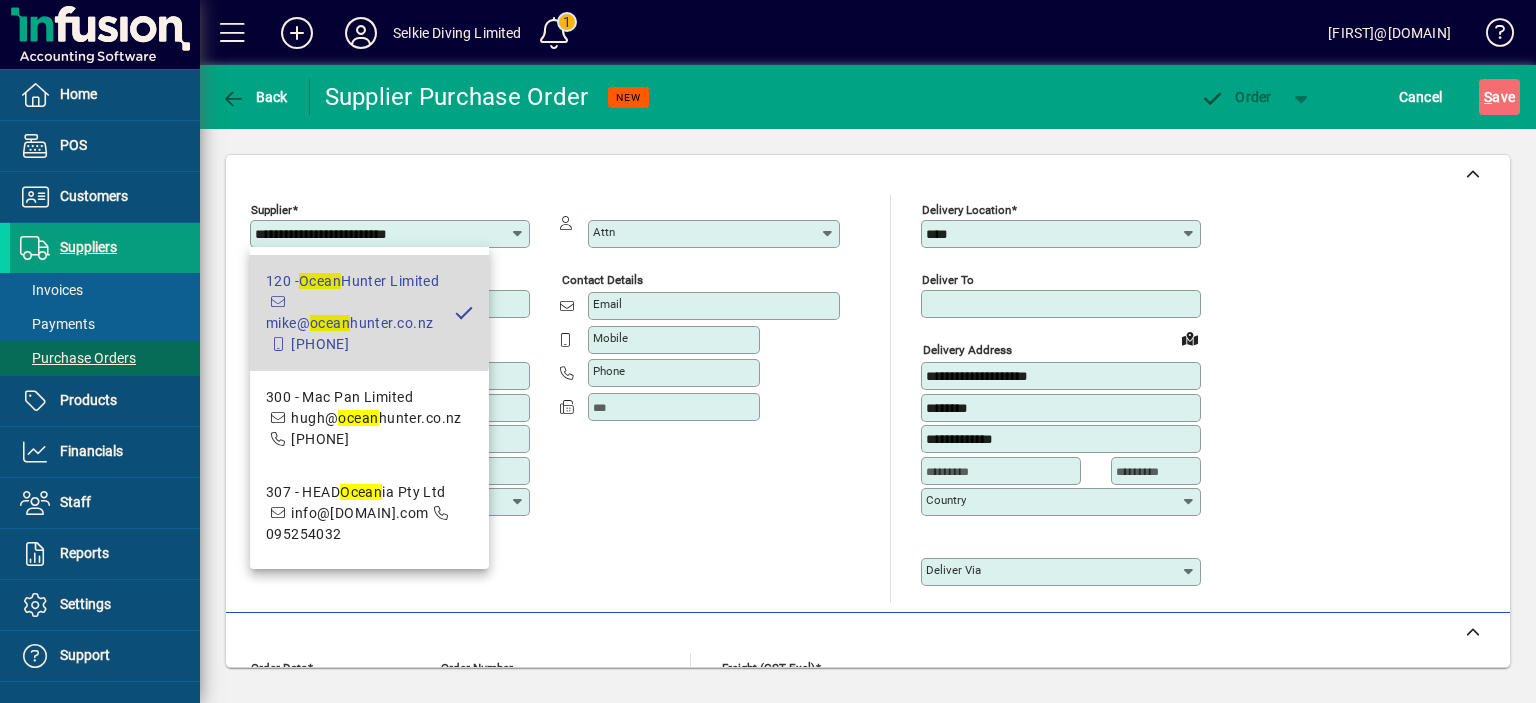 type on "********" 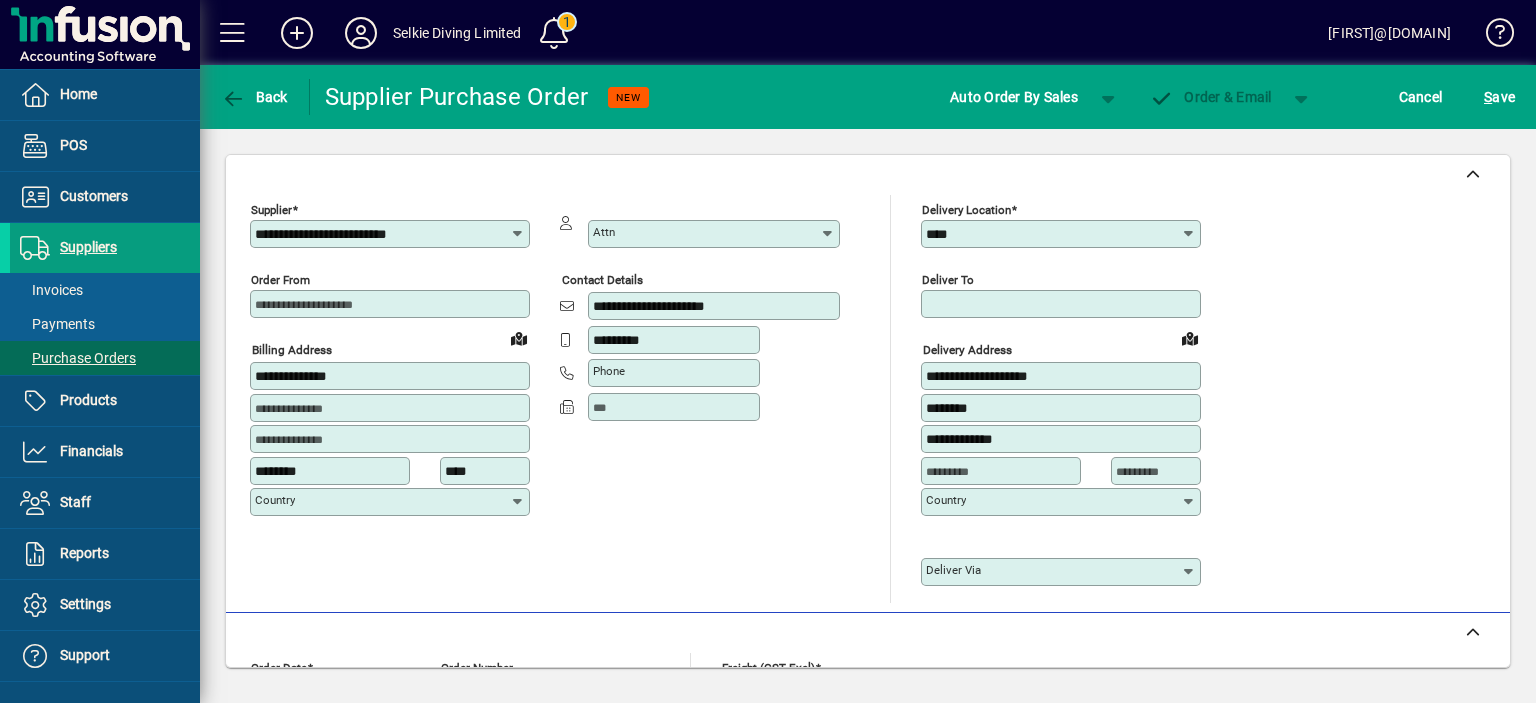 type on "**********" 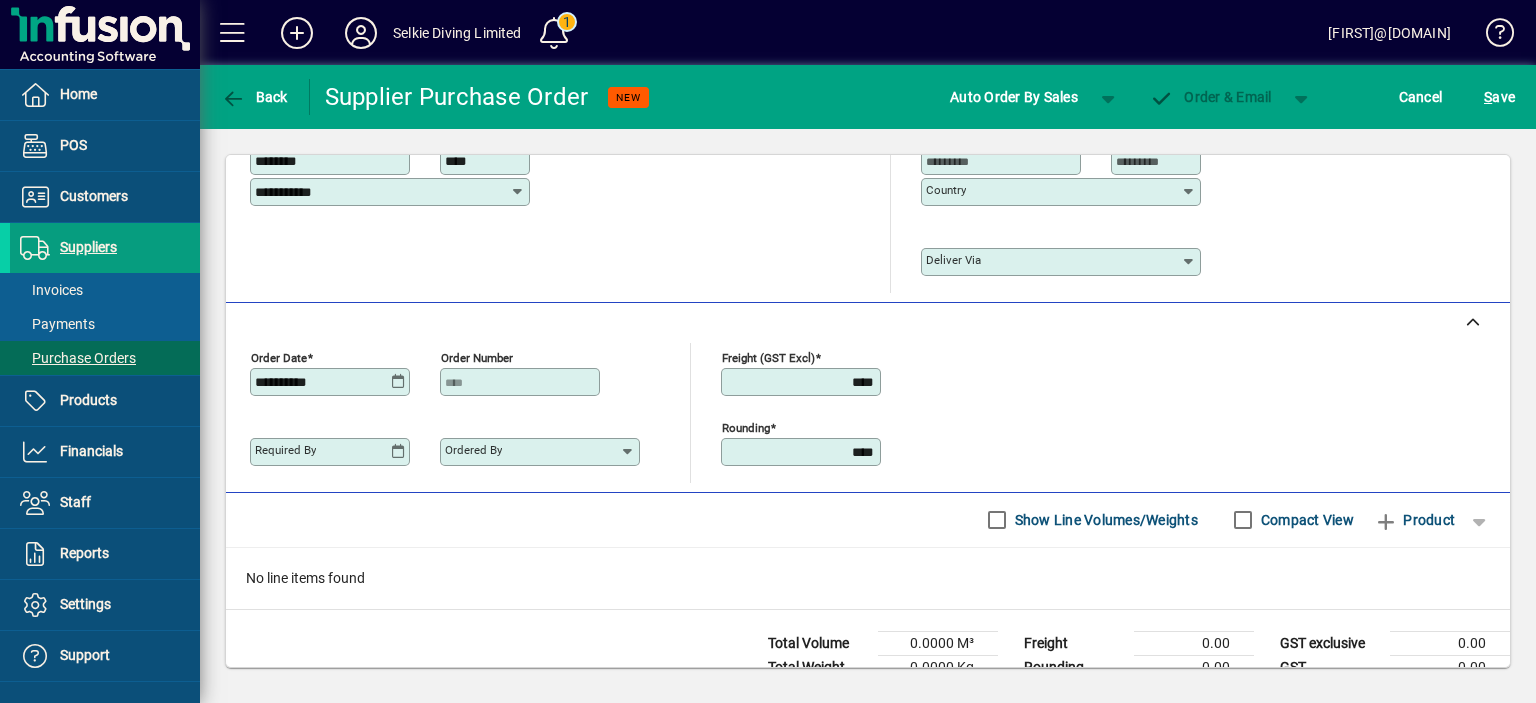 scroll, scrollTop: 360, scrollLeft: 0, axis: vertical 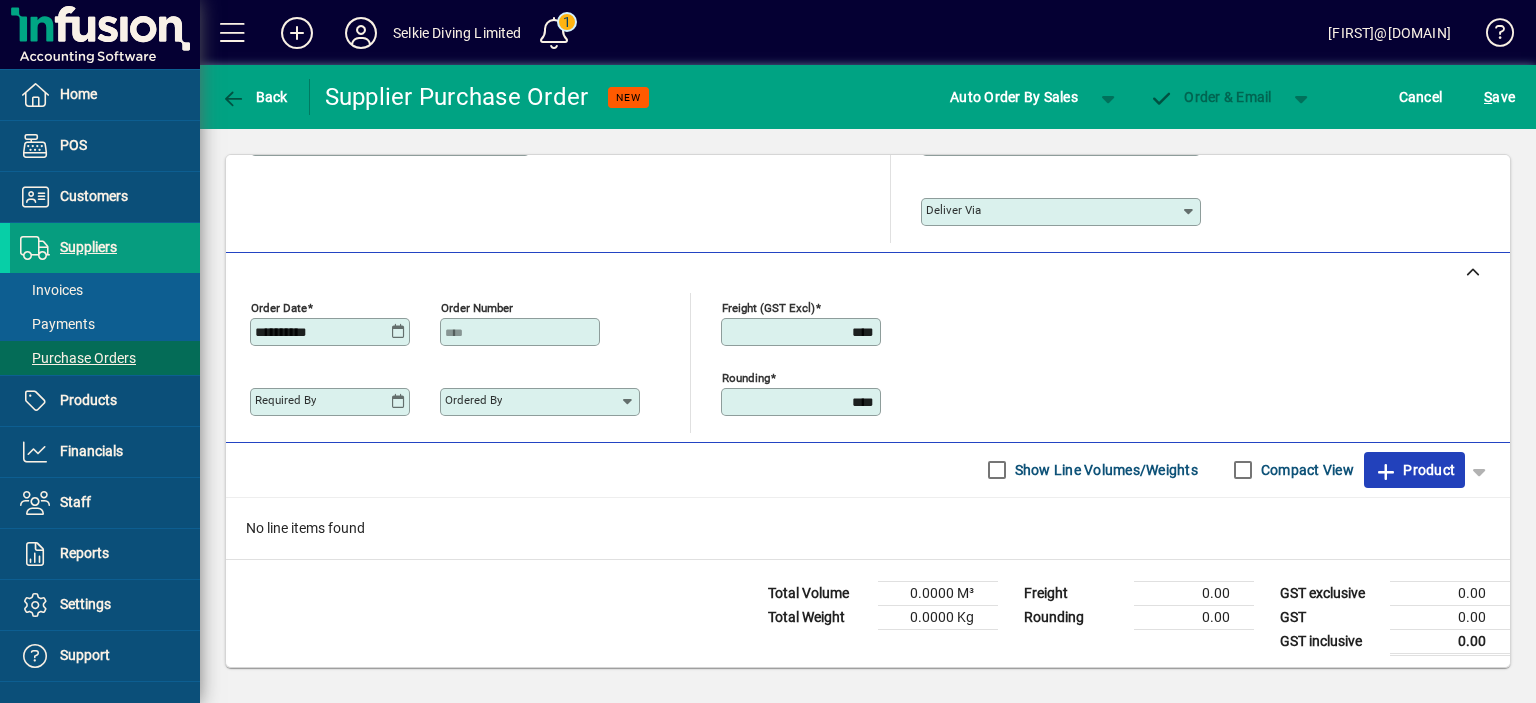 click 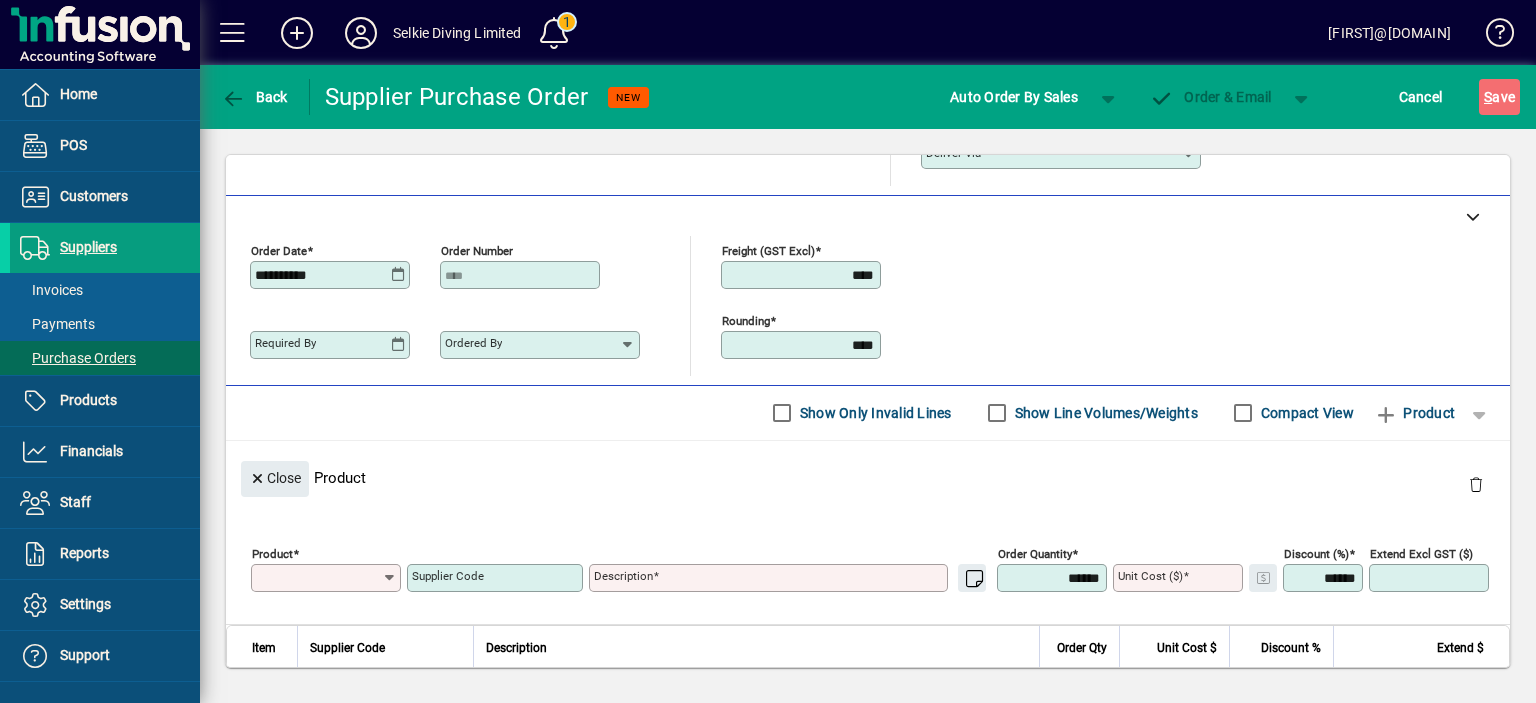 scroll, scrollTop: 98, scrollLeft: 0, axis: vertical 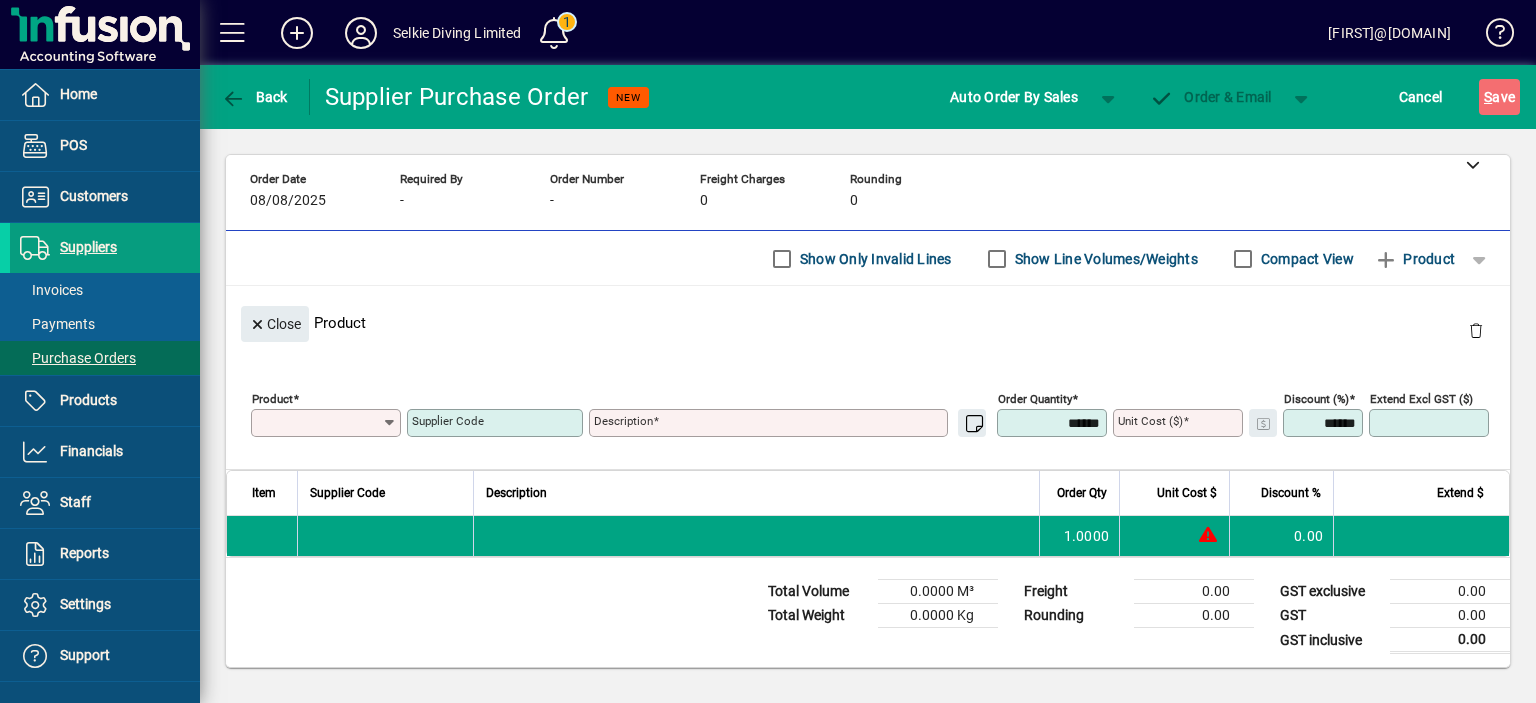 click on "Product" at bounding box center [319, 423] 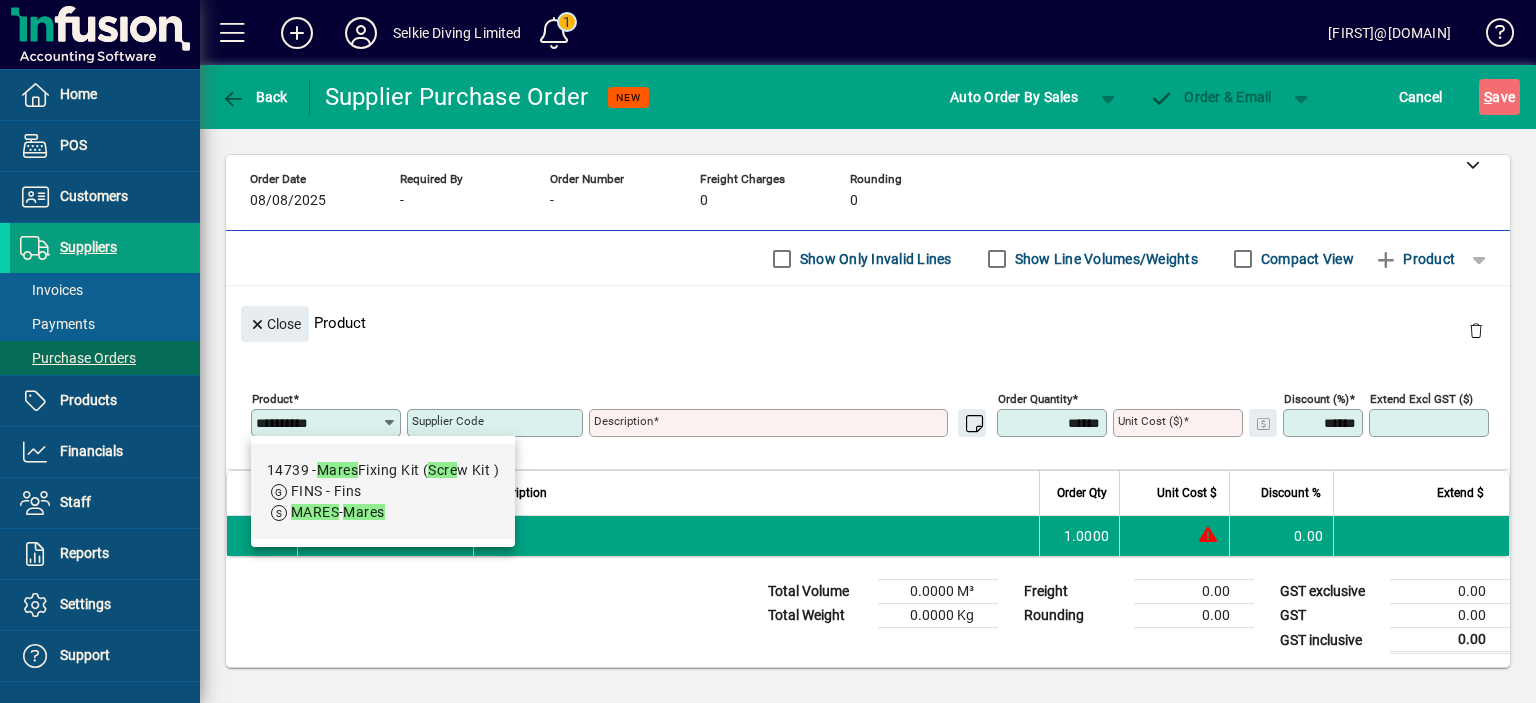 drag, startPoint x: 469, startPoint y: 497, endPoint x: 525, endPoint y: 496, distance: 56.008926 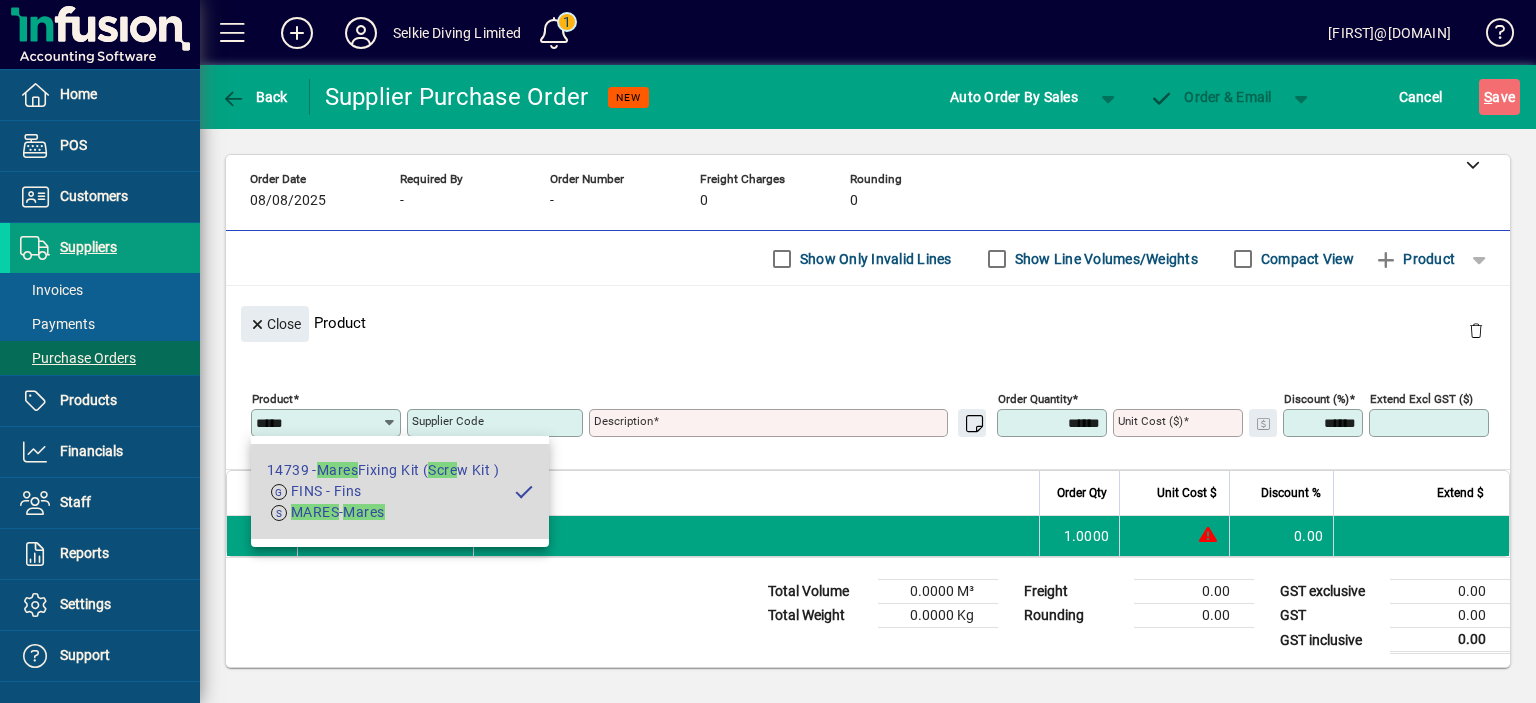 type on "**********" 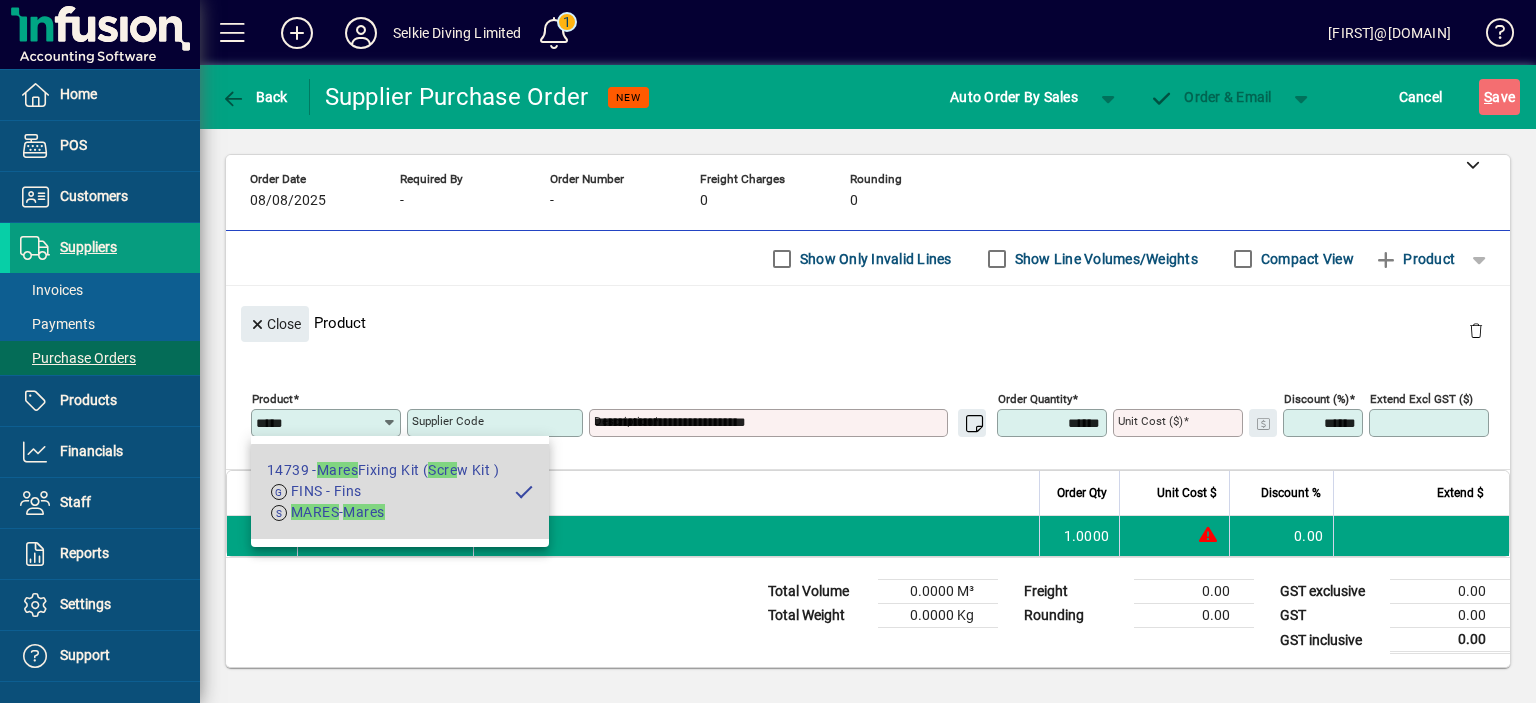 type on "*****" 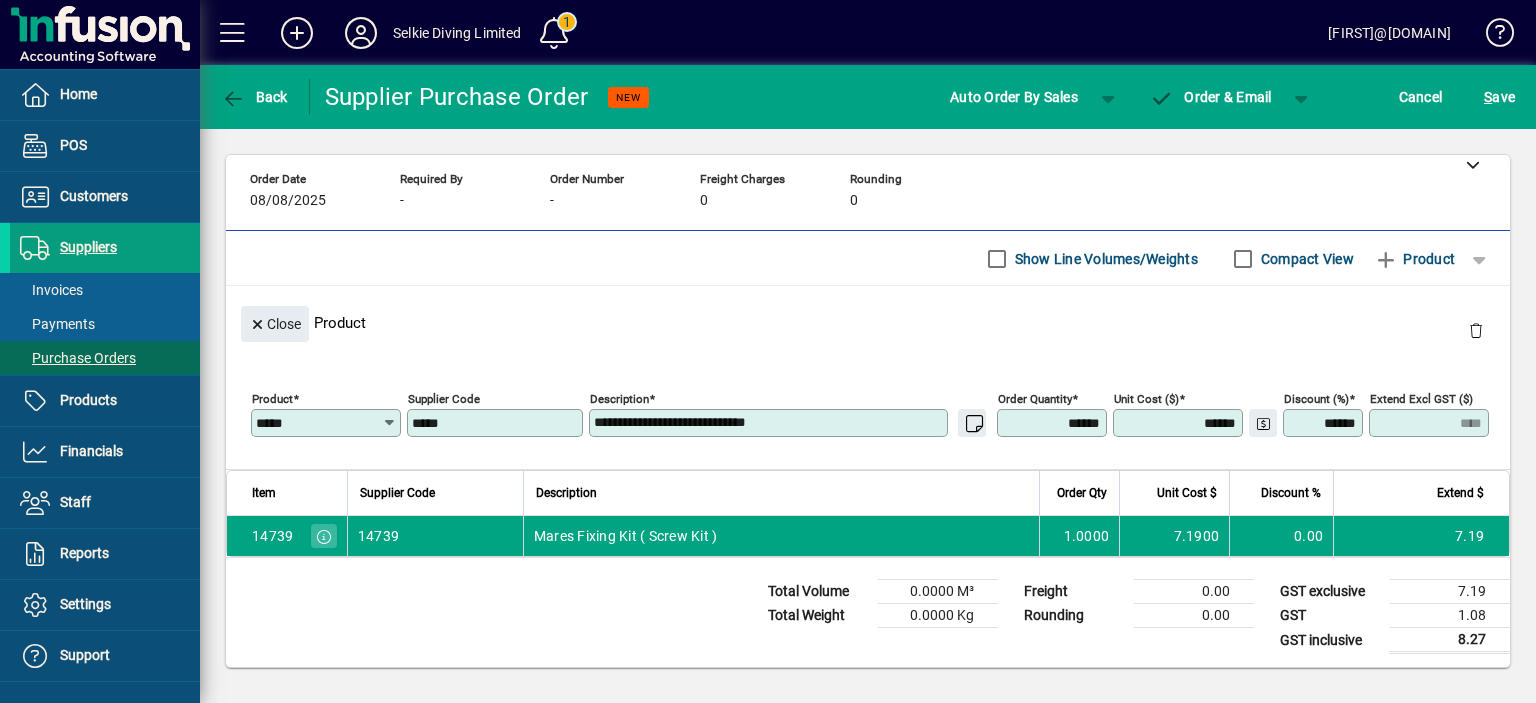 drag, startPoint x: 1033, startPoint y: 419, endPoint x: 1123, endPoint y: 422, distance: 90.04999 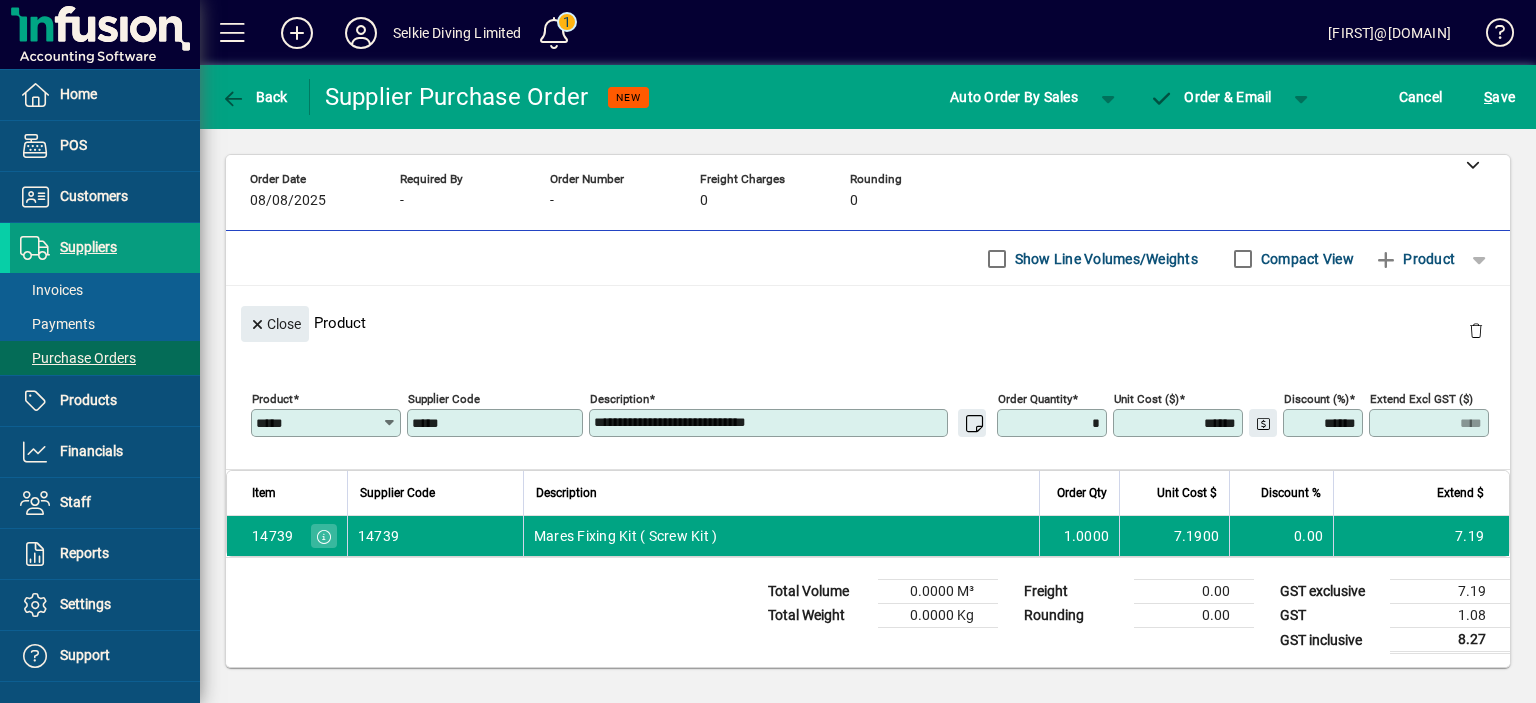 type on "**" 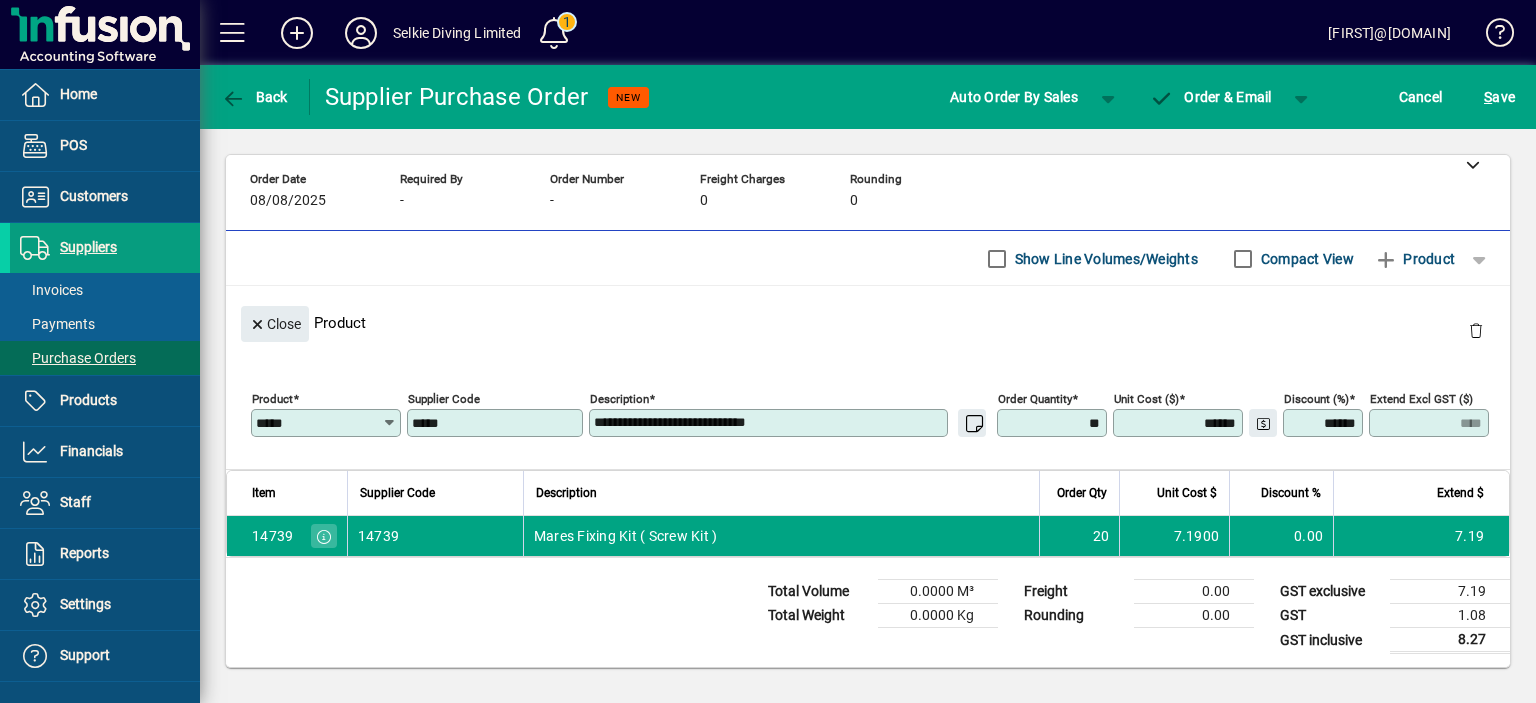 type on "******" 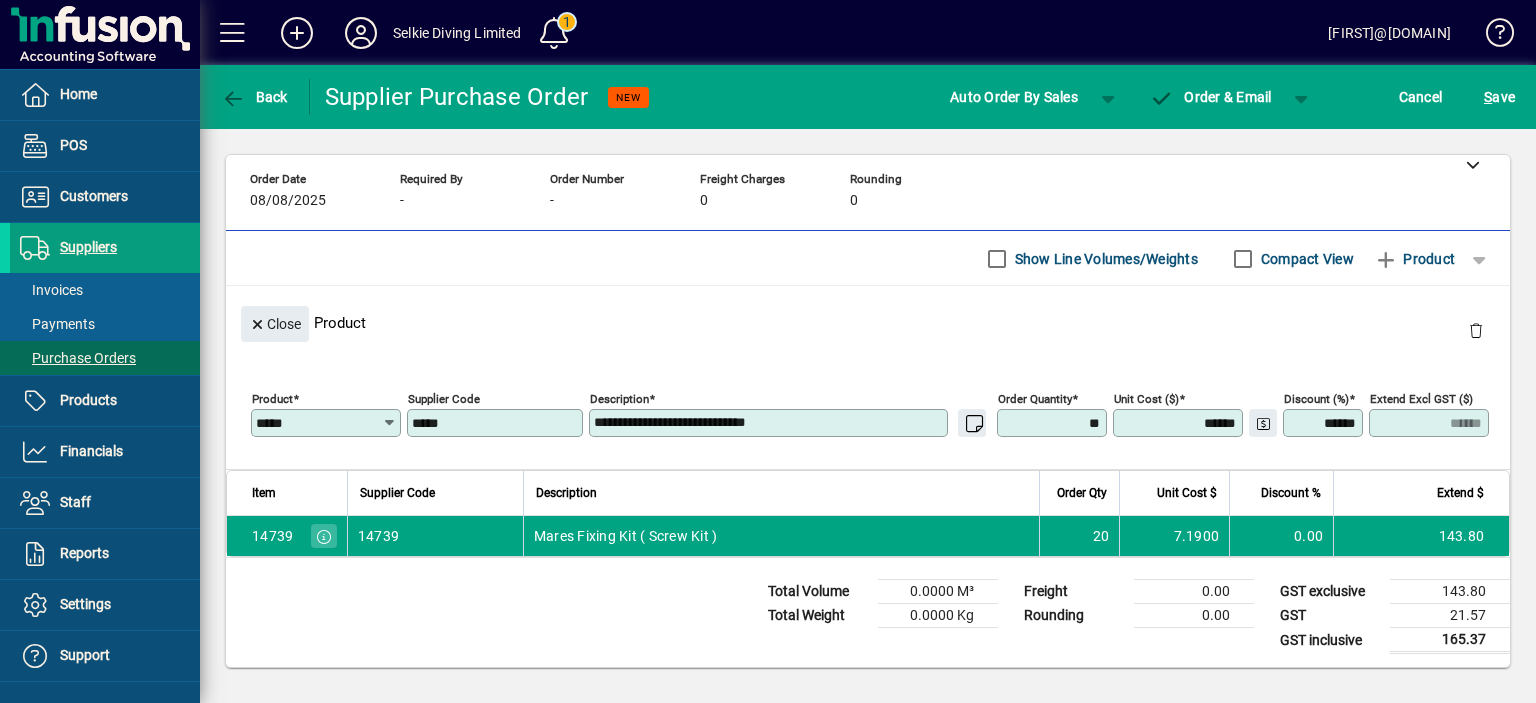 type on "*******" 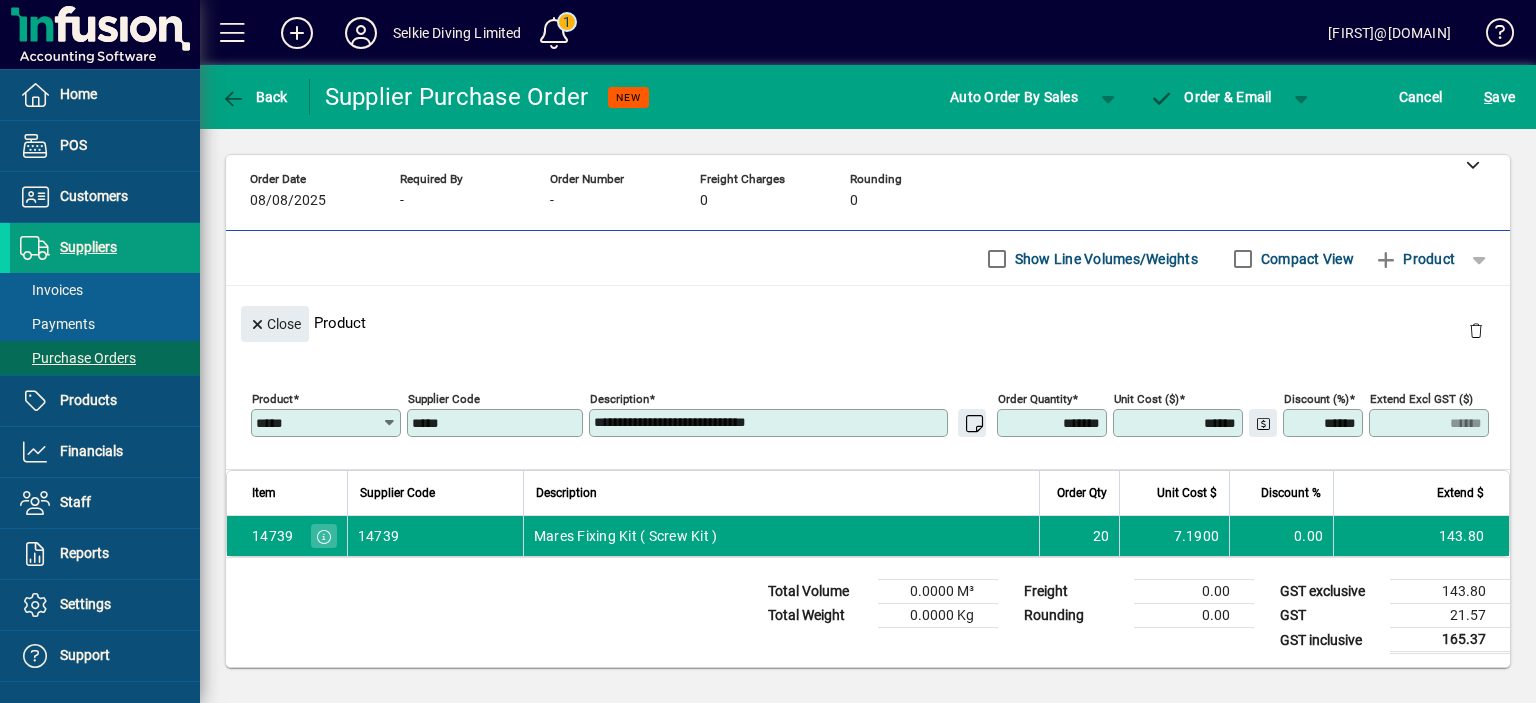 click on "Close  Product" 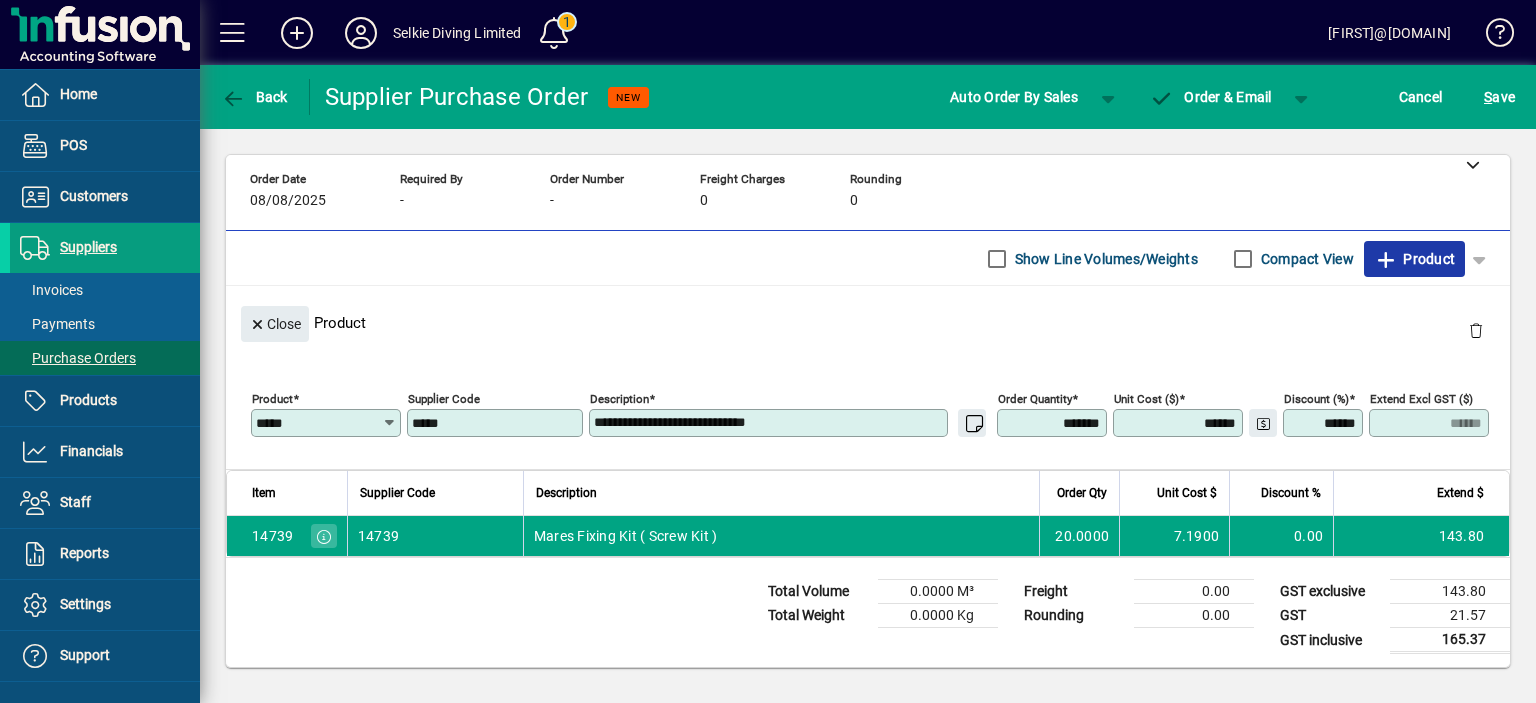 click 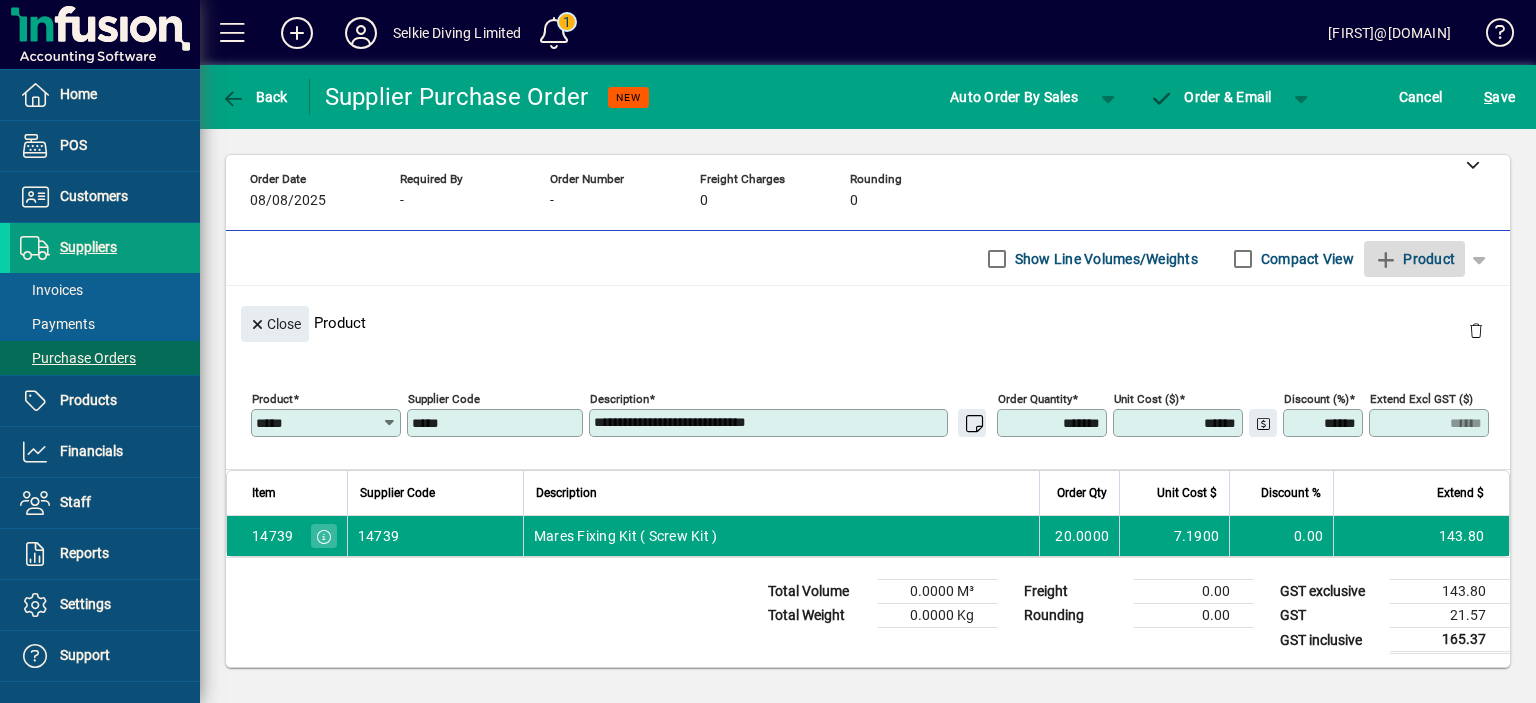 type 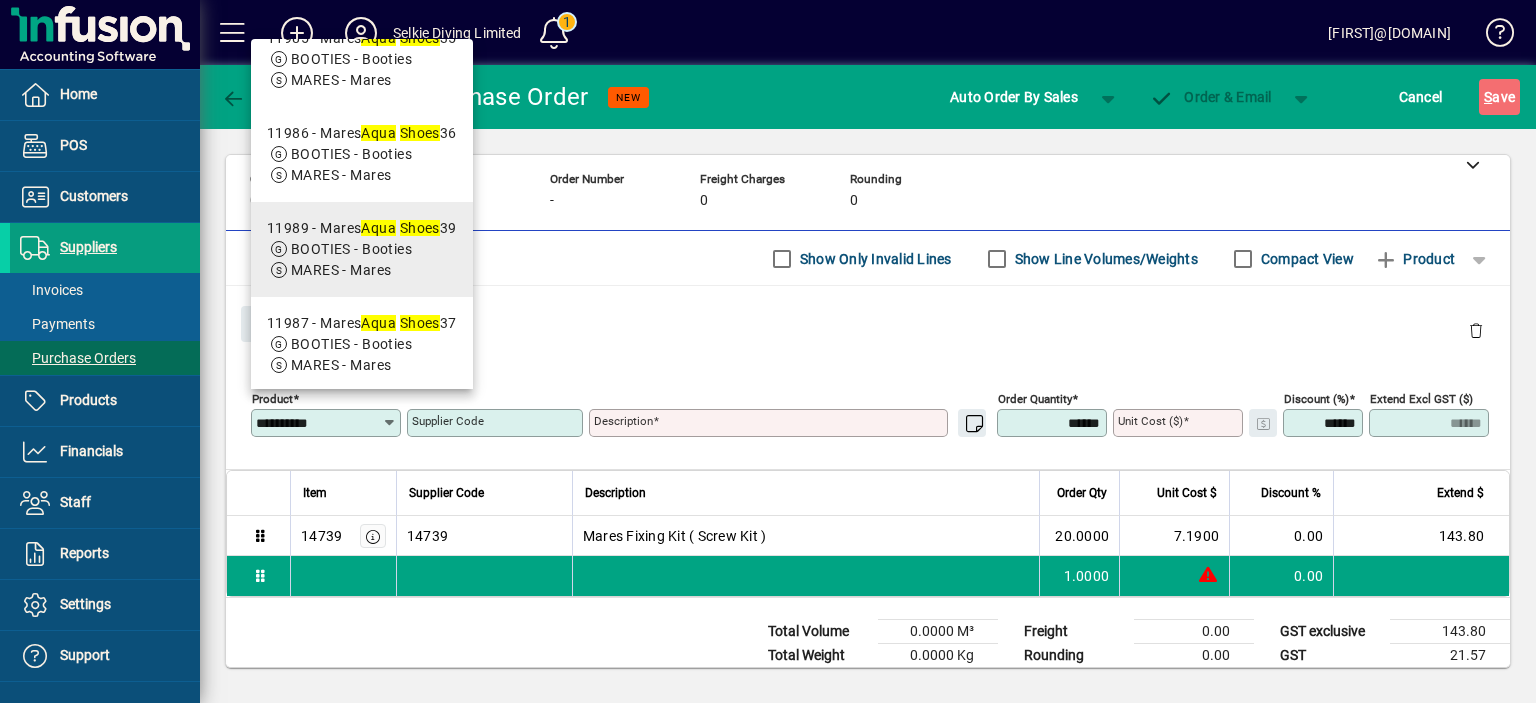 scroll, scrollTop: 800, scrollLeft: 0, axis: vertical 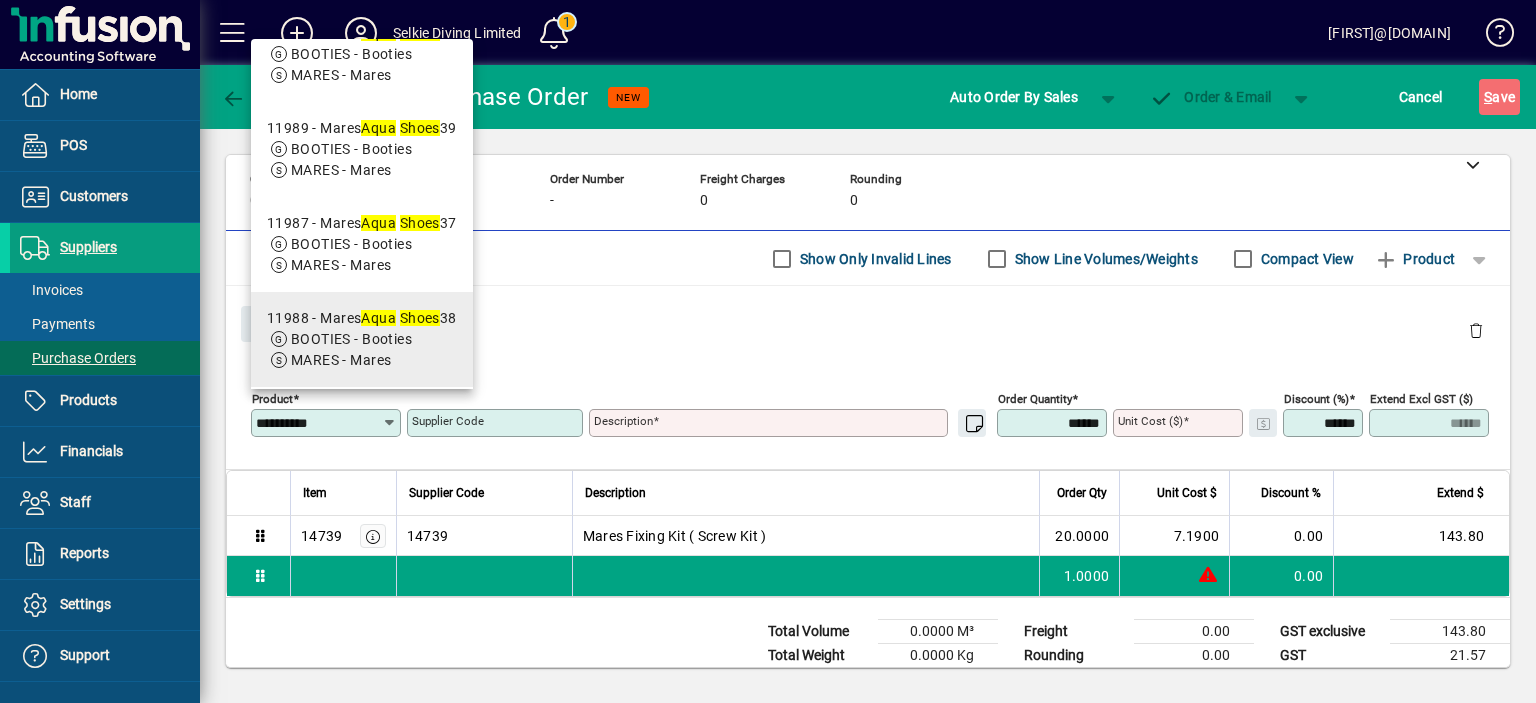 click on "BOOTIES - Booties" at bounding box center [362, 339] 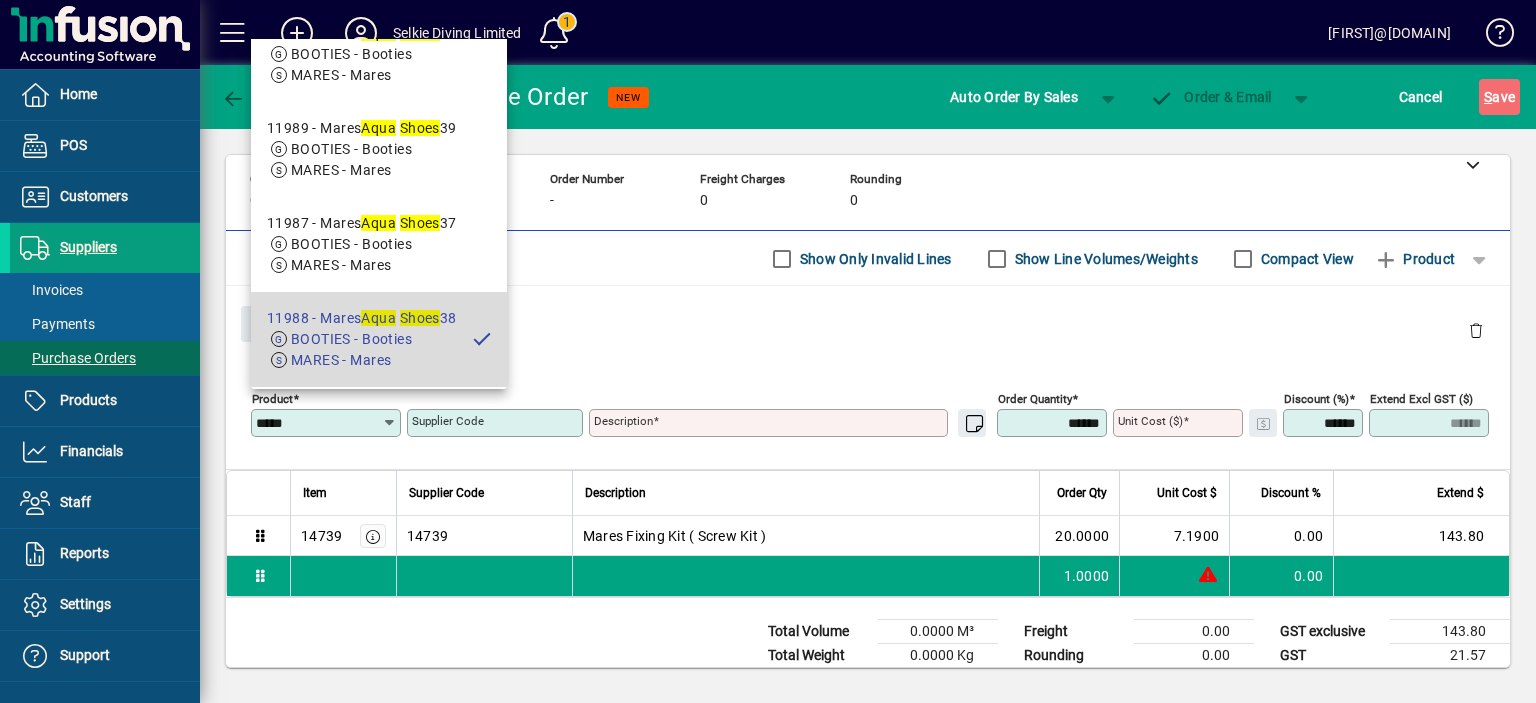 type on "**********" 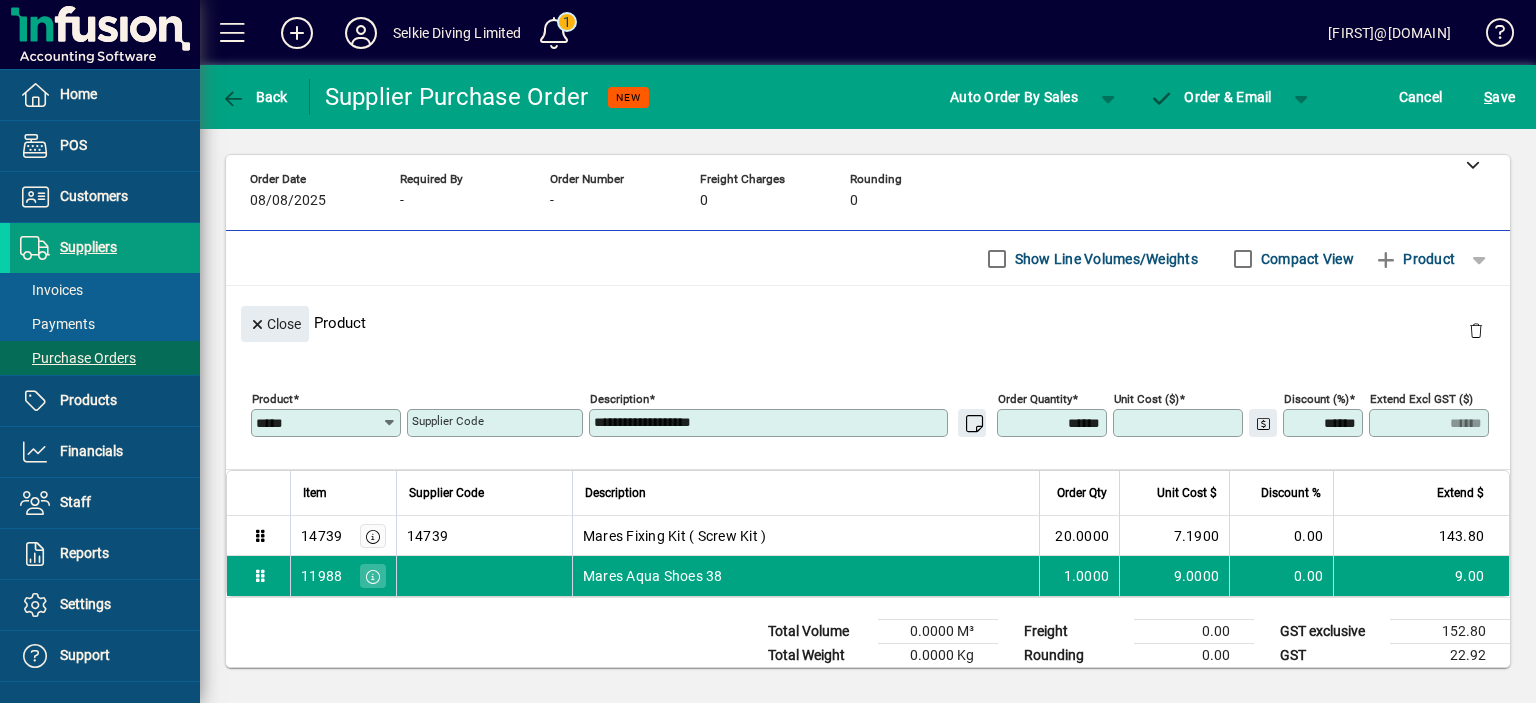 type on "******" 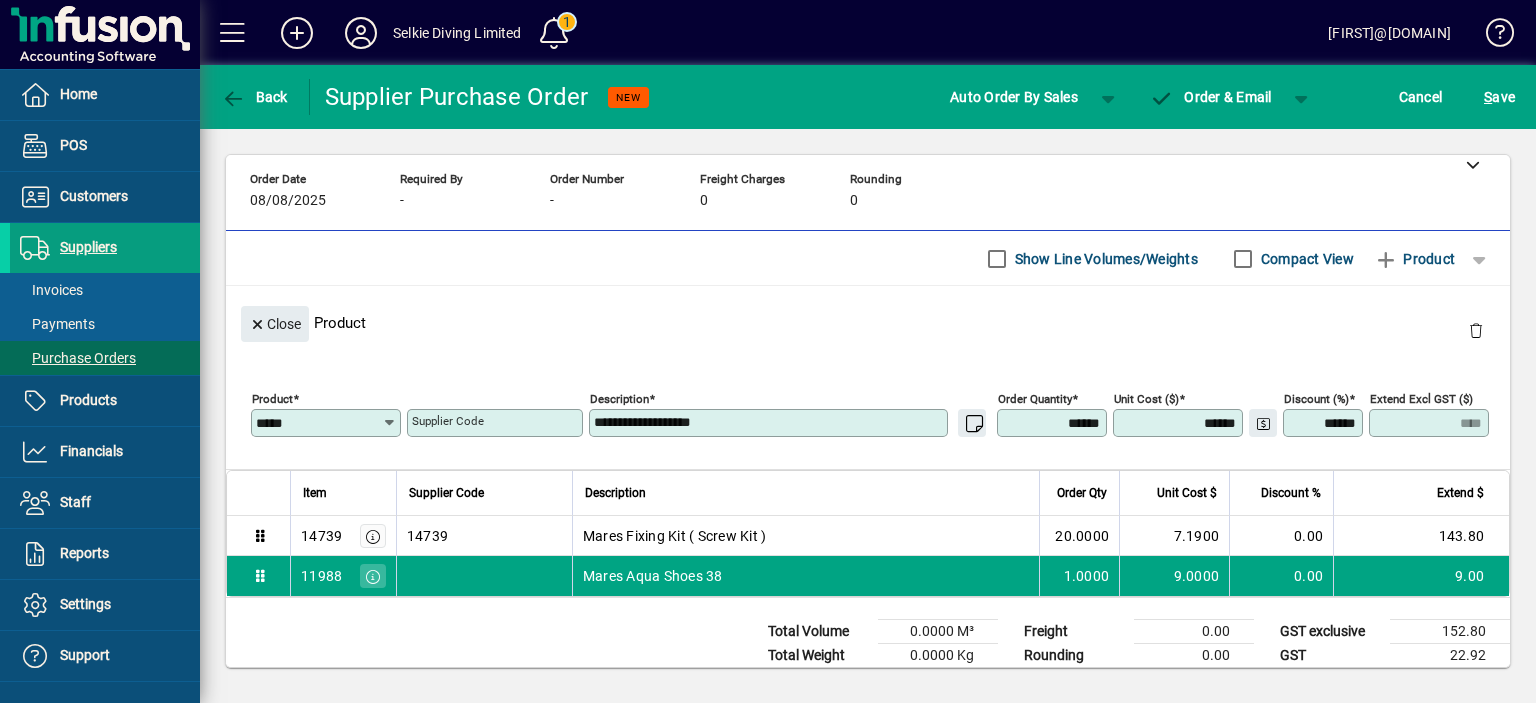 drag, startPoint x: 1033, startPoint y: 429, endPoint x: 1086, endPoint y: 423, distance: 53.338543 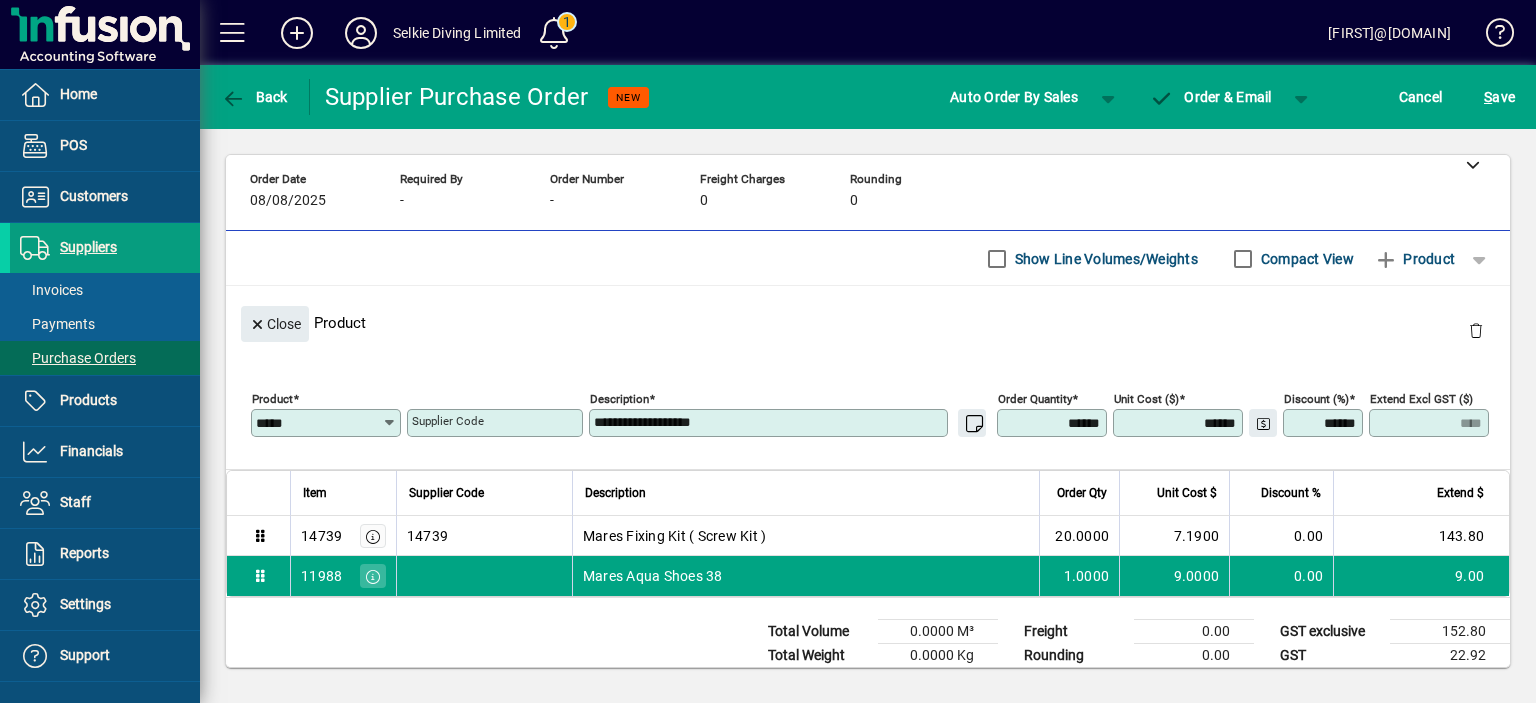 click on "******" at bounding box center (1054, 423) 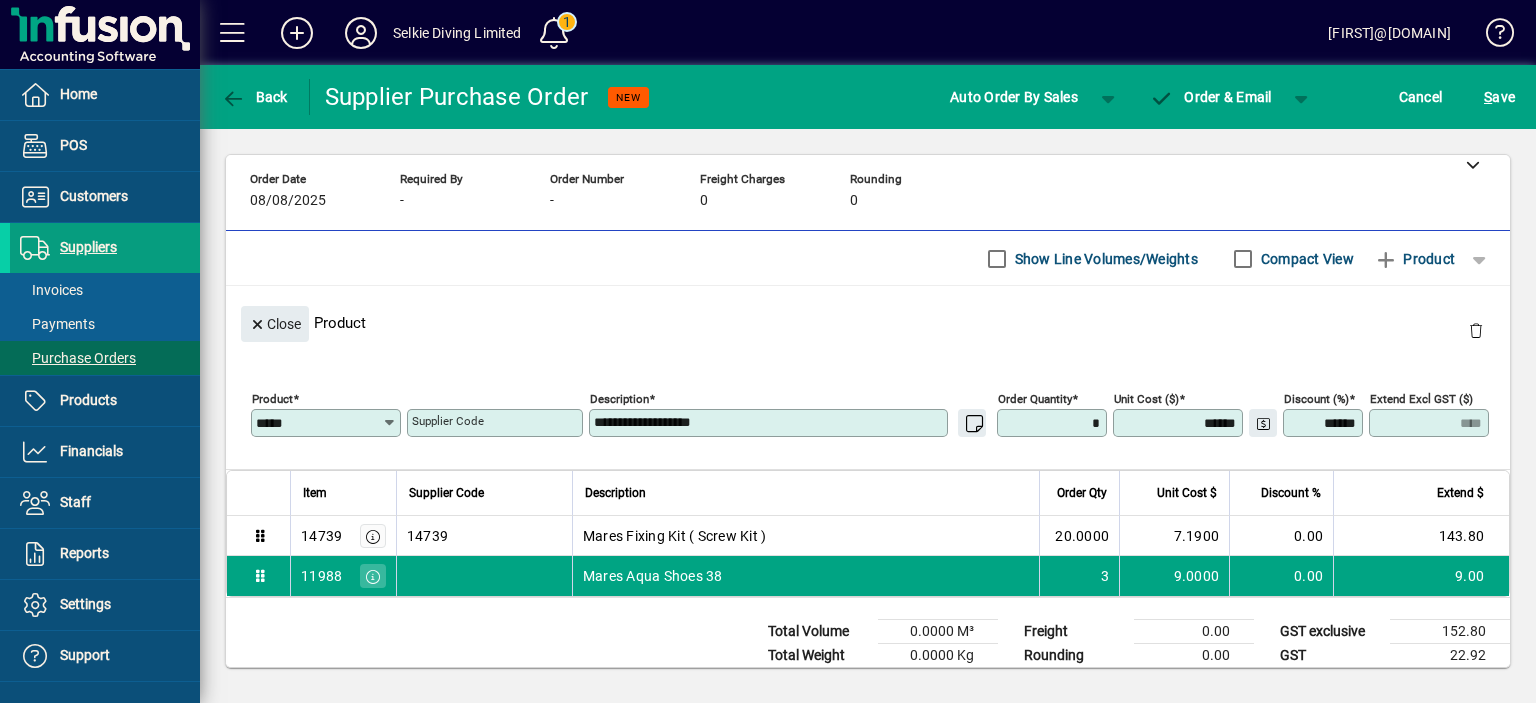 type on "*****" 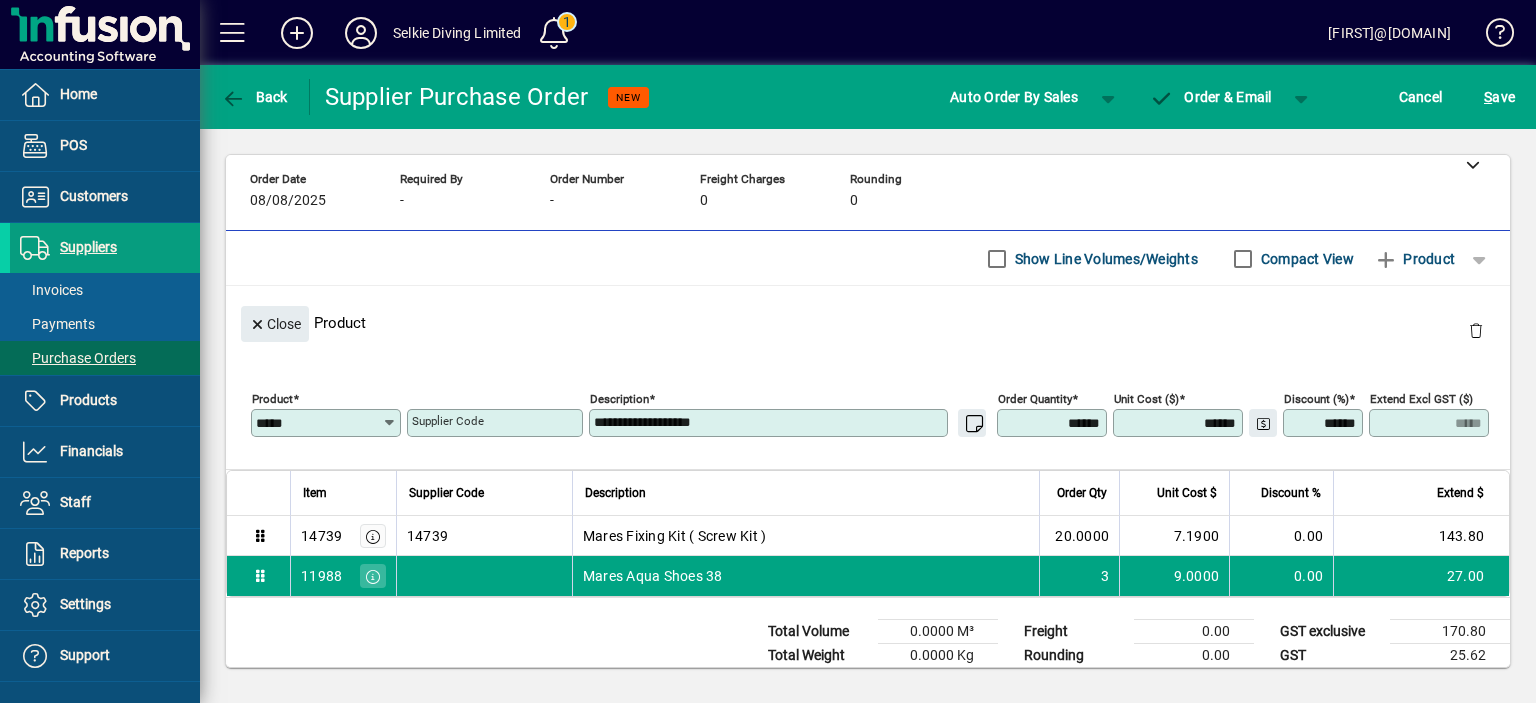 click on "**********" 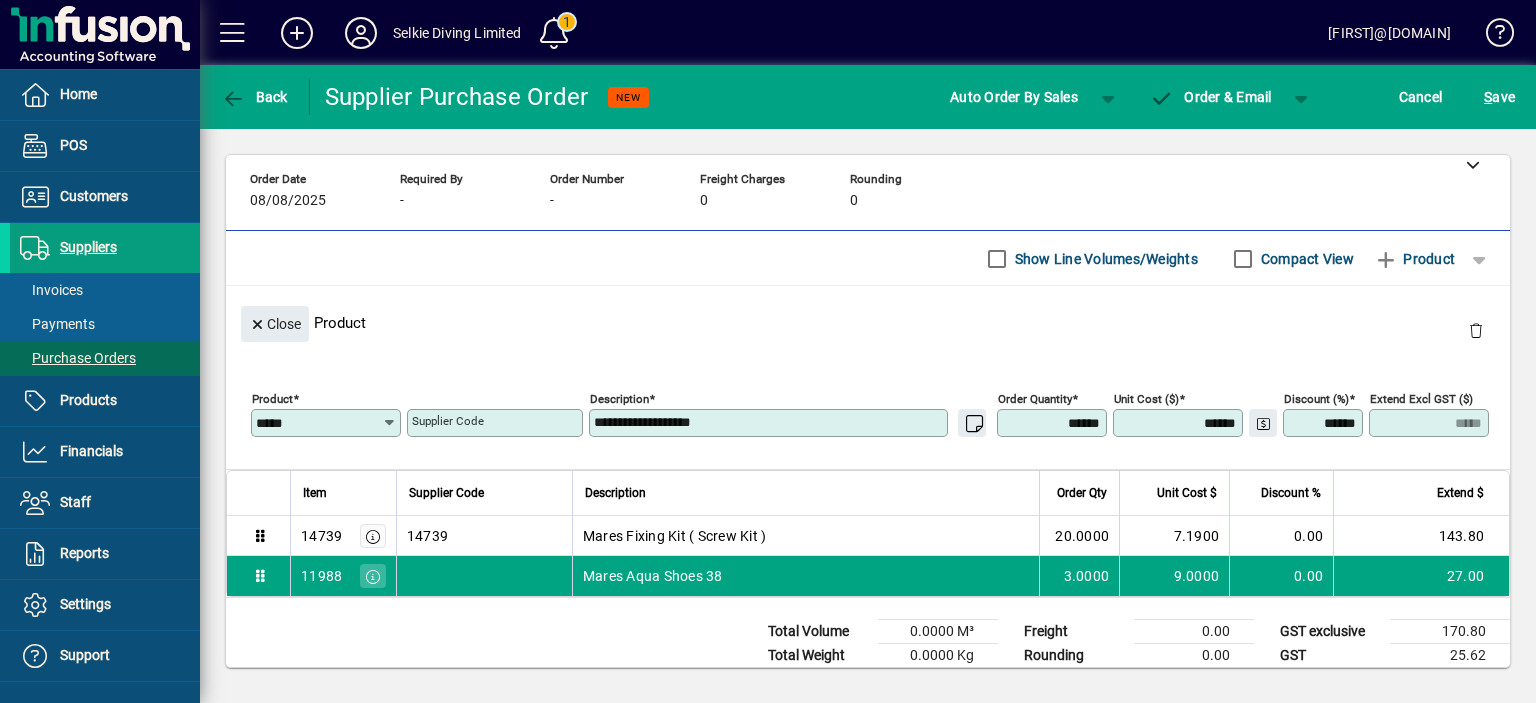 drag, startPoint x: 1036, startPoint y: 419, endPoint x: 1112, endPoint y: 419, distance: 76 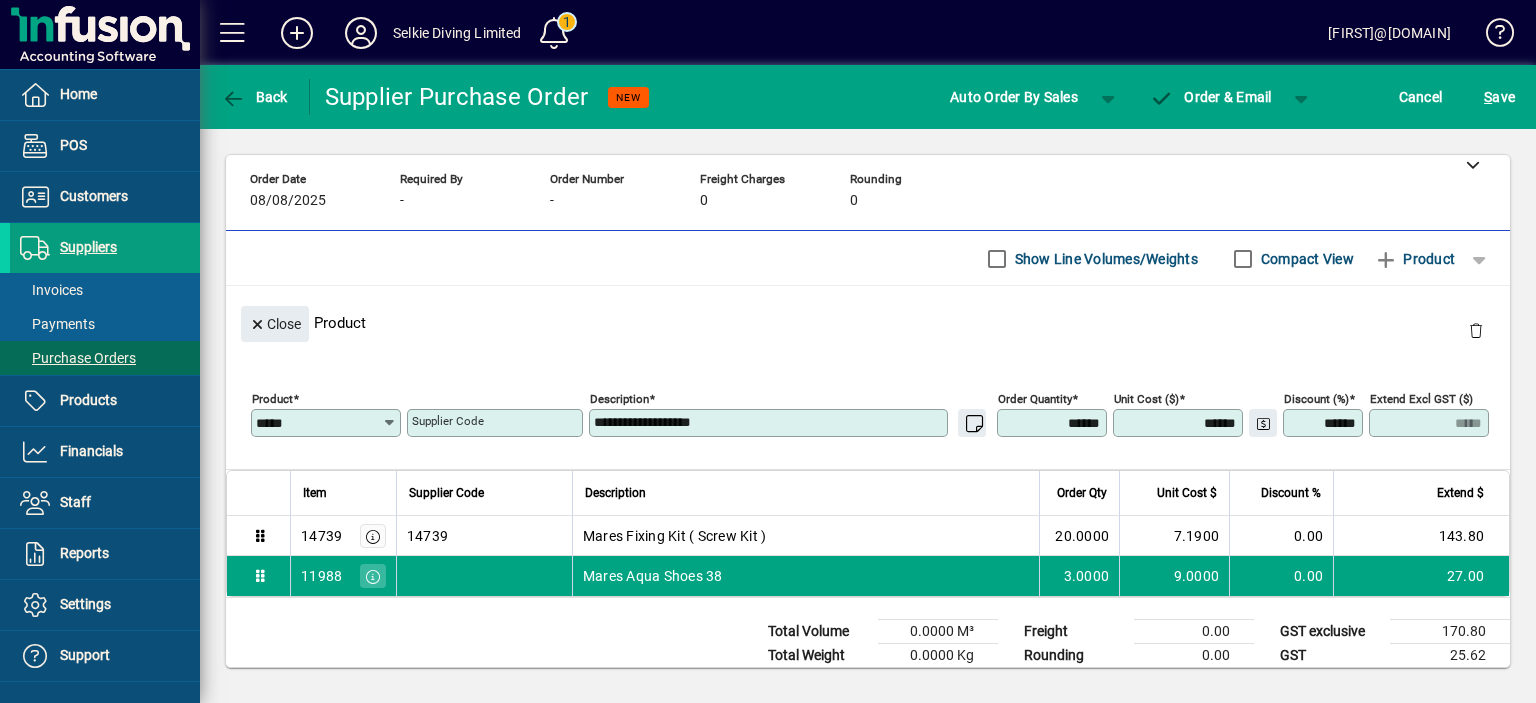 type on "*" 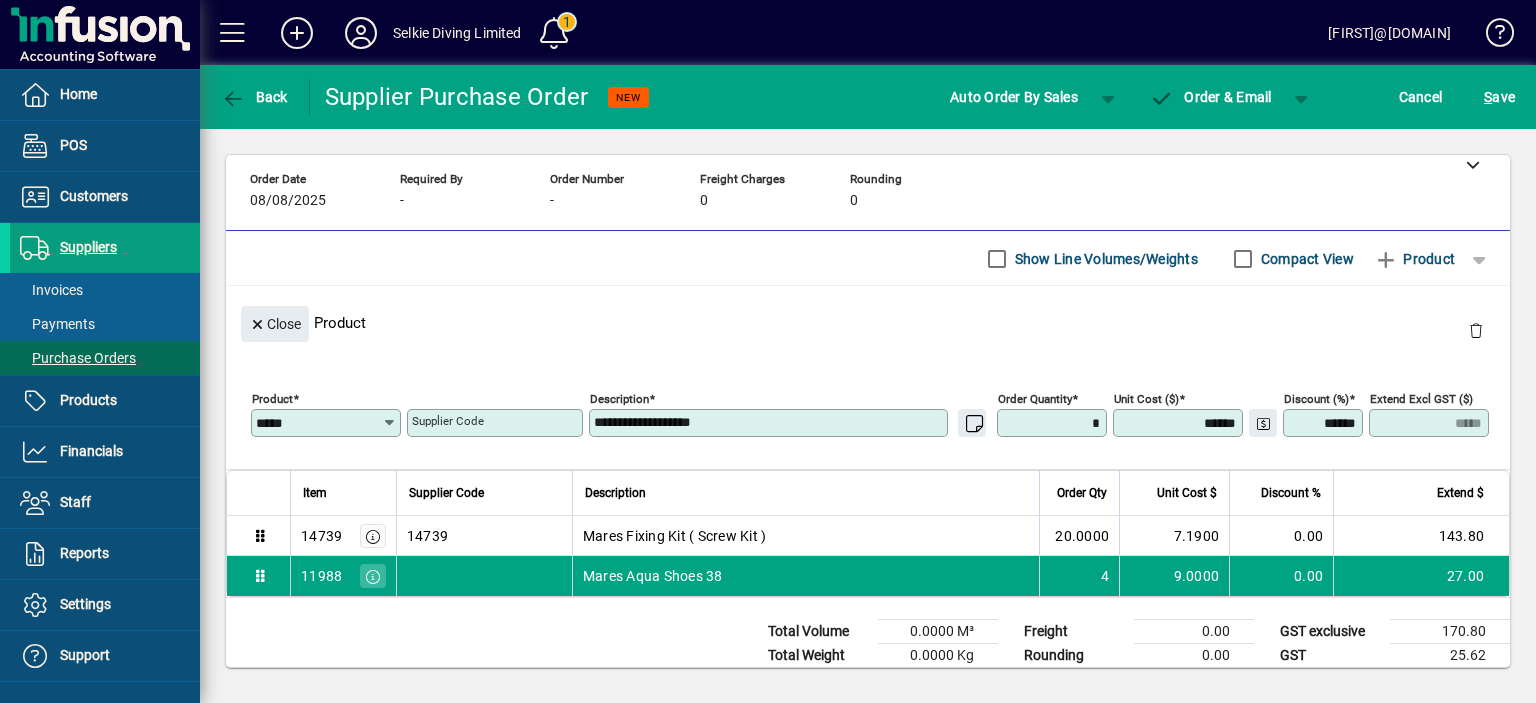 type on "*****" 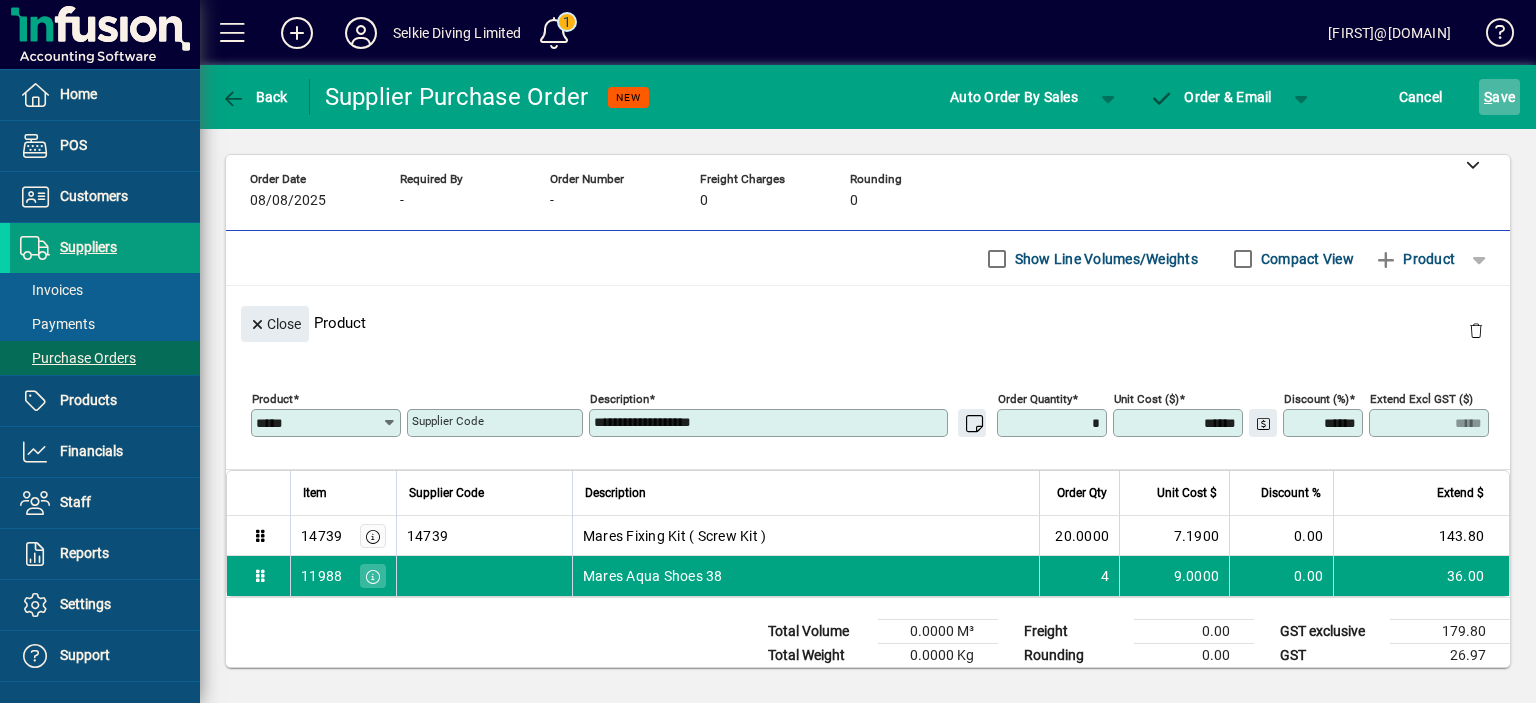 type on "******" 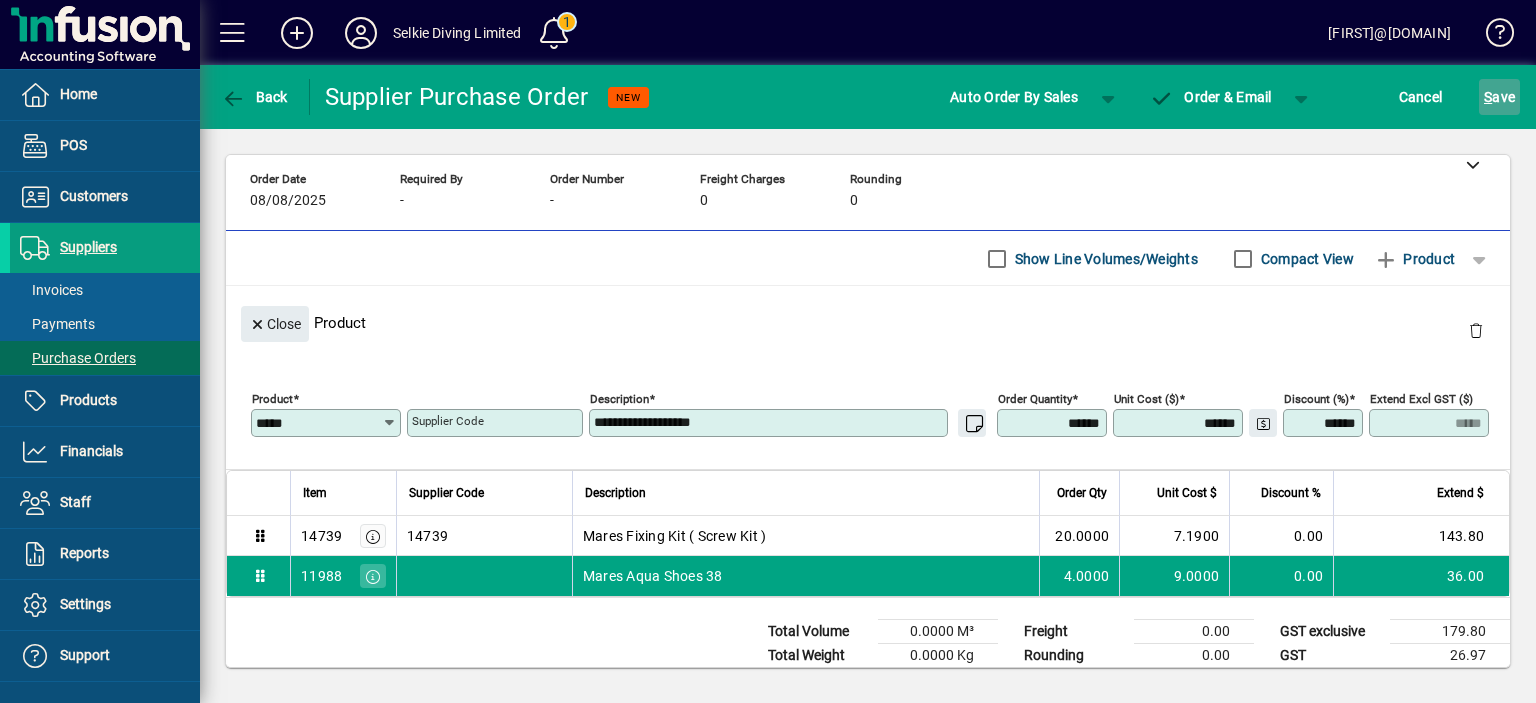 click on "S ave" 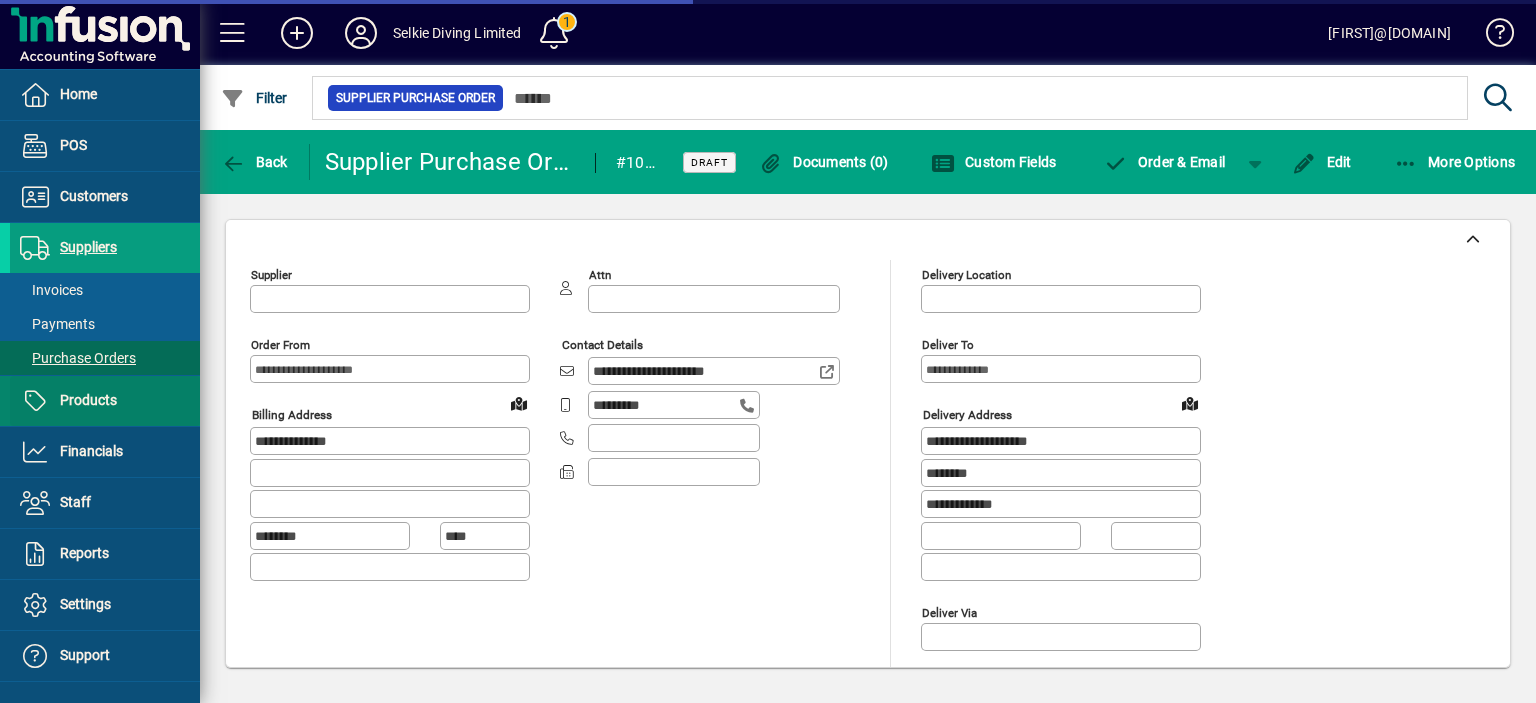 type on "**********" 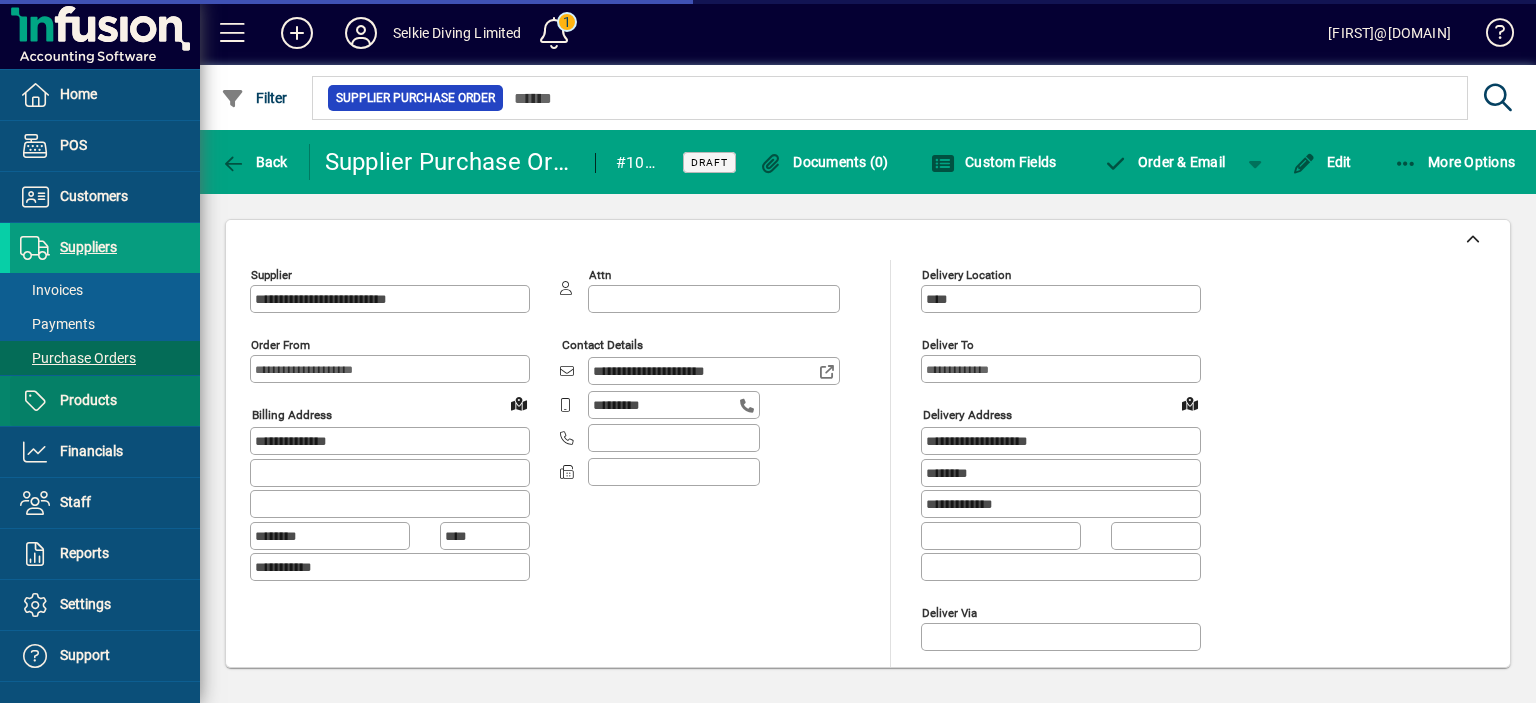 click on "Products" at bounding box center [63, 401] 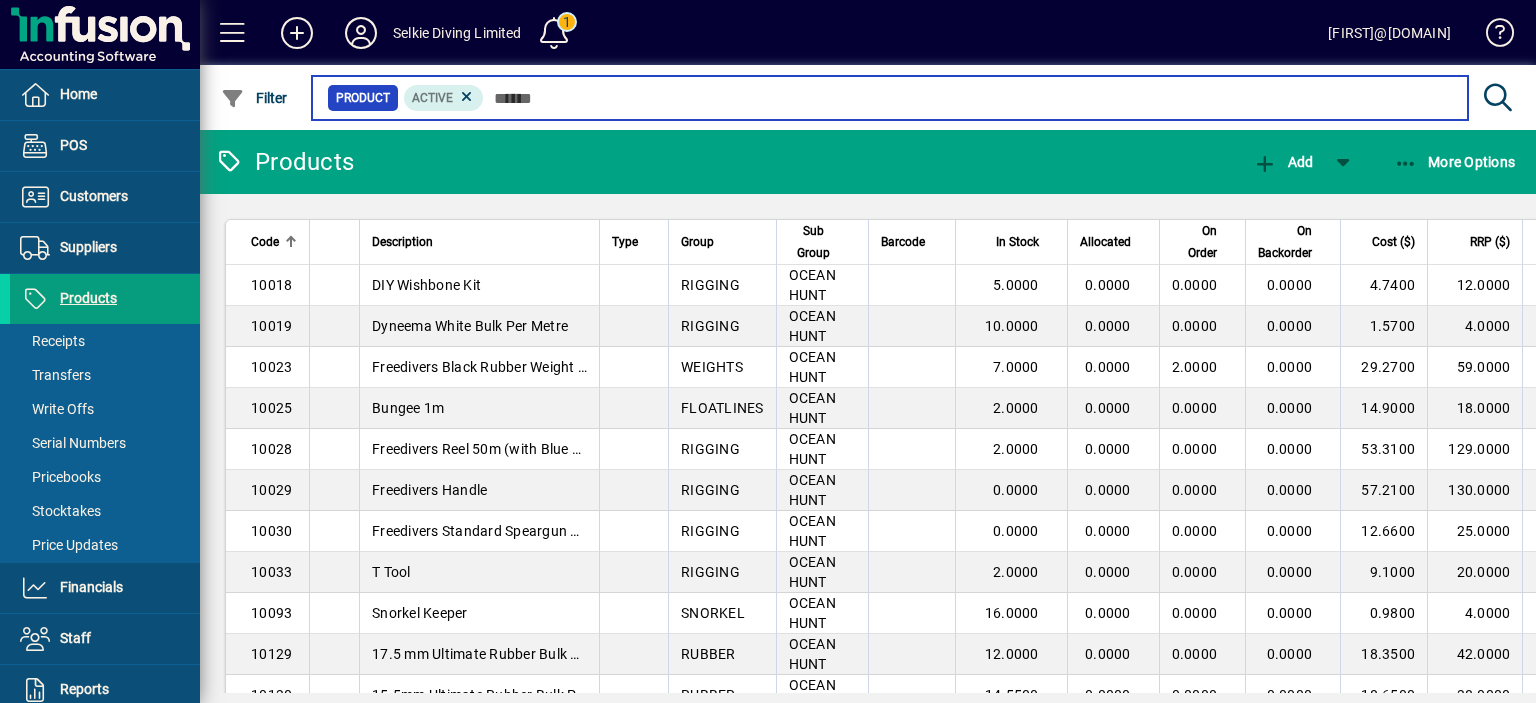 click at bounding box center (968, 98) 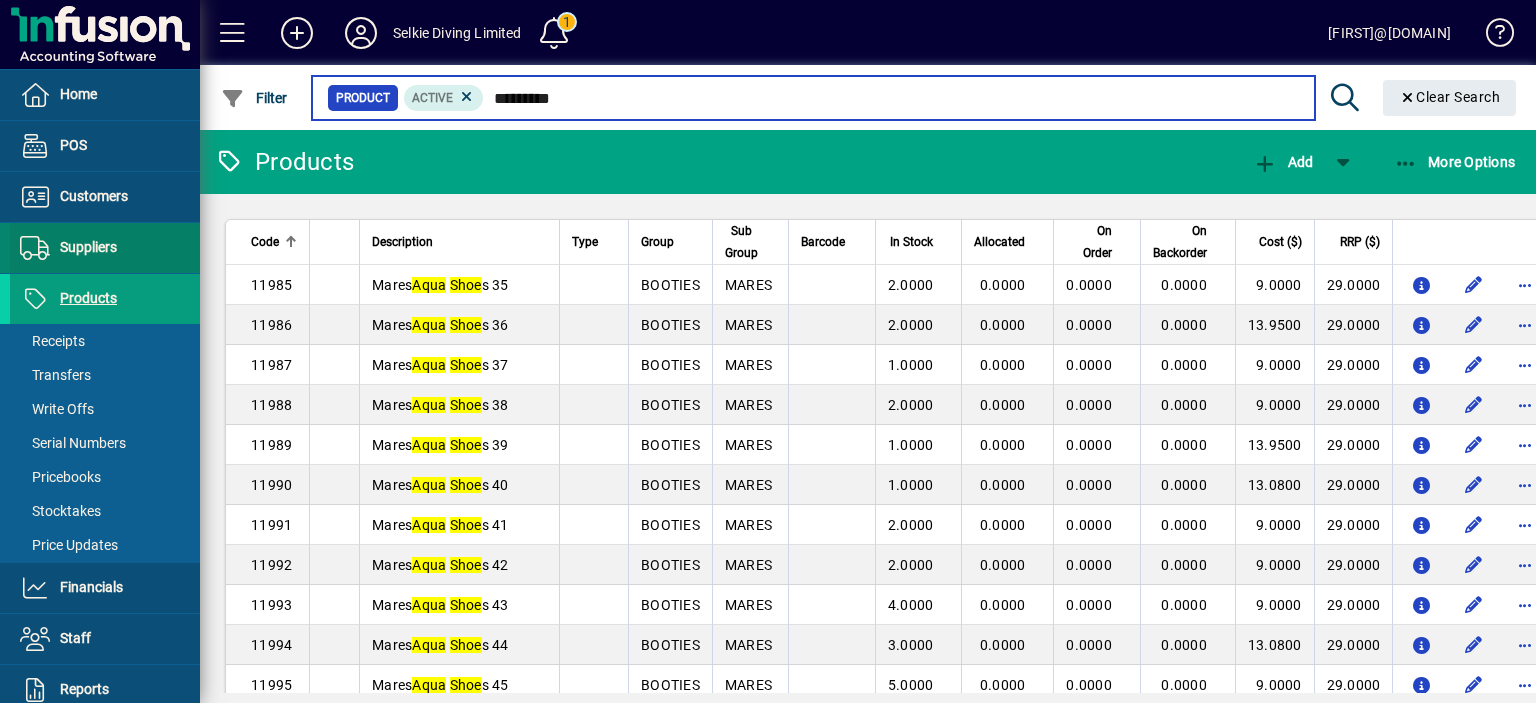 type on "*********" 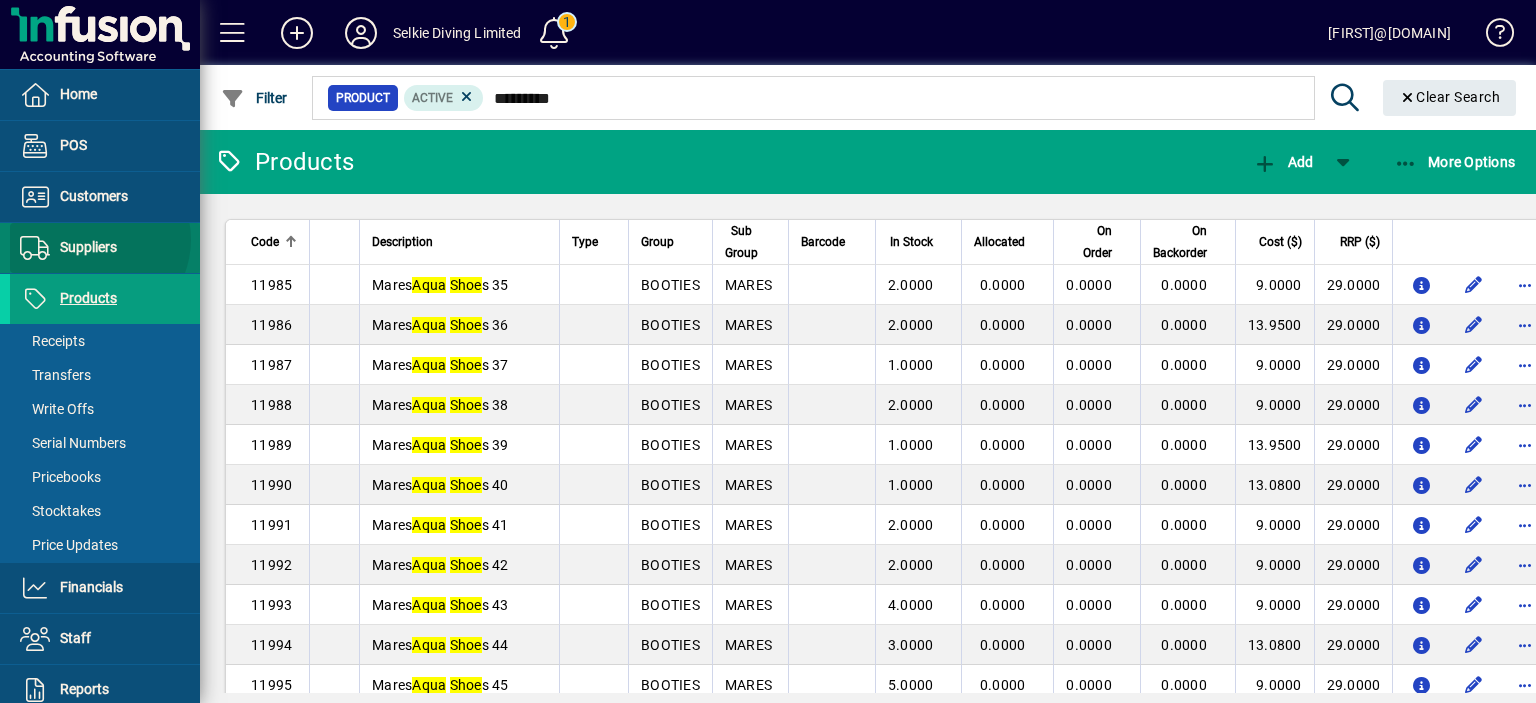 click on "Suppliers" at bounding box center (88, 247) 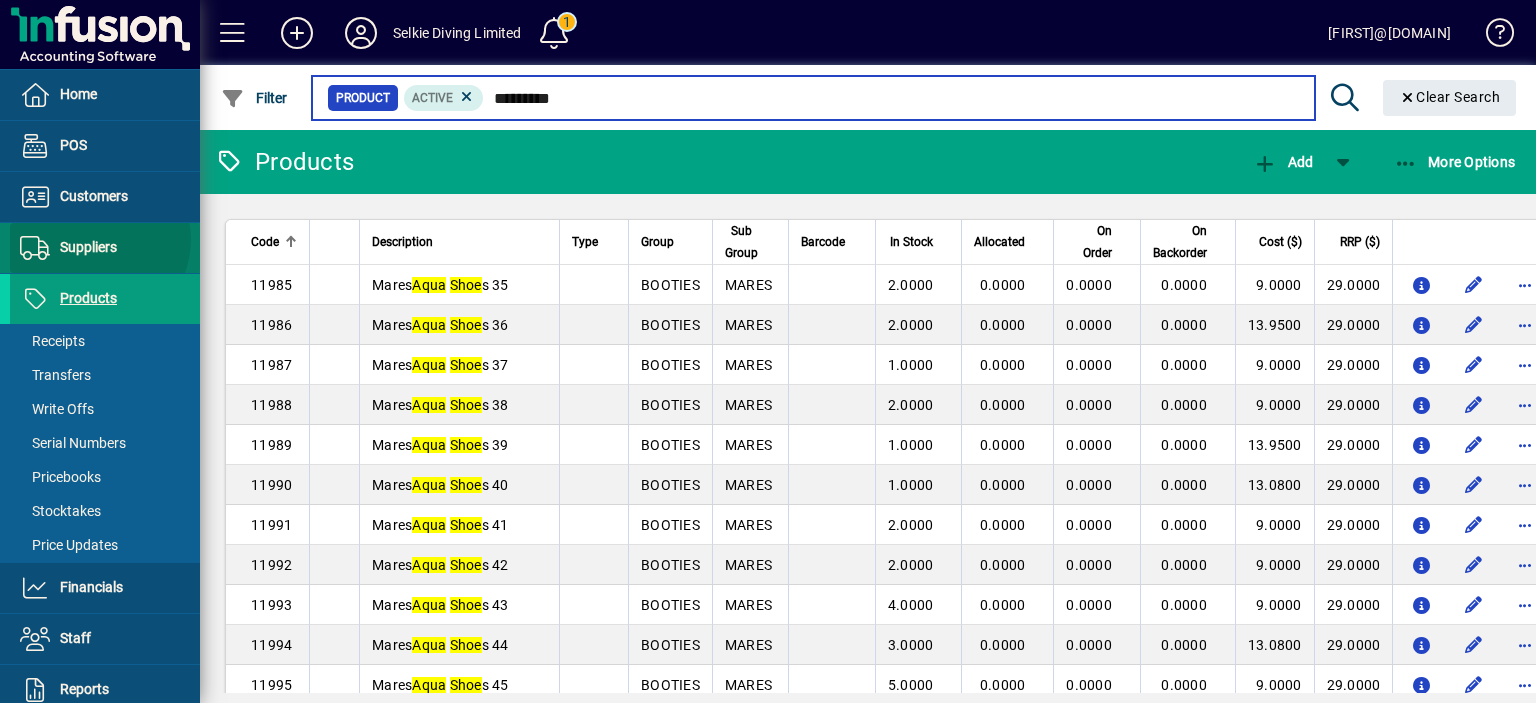 type 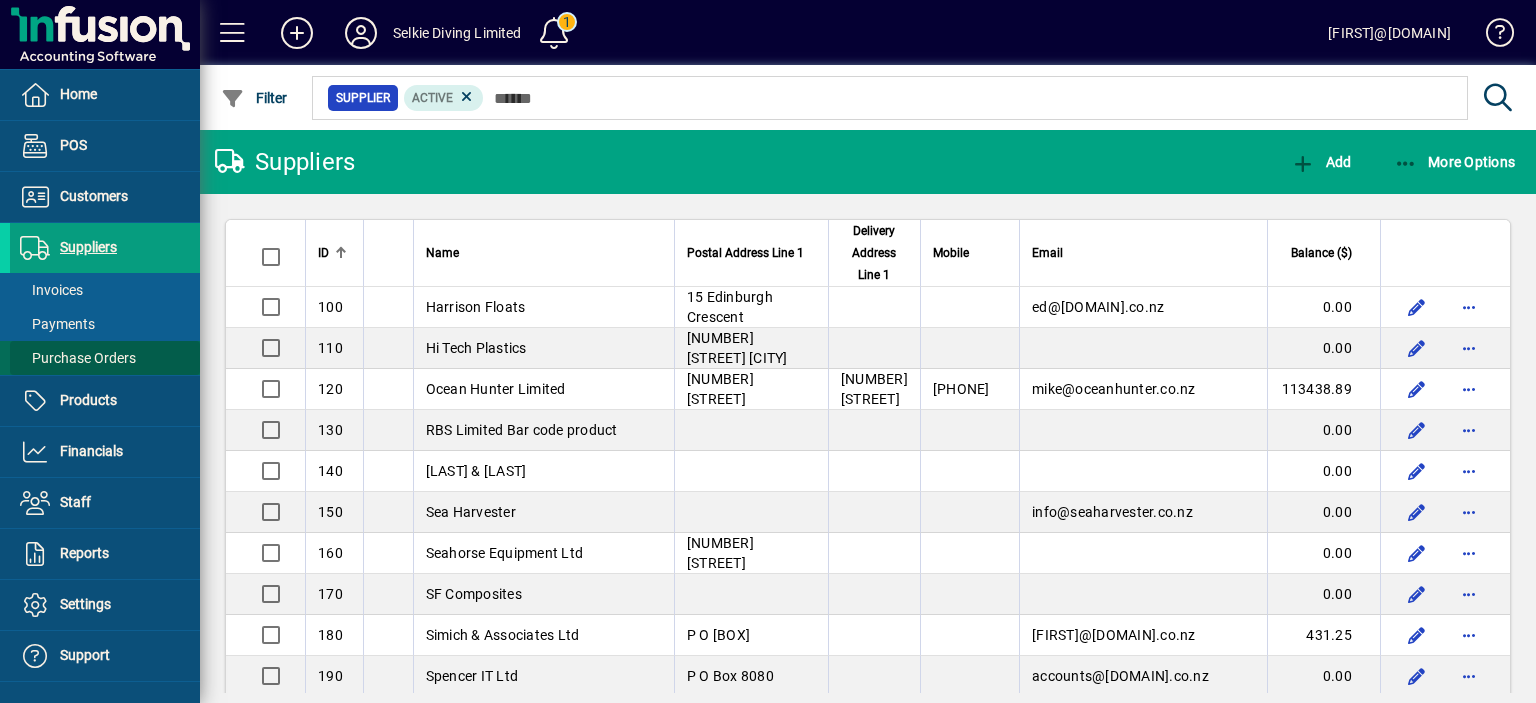 click on "Purchase Orders" at bounding box center (78, 358) 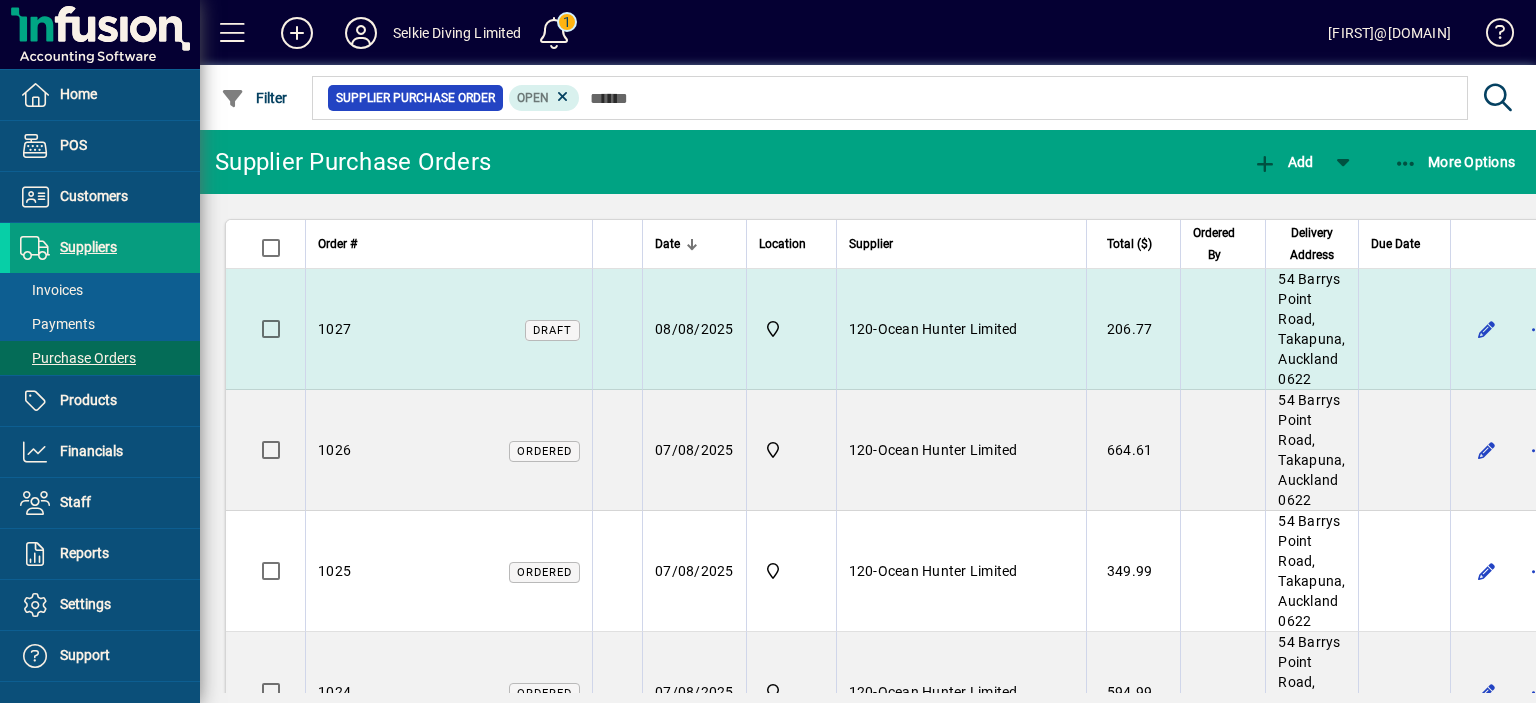 click on "[NUMBER] - [COMPANY]" at bounding box center (961, 329) 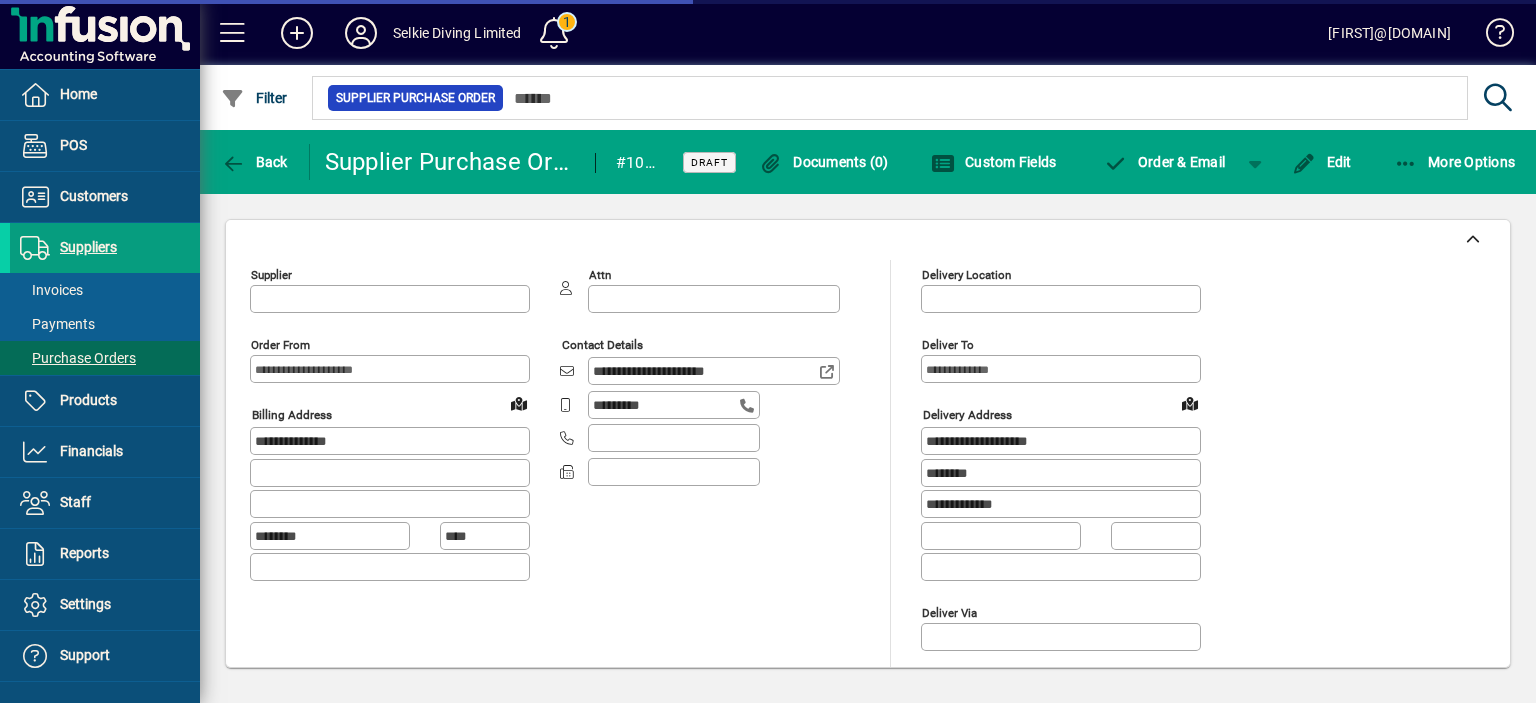 type on "**********" 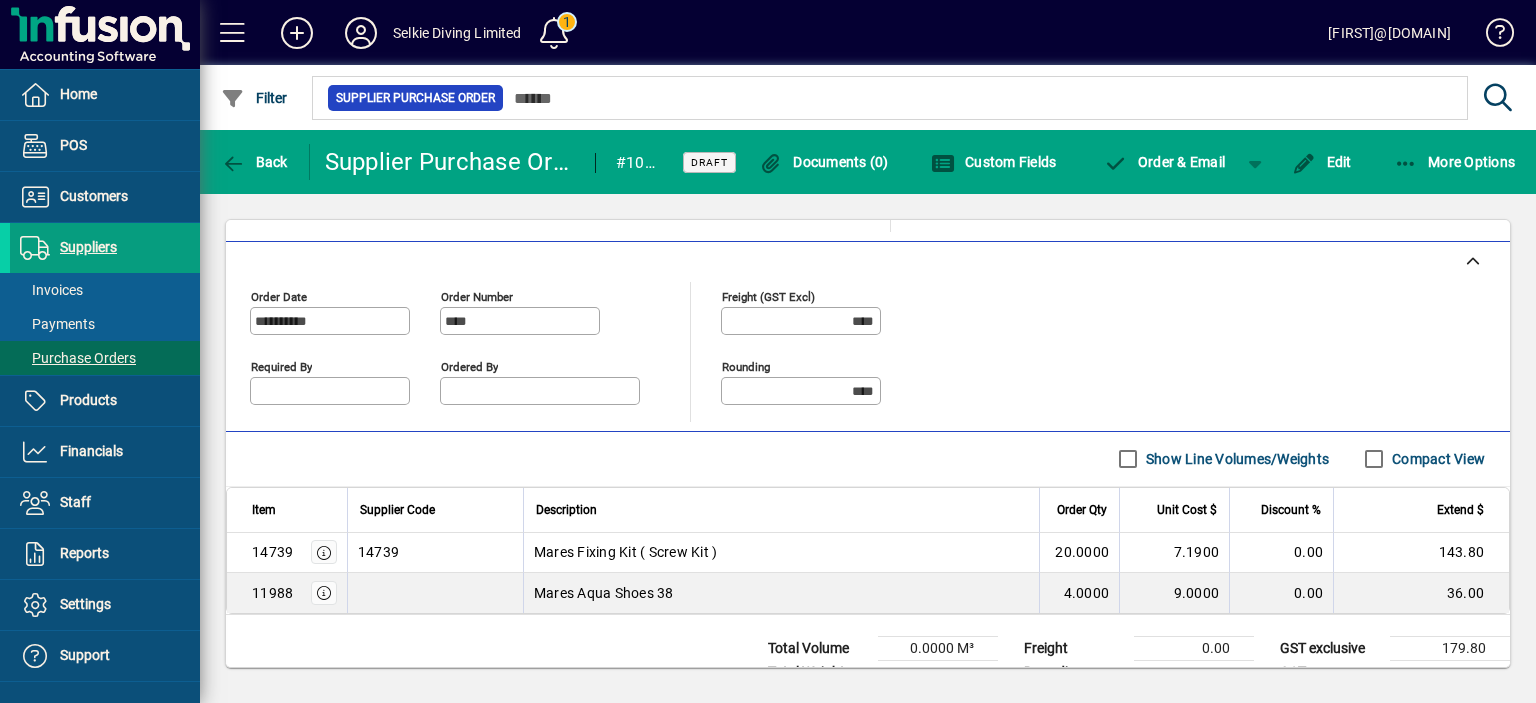 scroll, scrollTop: 490, scrollLeft: 0, axis: vertical 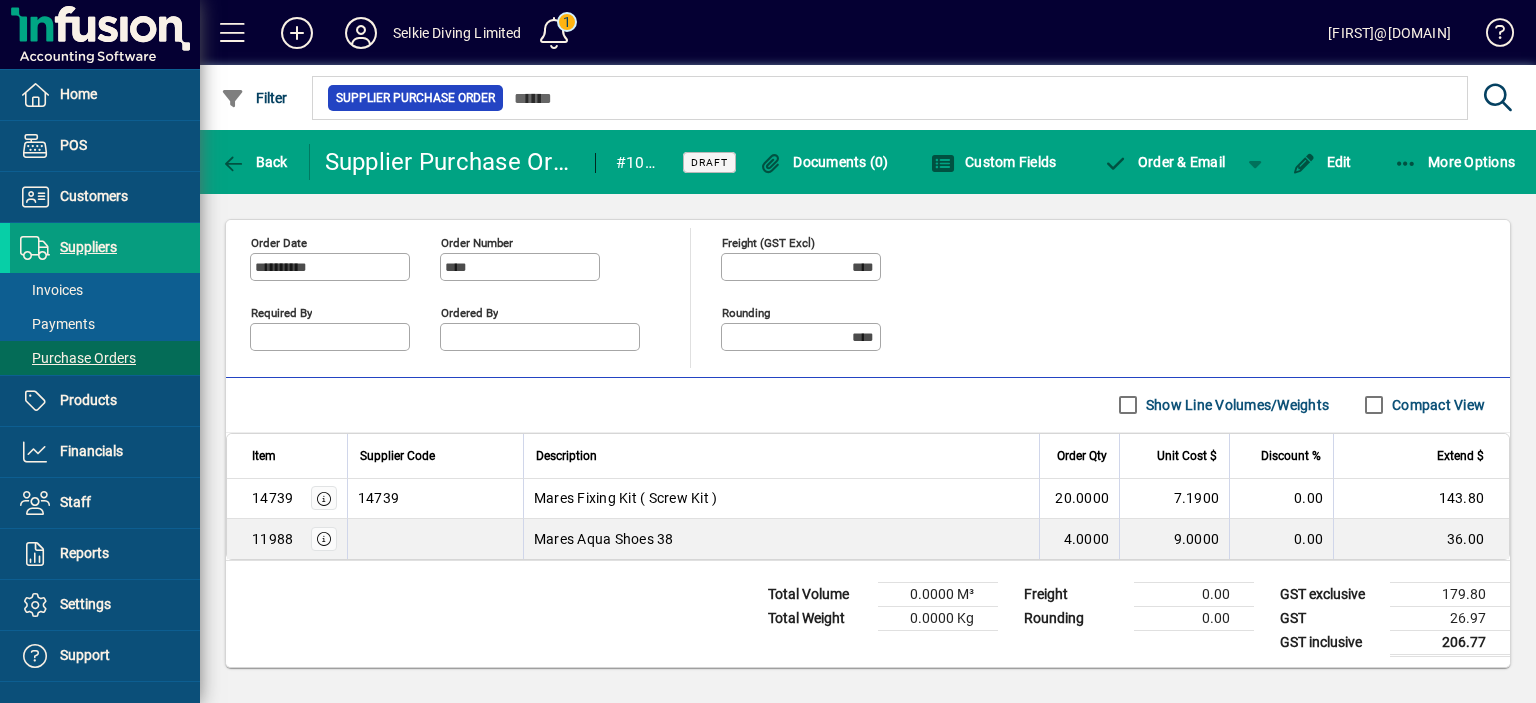 click on "Mares Aqua Shoes 38" at bounding box center [781, 539] 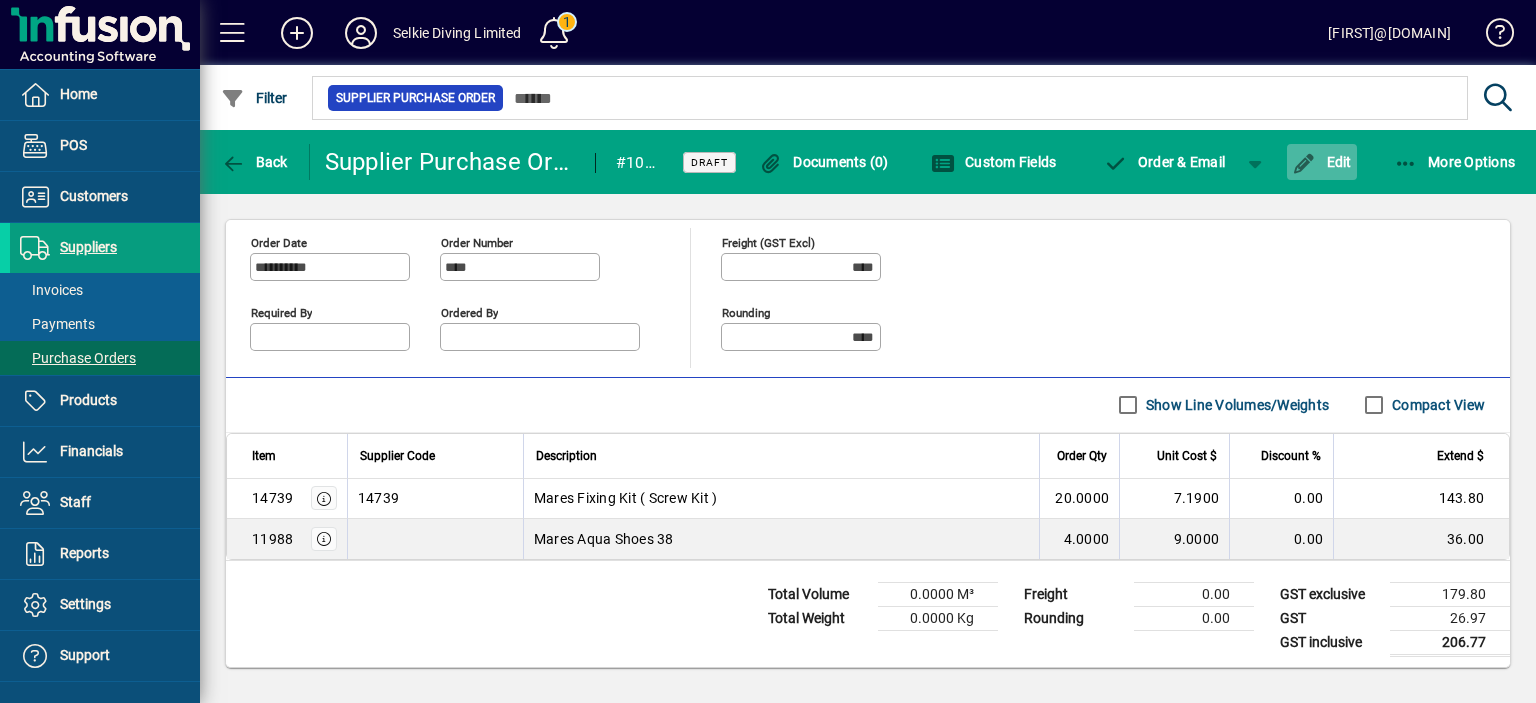 click 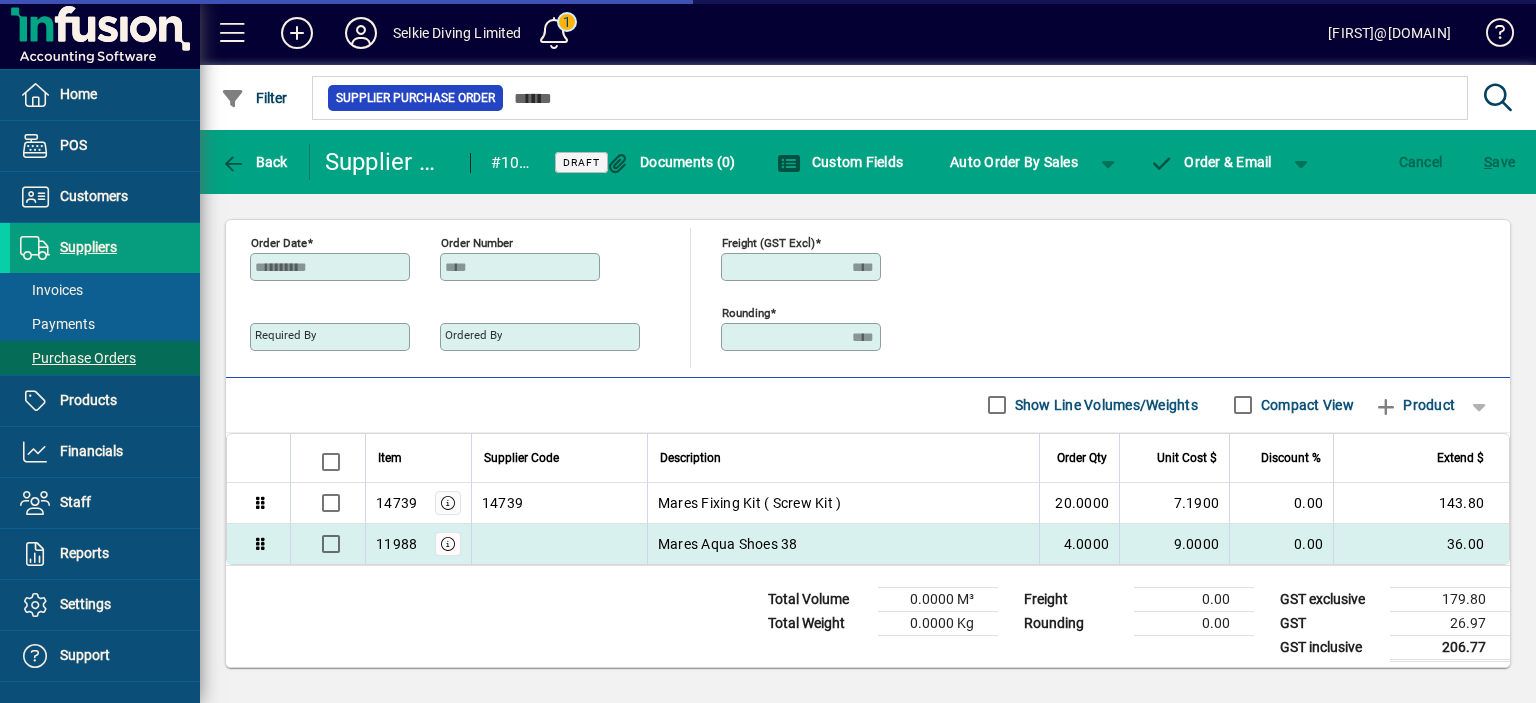 scroll, scrollTop: 430, scrollLeft: 0, axis: vertical 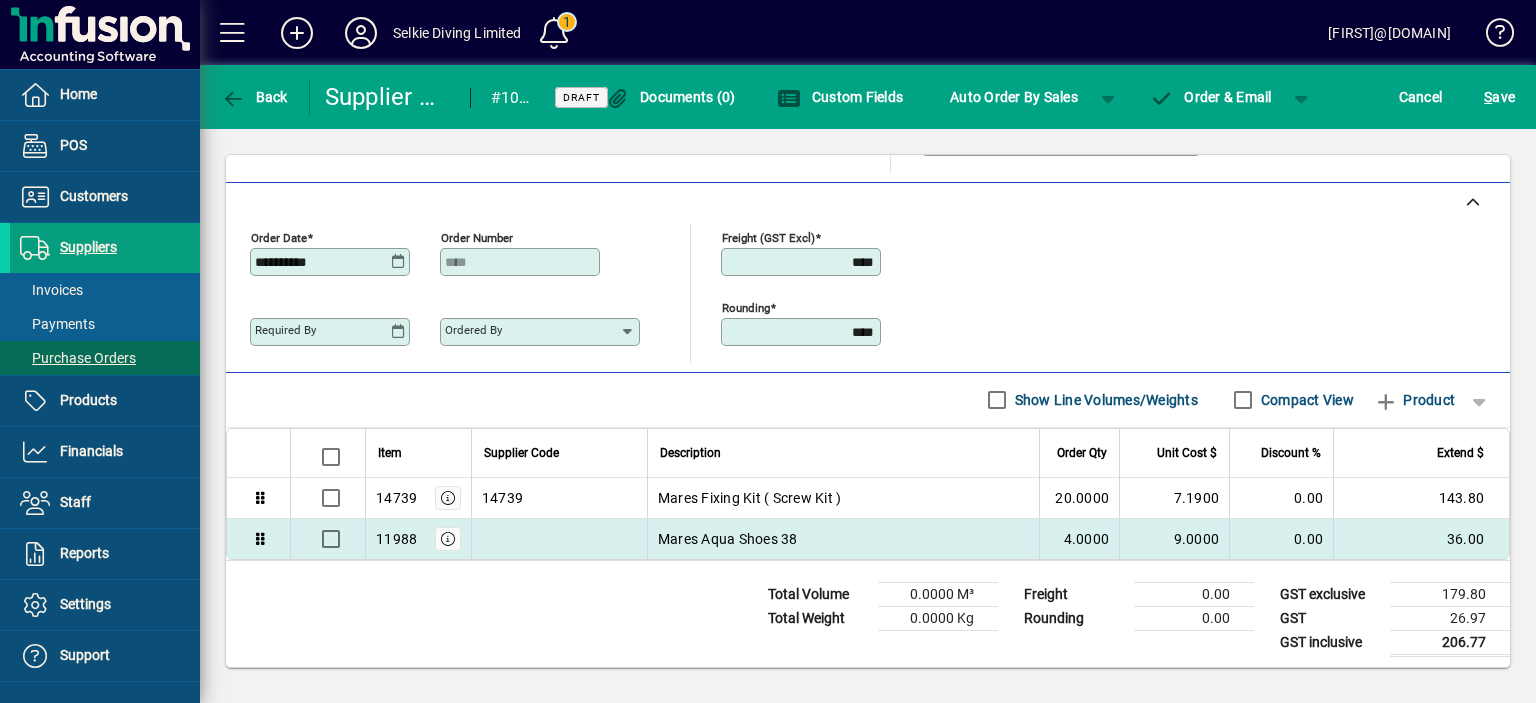 click on "4.0000" at bounding box center (1079, 539) 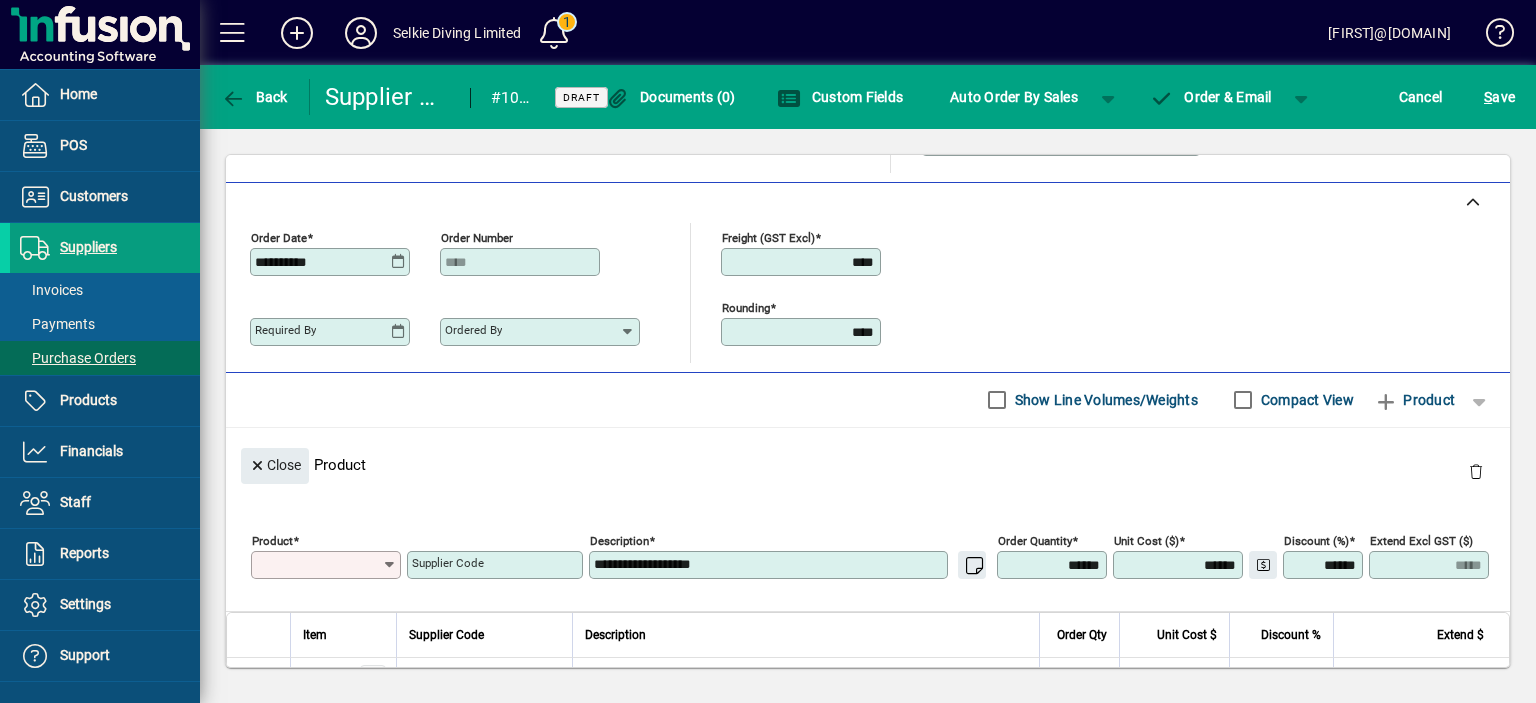 scroll, scrollTop: 490, scrollLeft: 0, axis: vertical 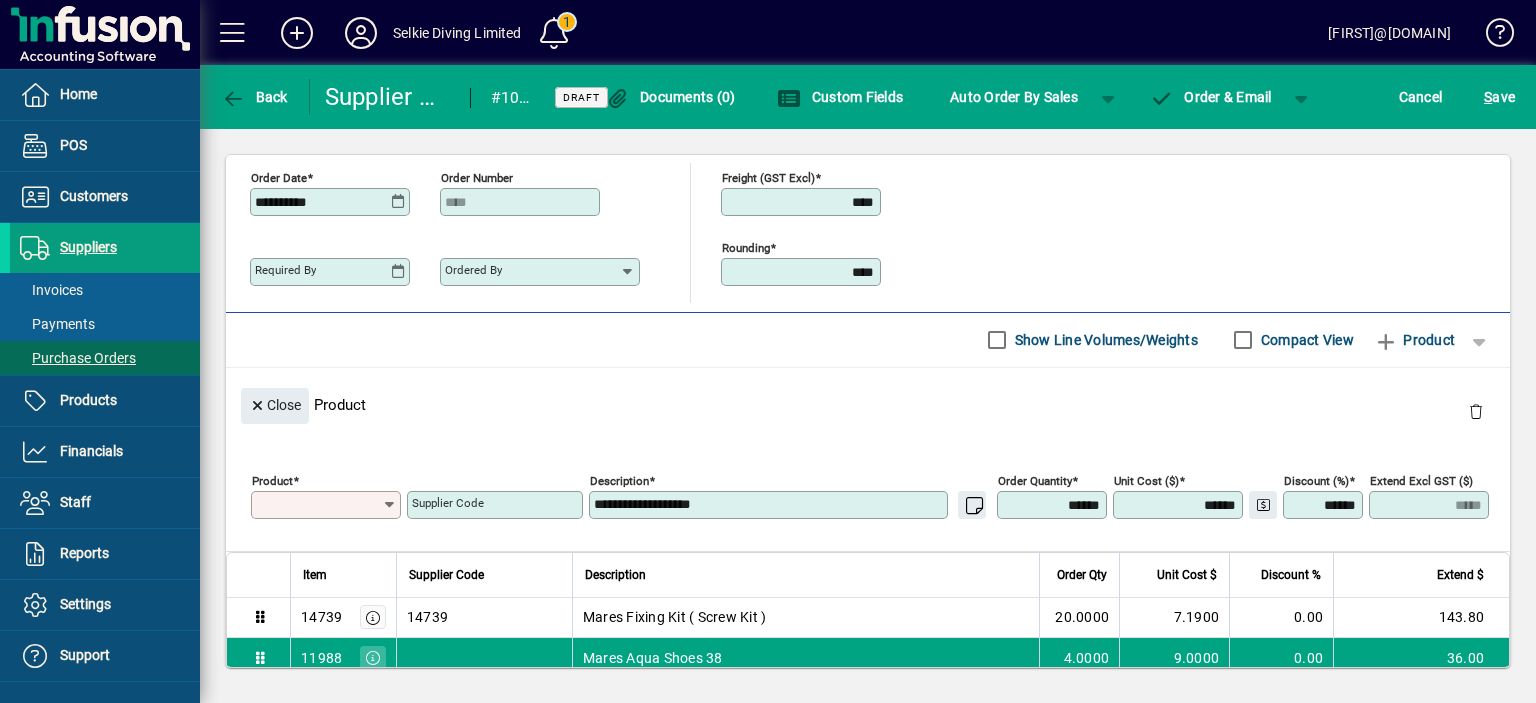 type on "*****" 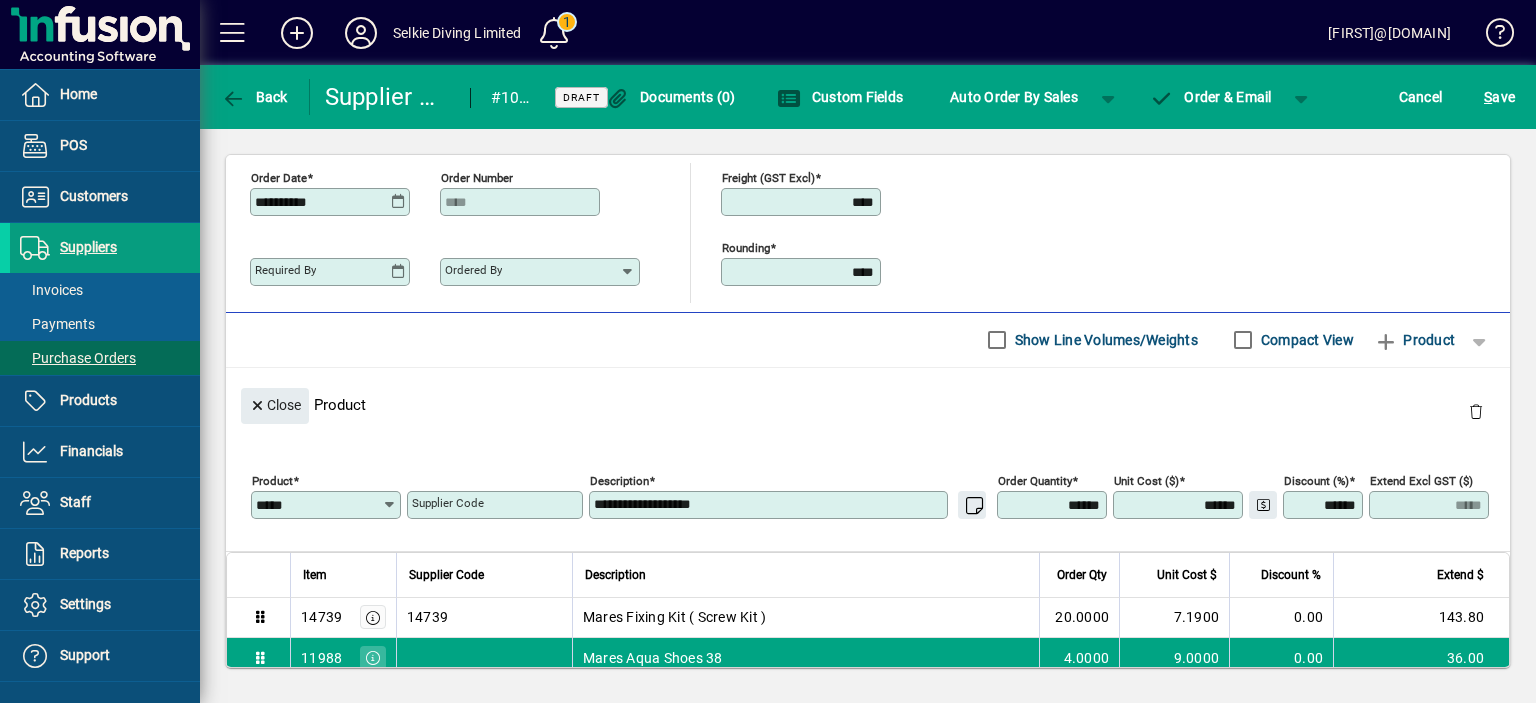 click on "**********" 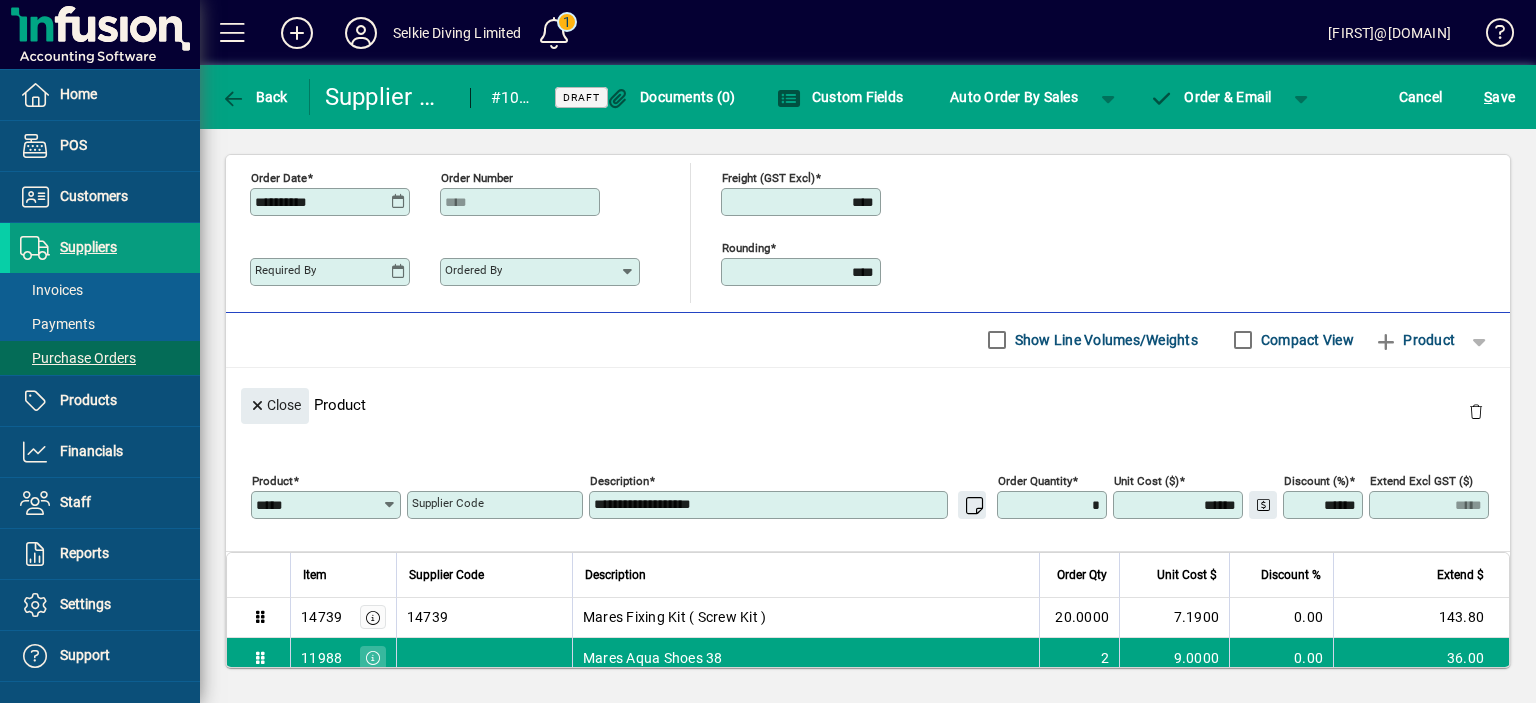 type on "*****" 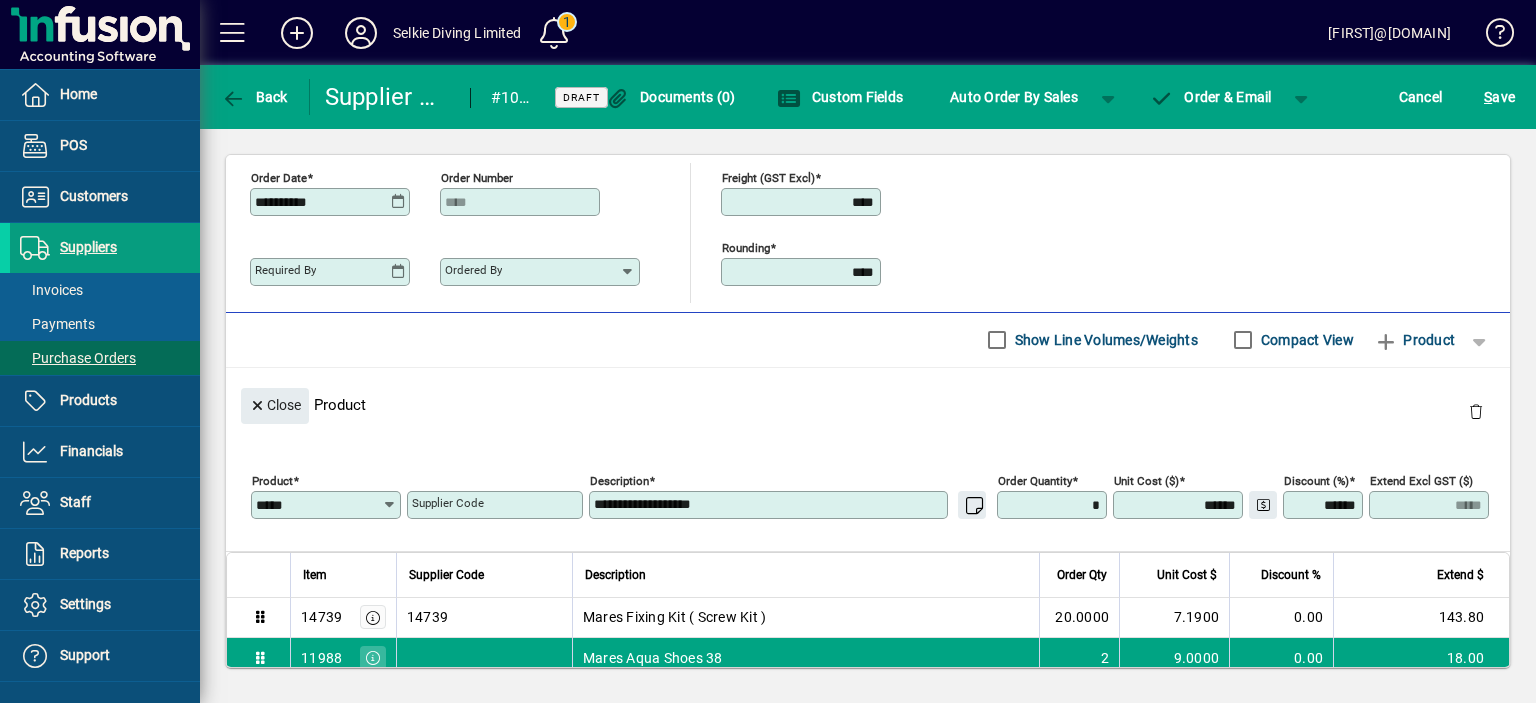 type on "******" 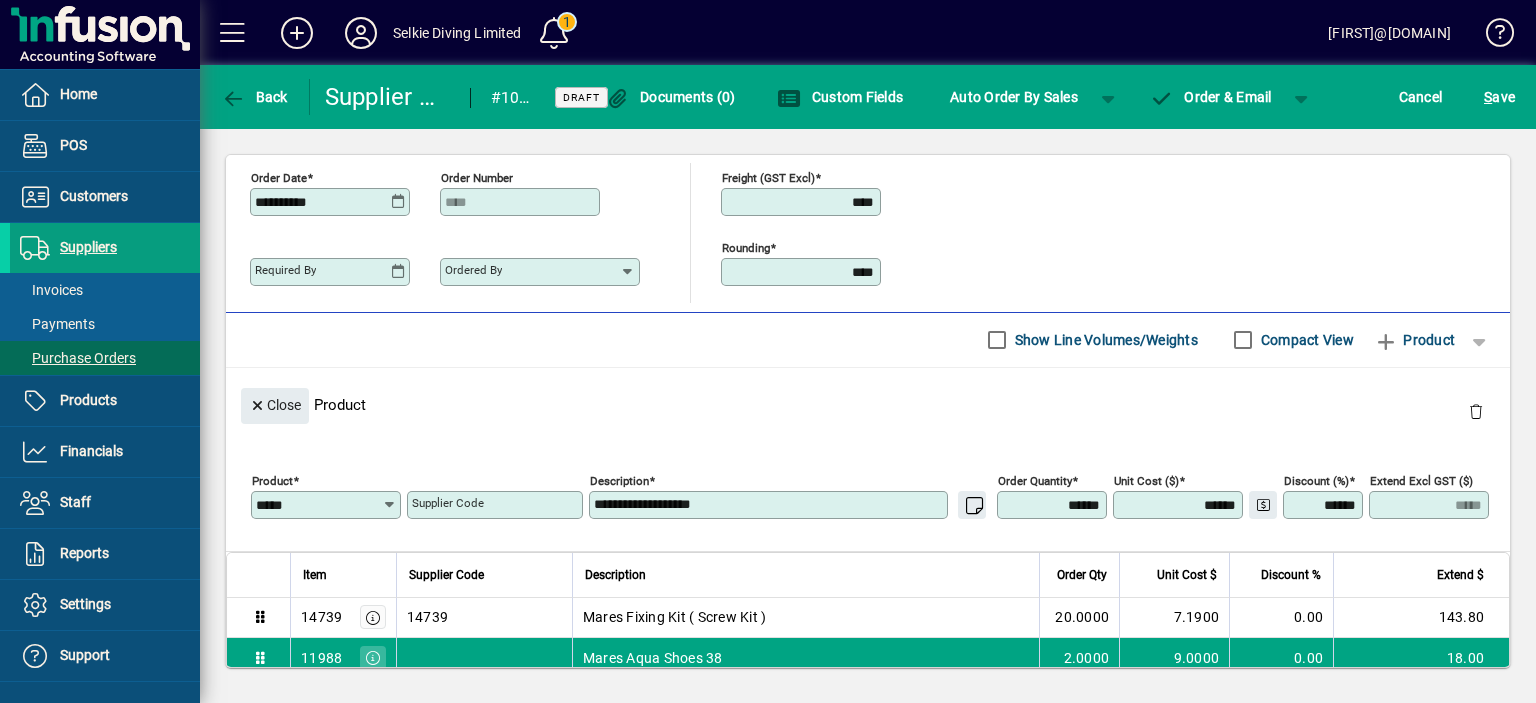 click on "Close  Product" 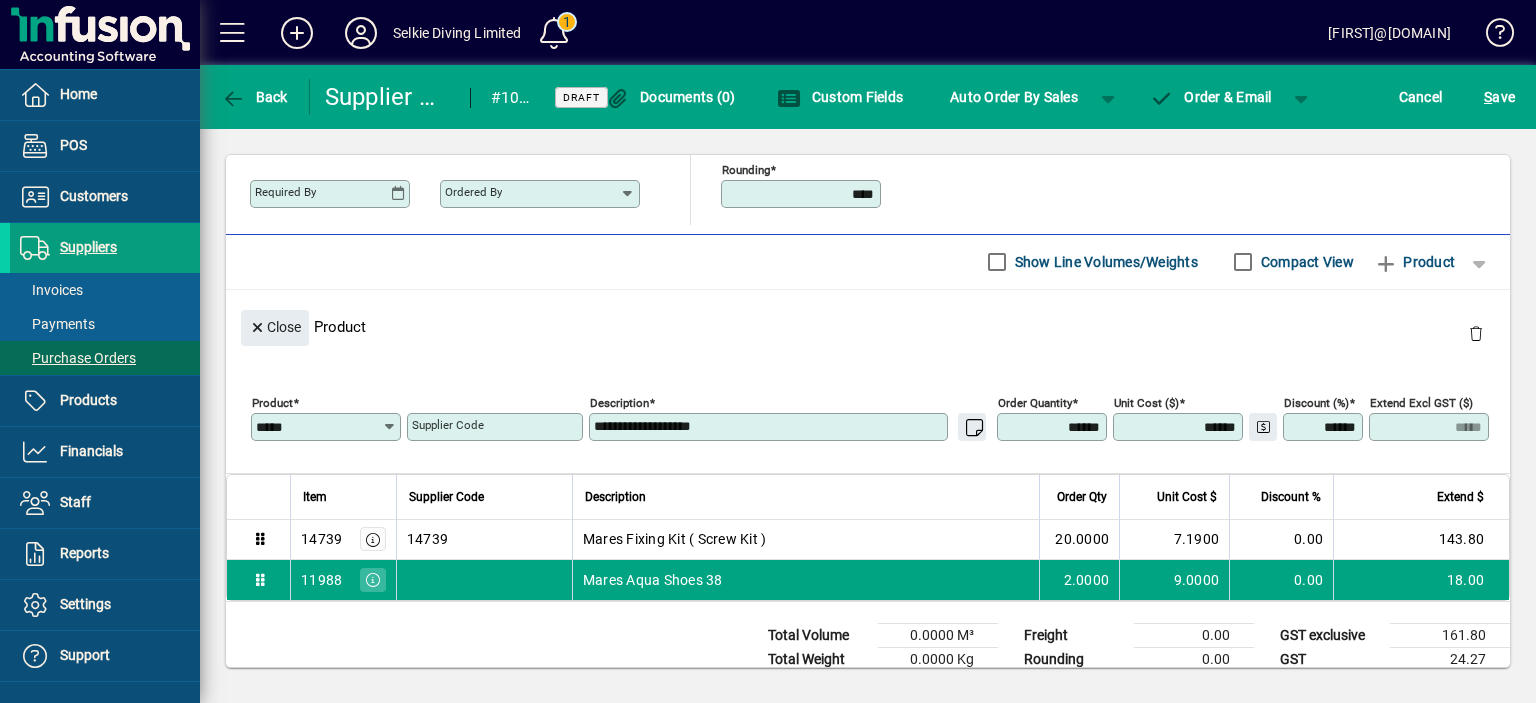 scroll, scrollTop: 609, scrollLeft: 0, axis: vertical 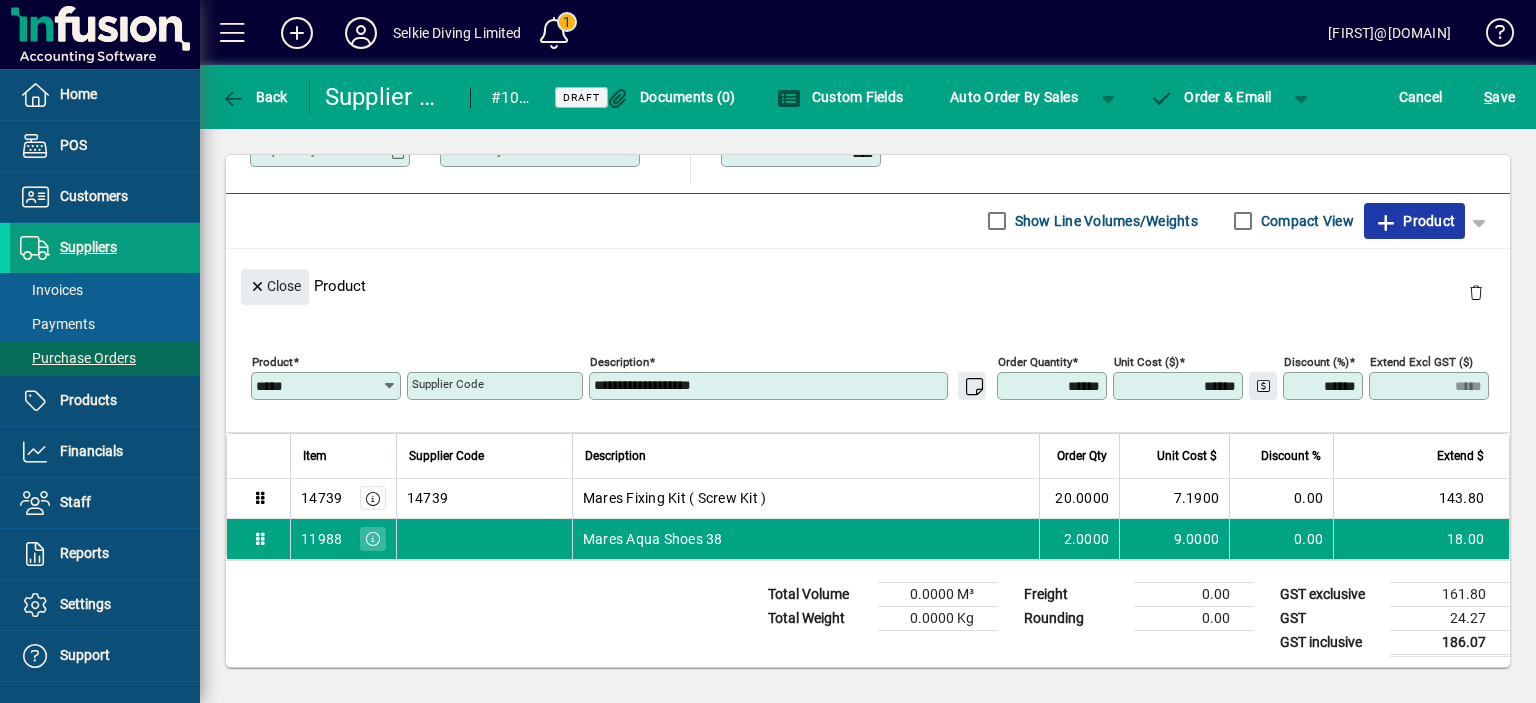 click on "Product" 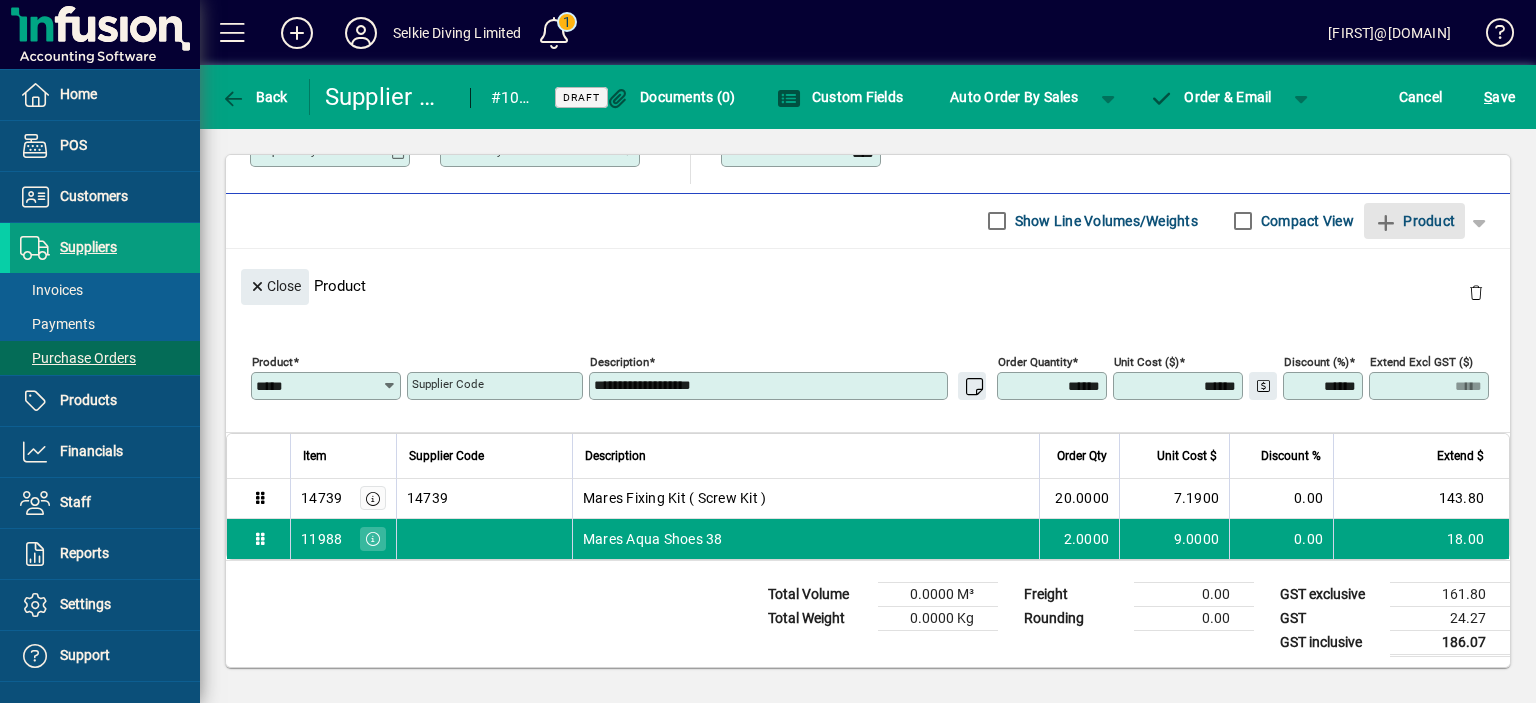 type 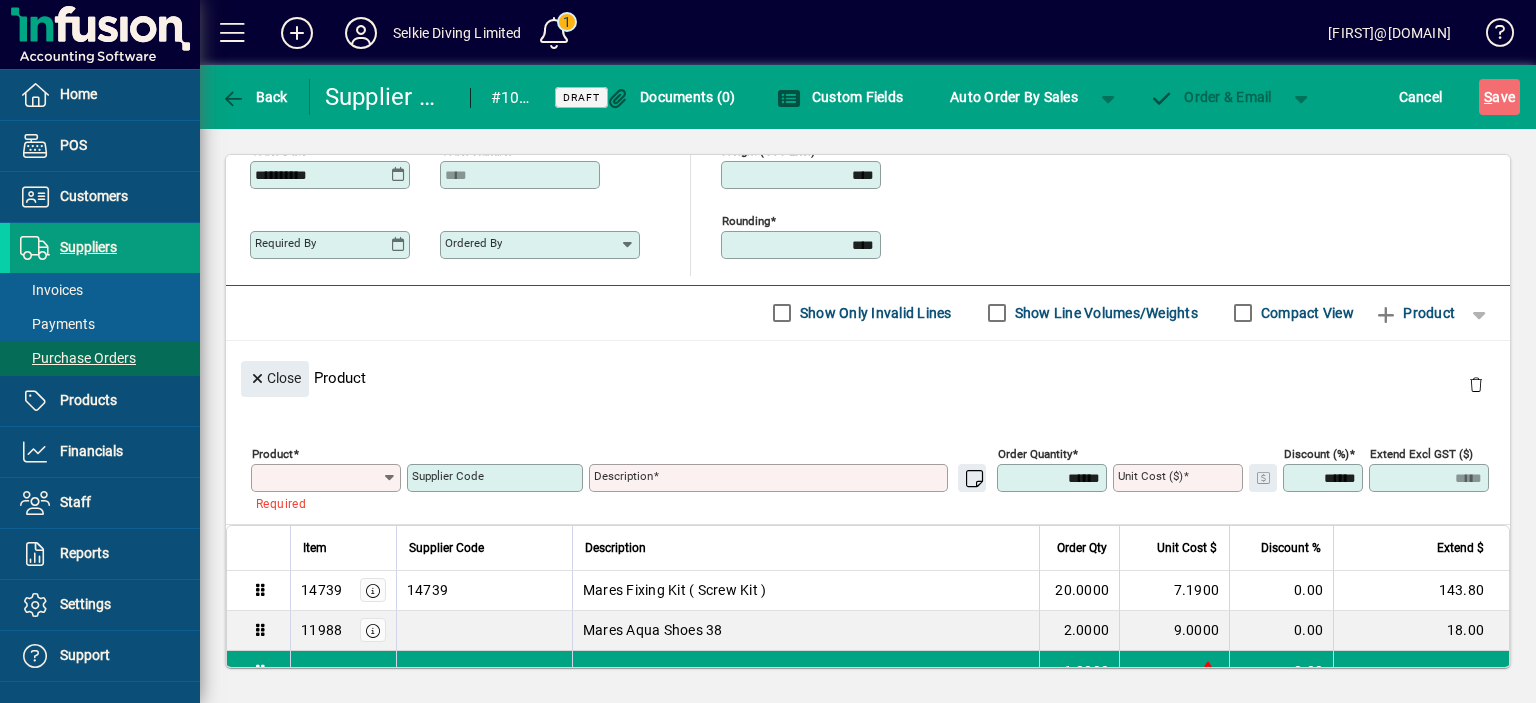 scroll, scrollTop: 178, scrollLeft: 0, axis: vertical 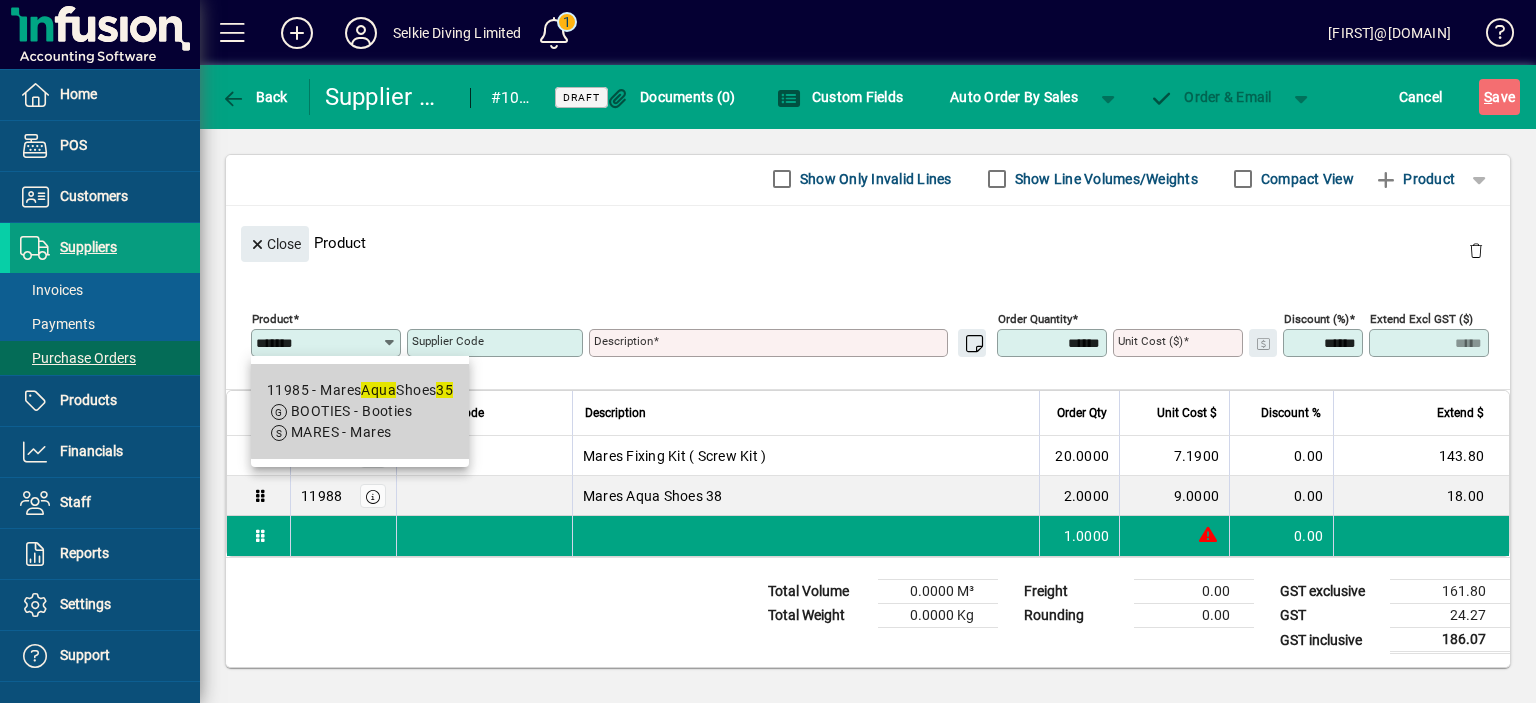 click on "BOOTIES - Booties" at bounding box center [351, 411] 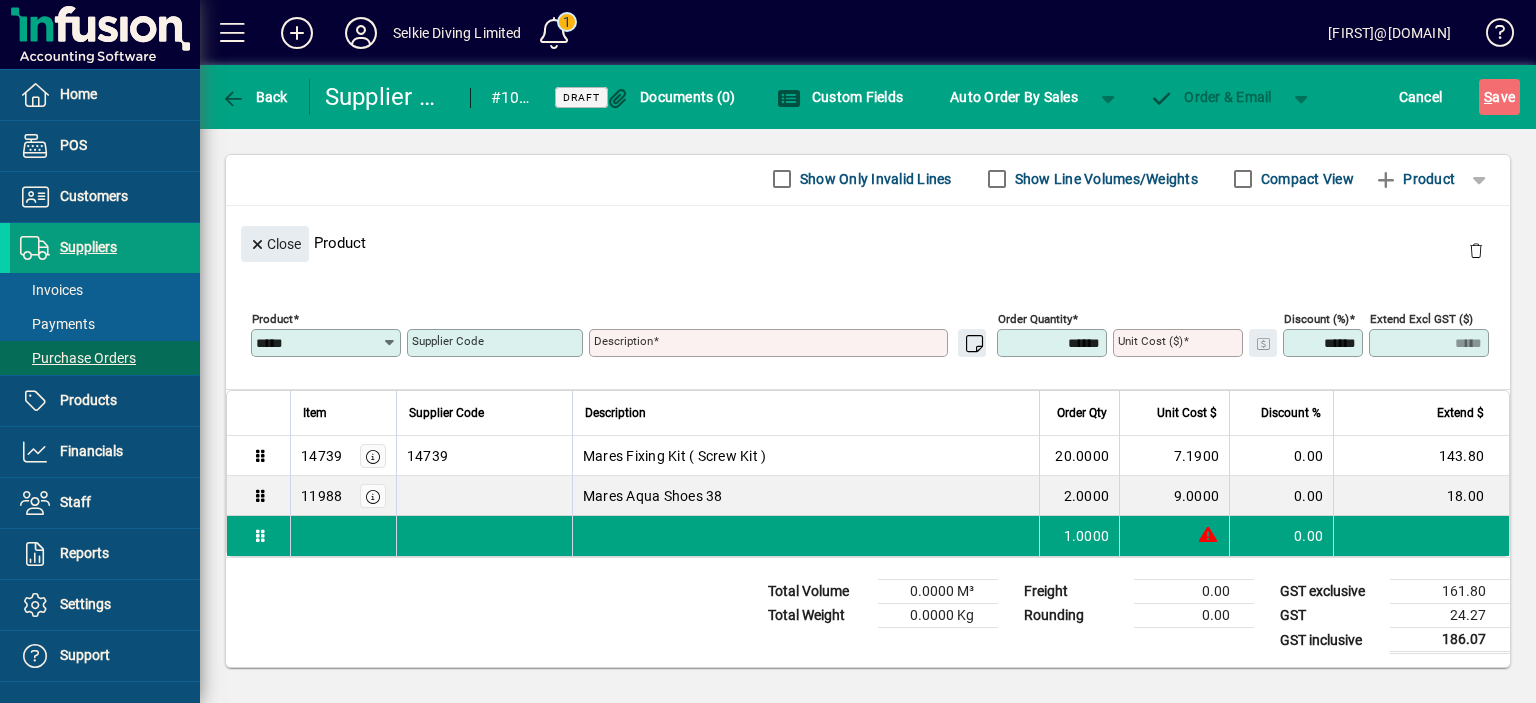 type on "**********" 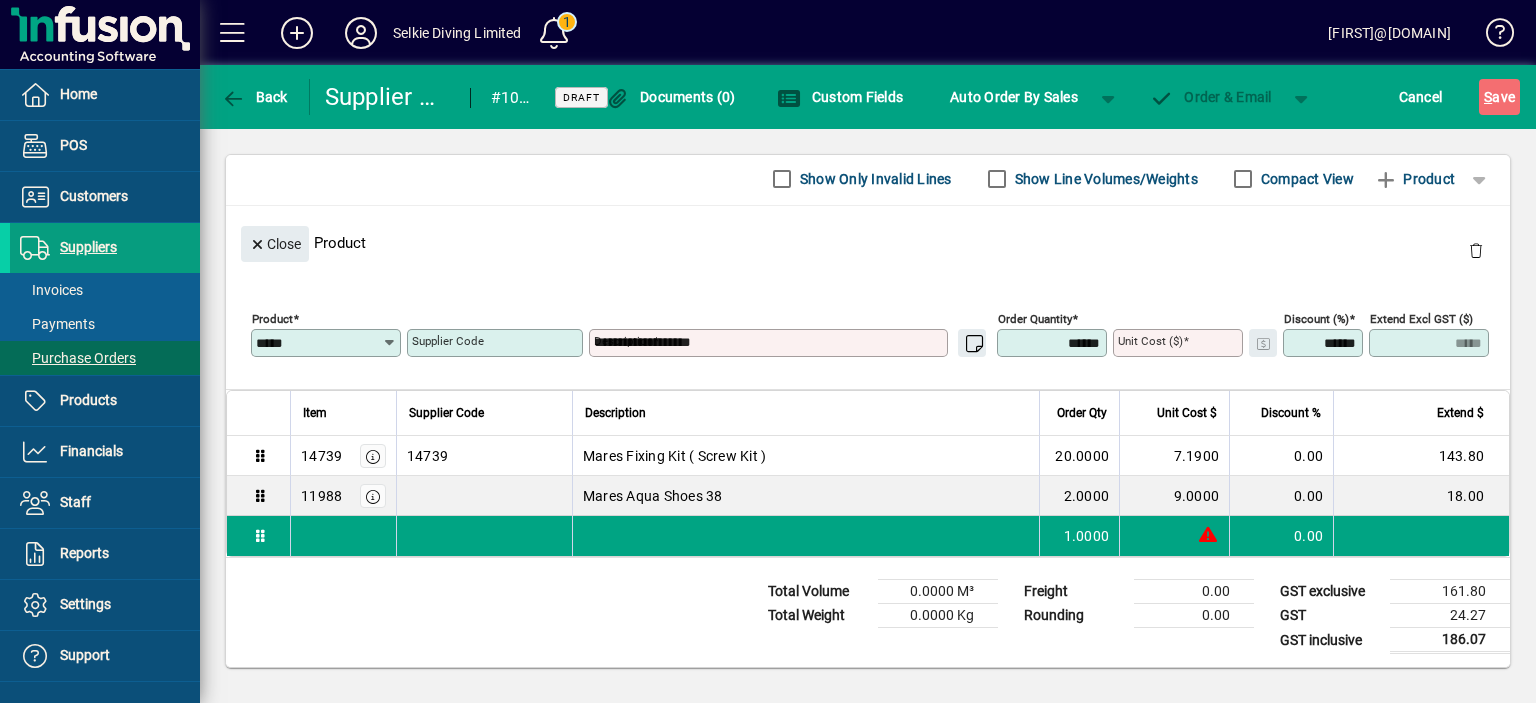 type on "******" 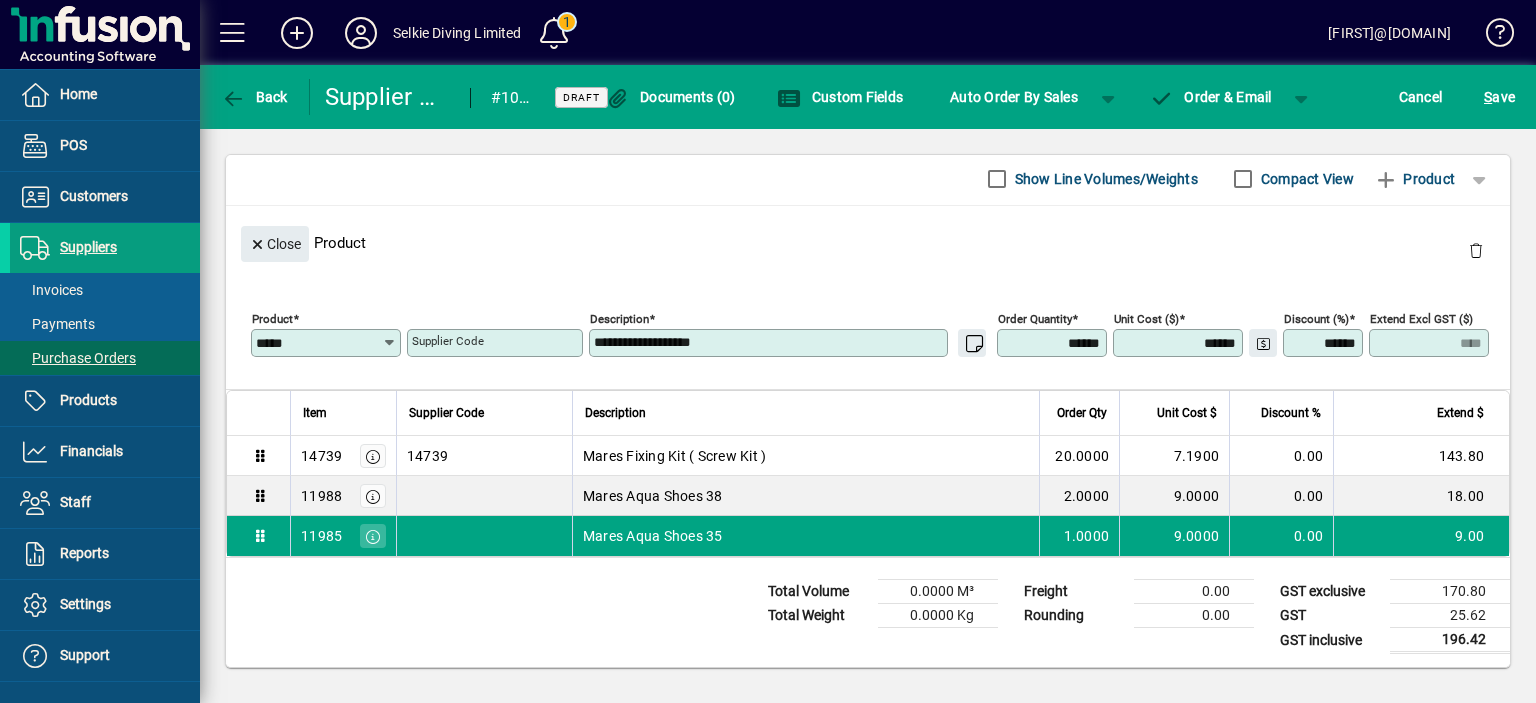 click on "Line Items   Show Line Volumes/Weights   Compact View   Product" 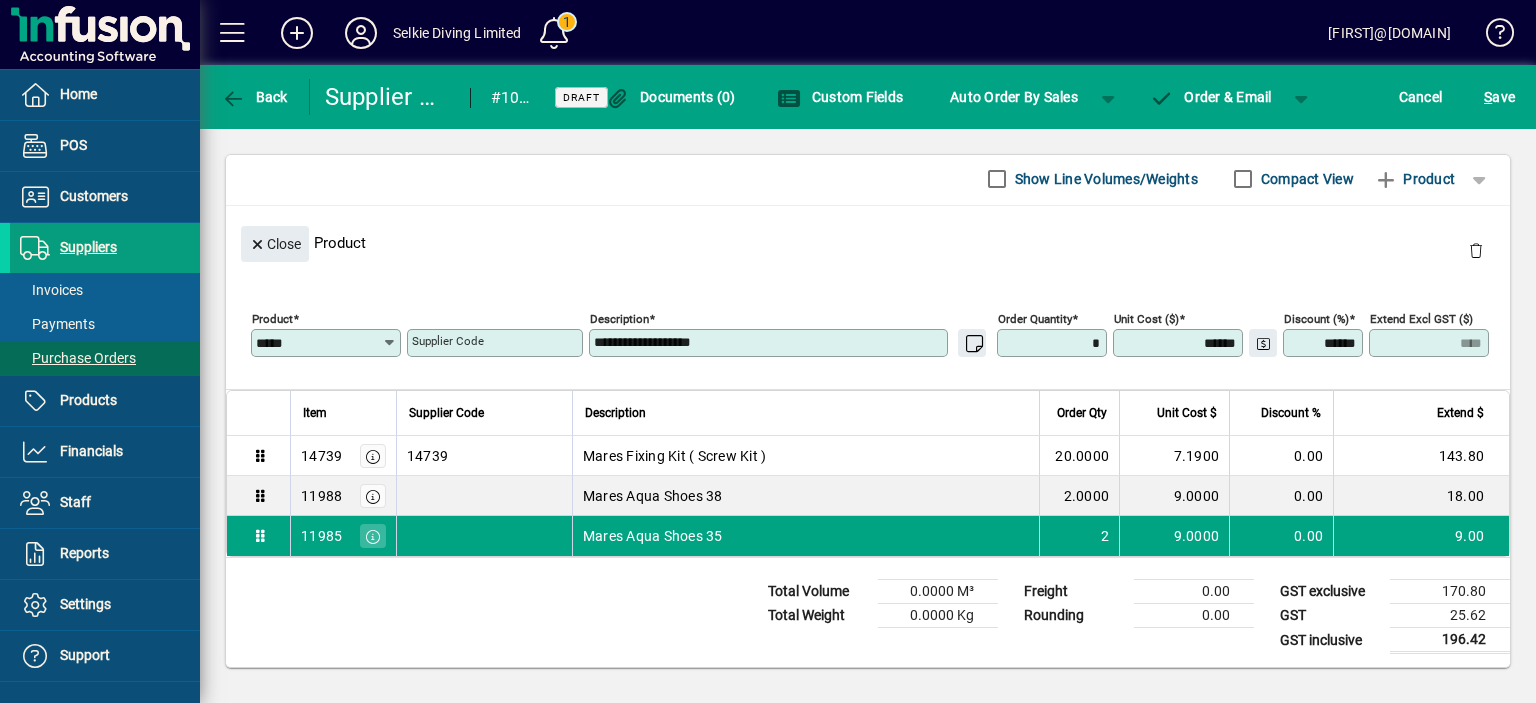 type on "*****" 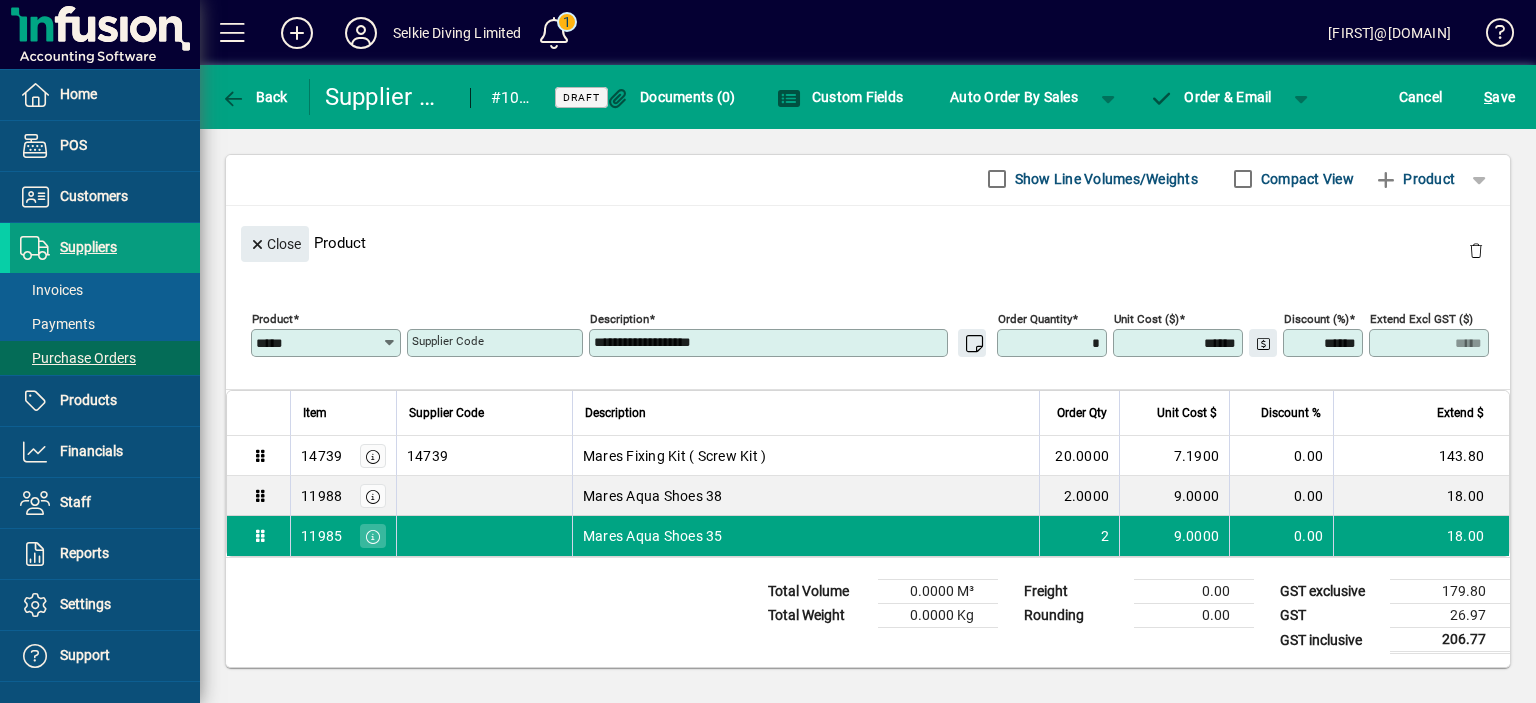 type on "******" 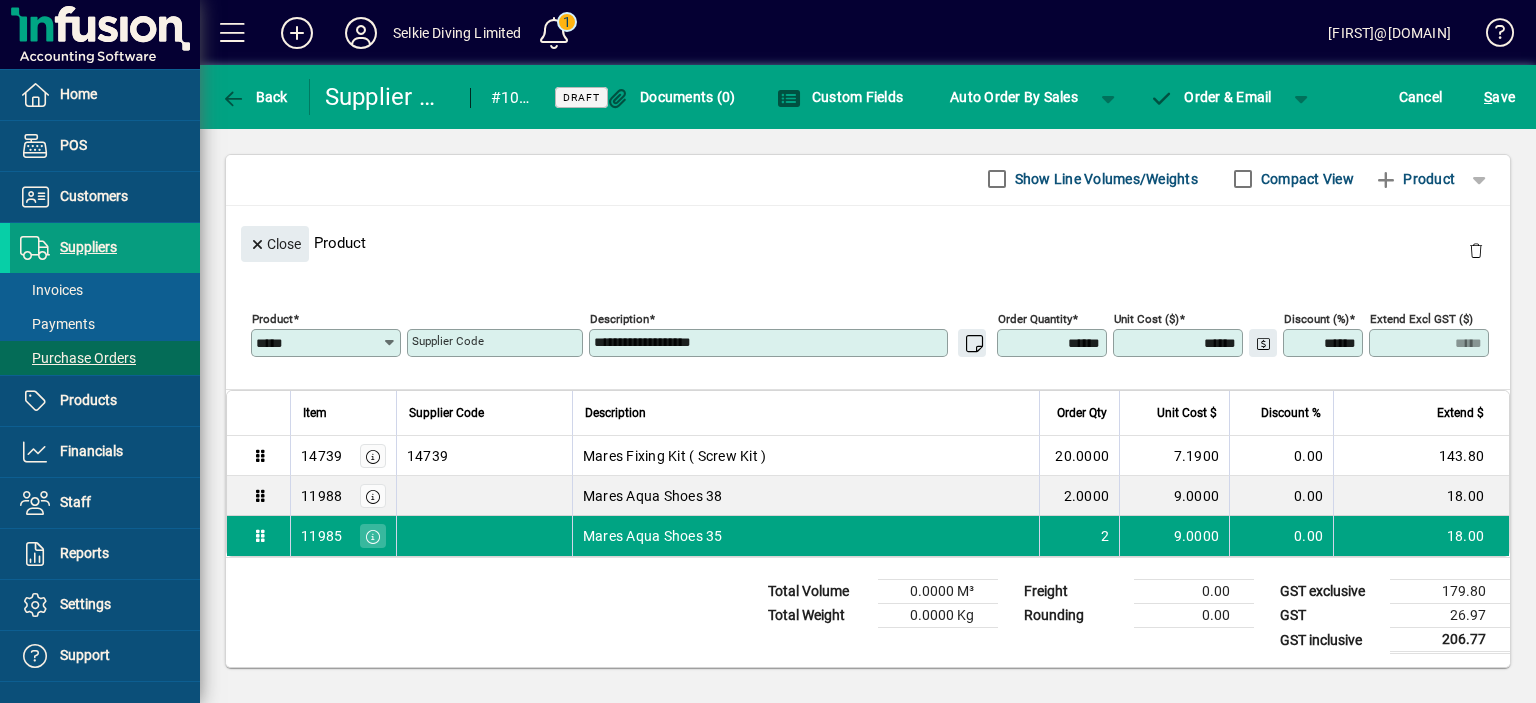drag, startPoint x: 1064, startPoint y: 247, endPoint x: 1080, endPoint y: 242, distance: 16.763054 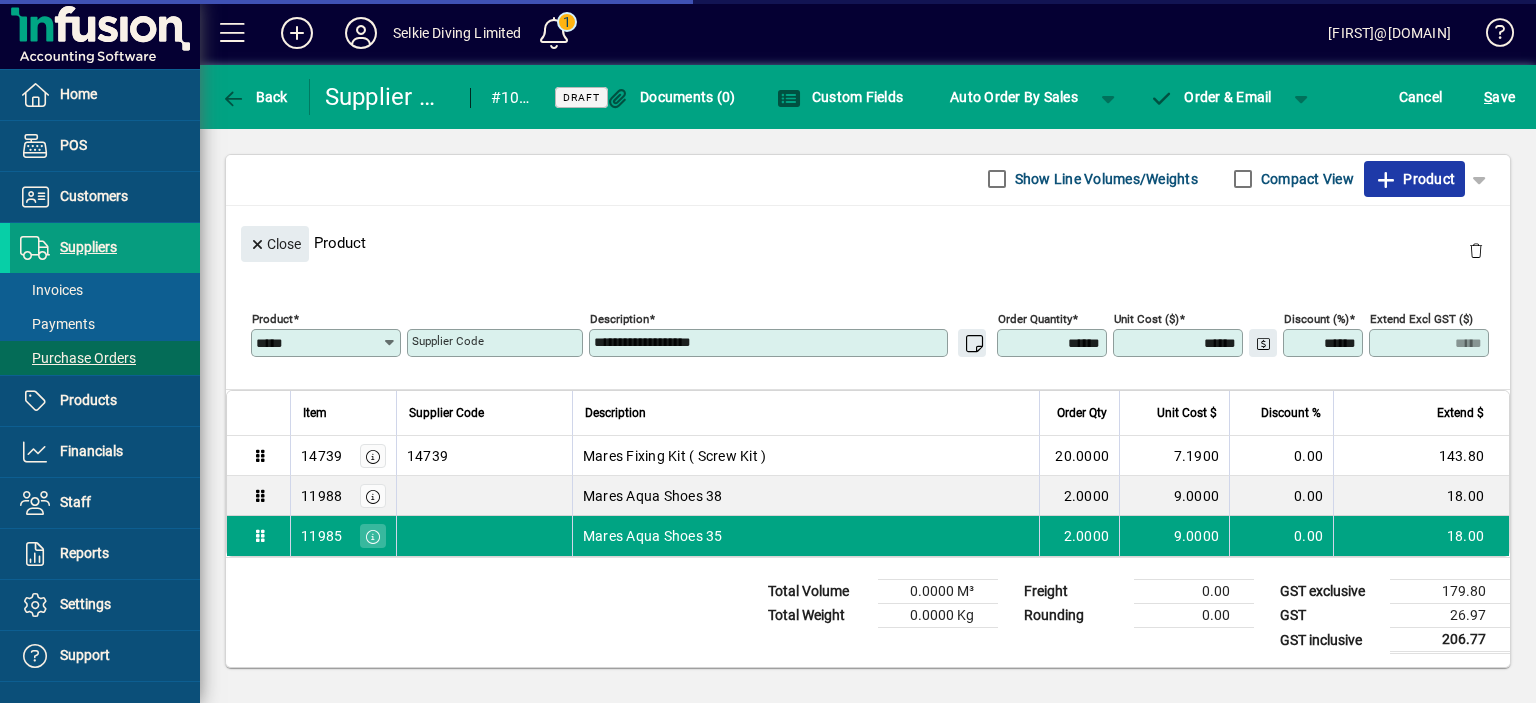 click 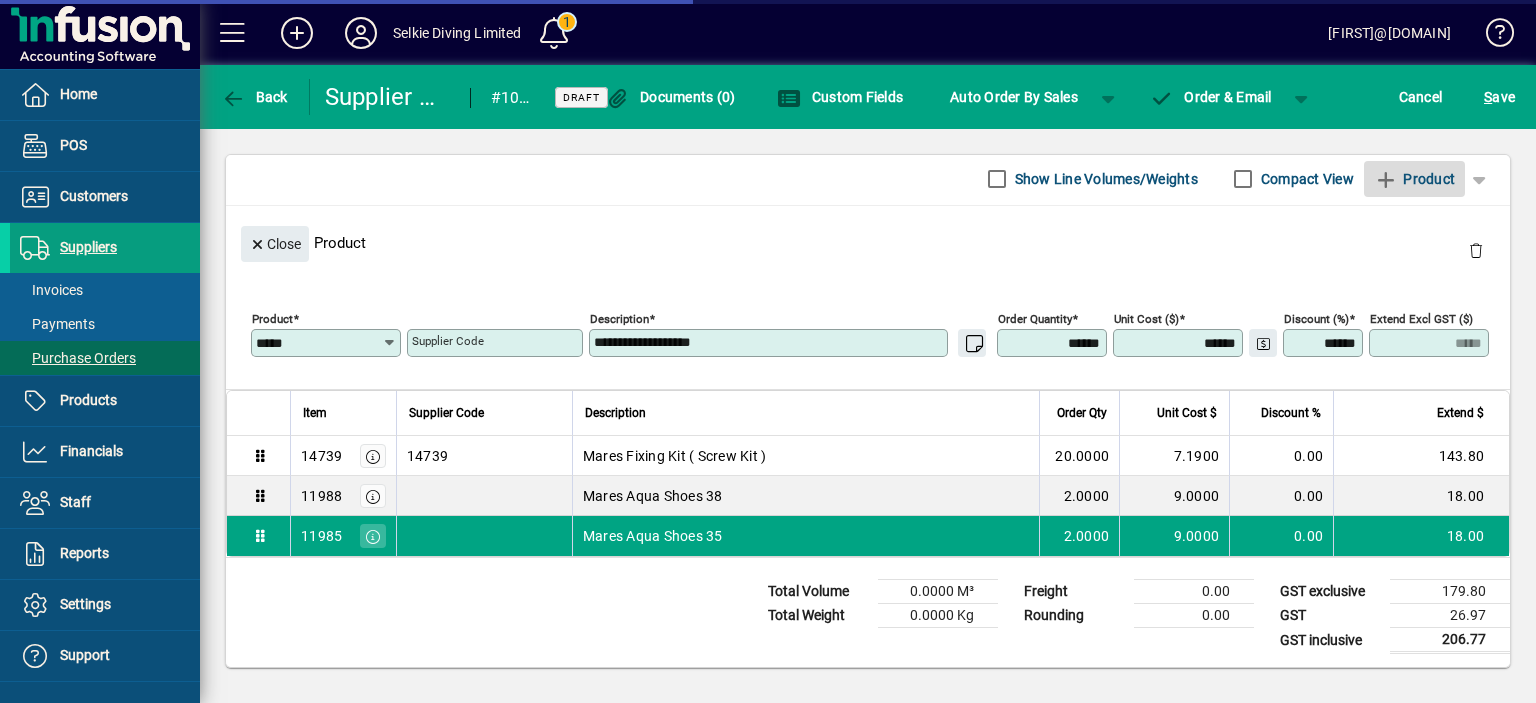 type 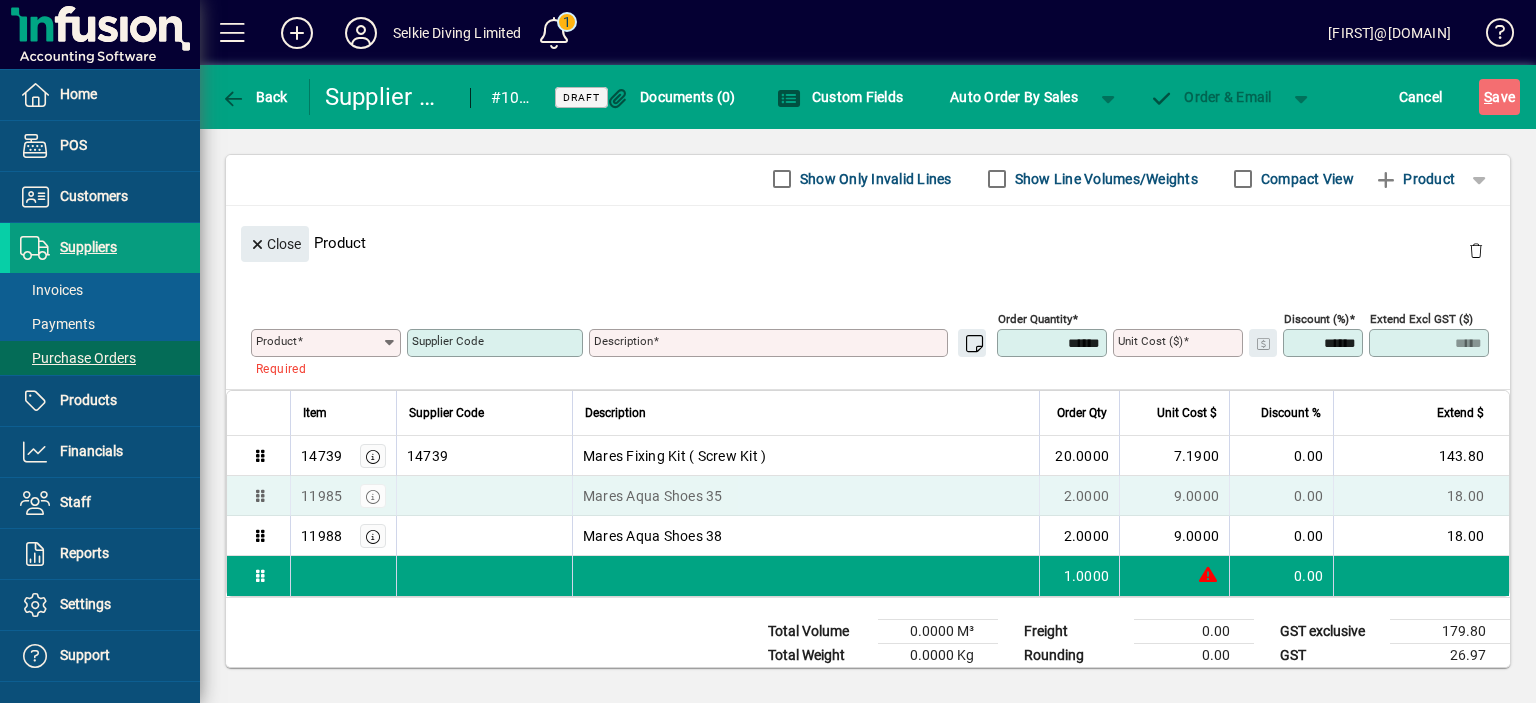 drag, startPoint x: 258, startPoint y: 537, endPoint x: 256, endPoint y: 491, distance: 46.043457 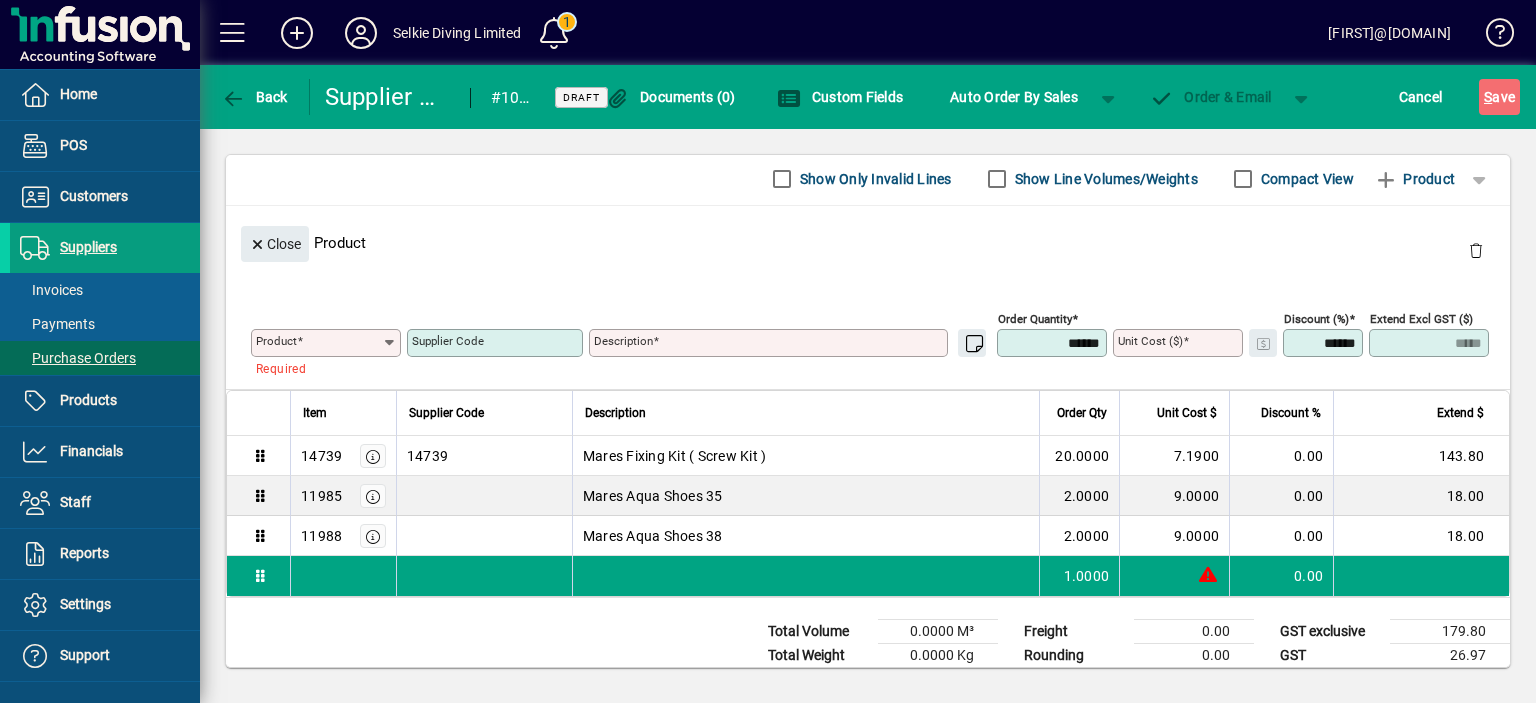 click on "Product" at bounding box center [319, 343] 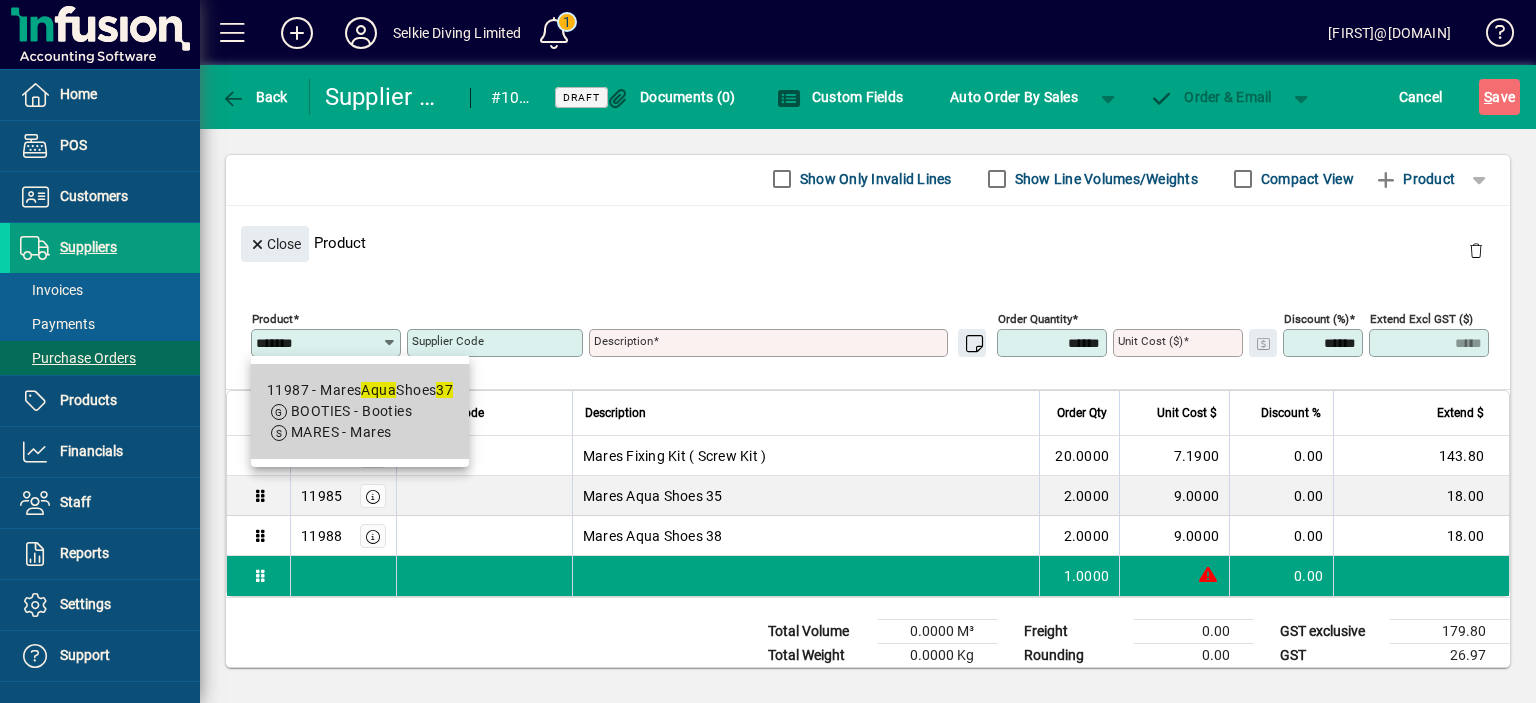 click on "BOOTIES - Booties" at bounding box center [351, 411] 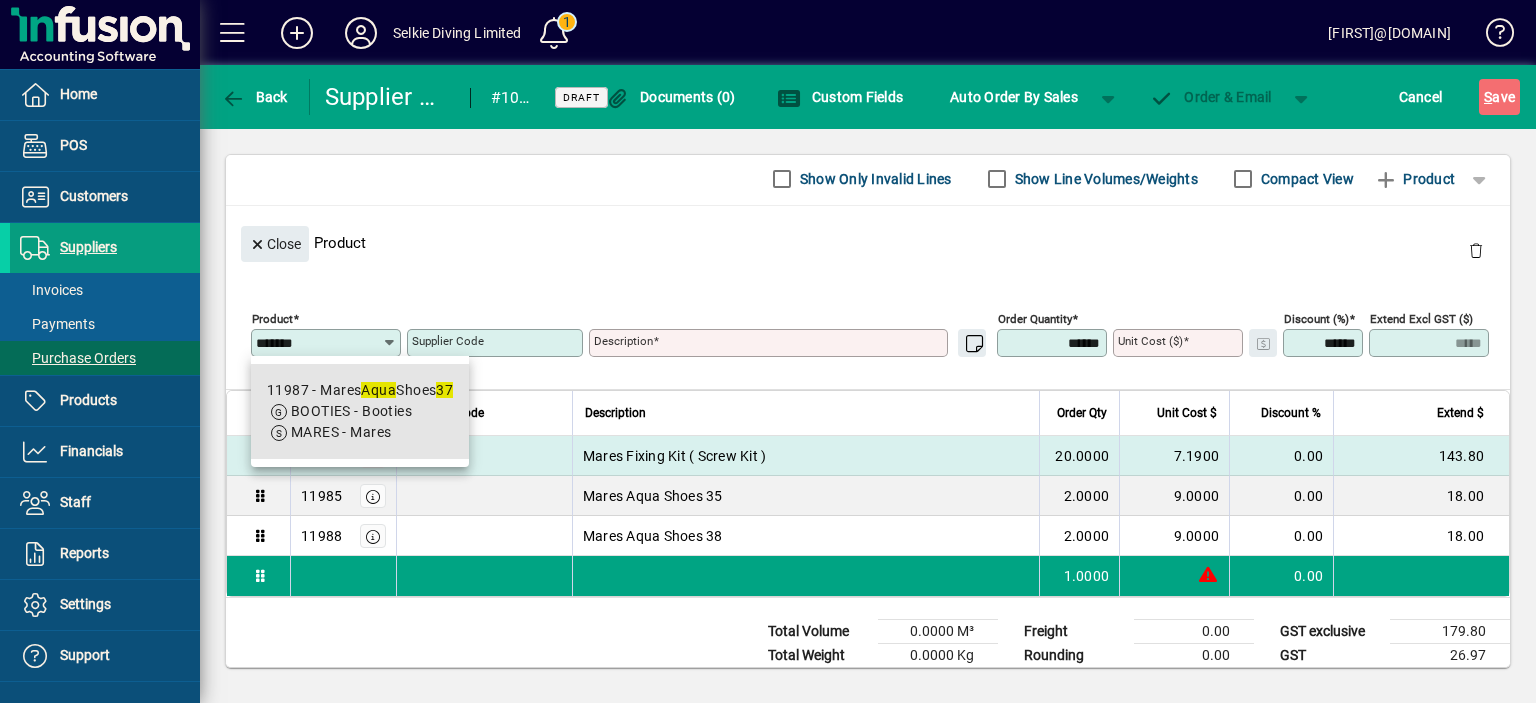 type on "*****" 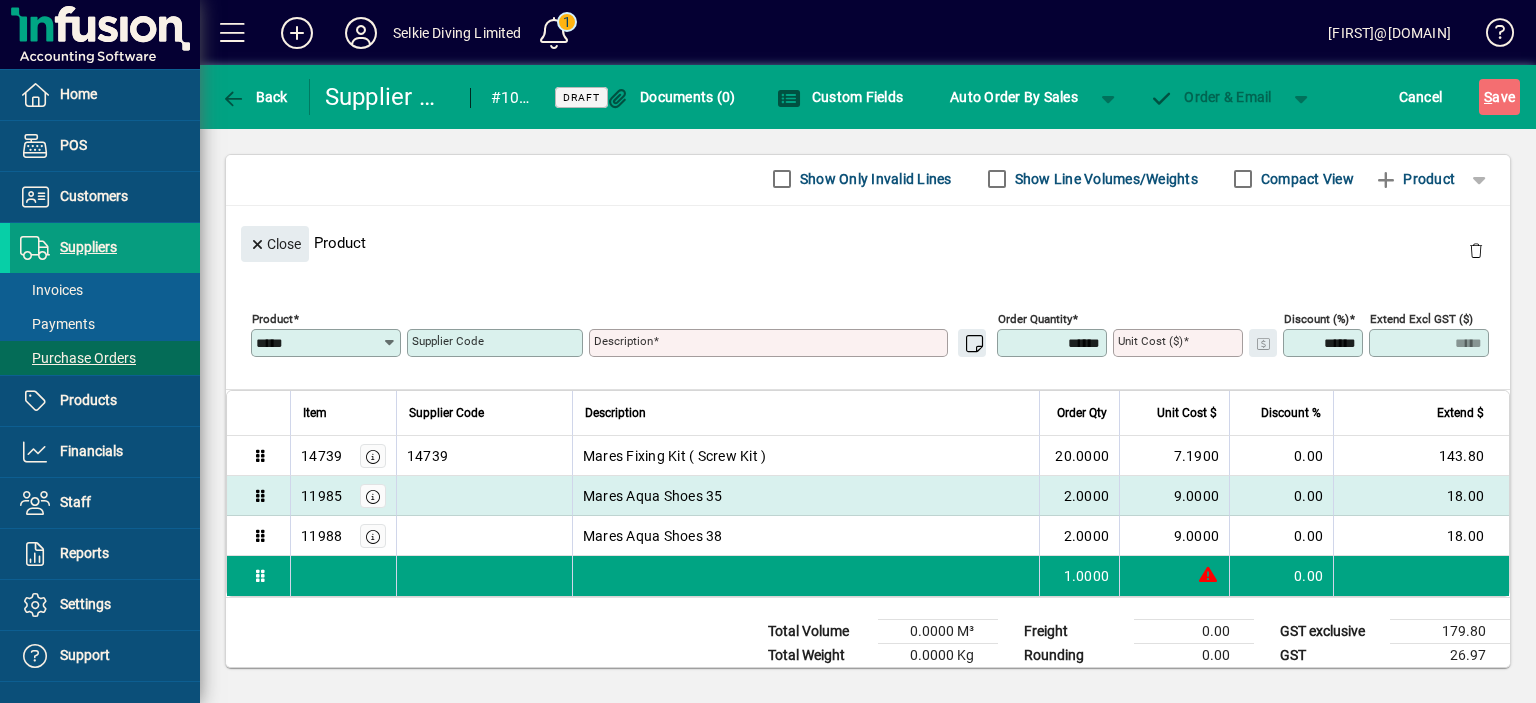 type on "**********" 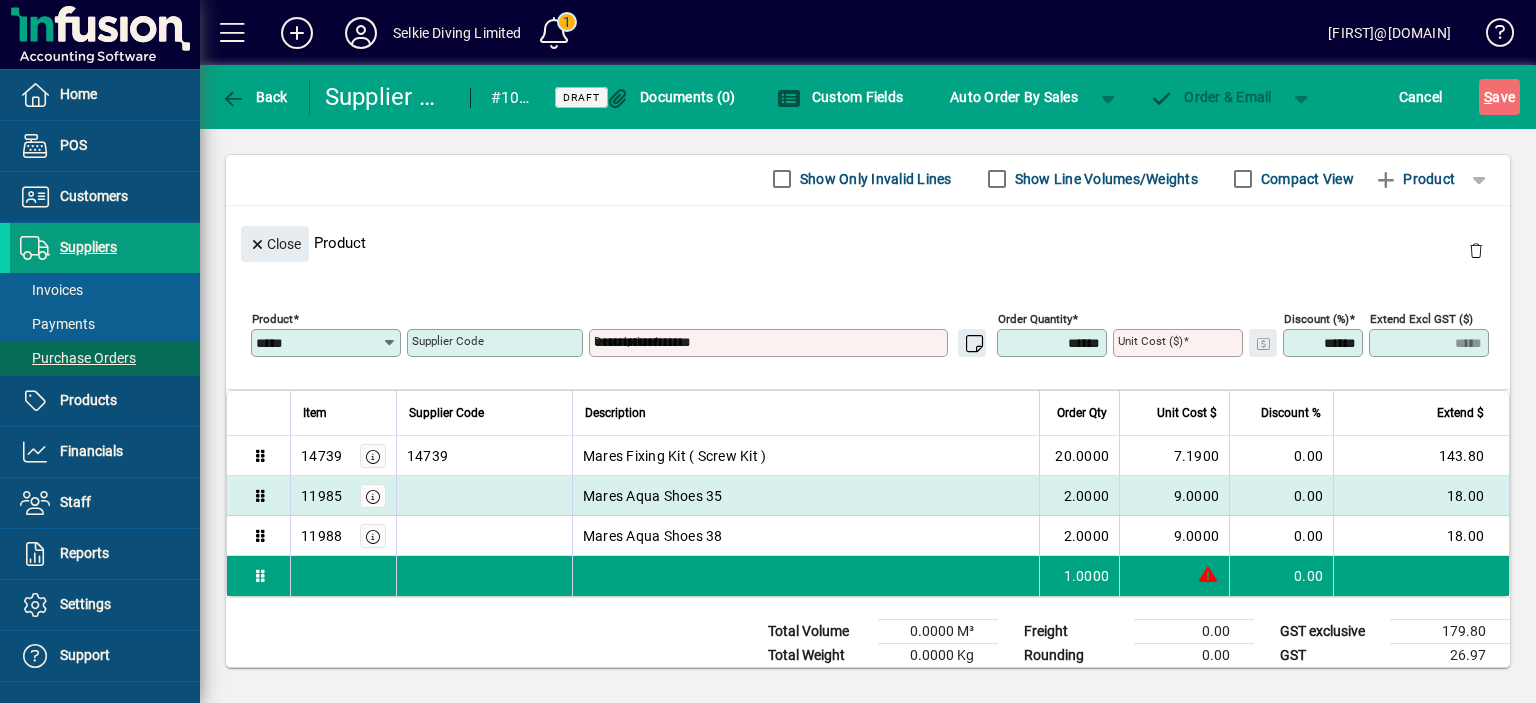 type on "*******" 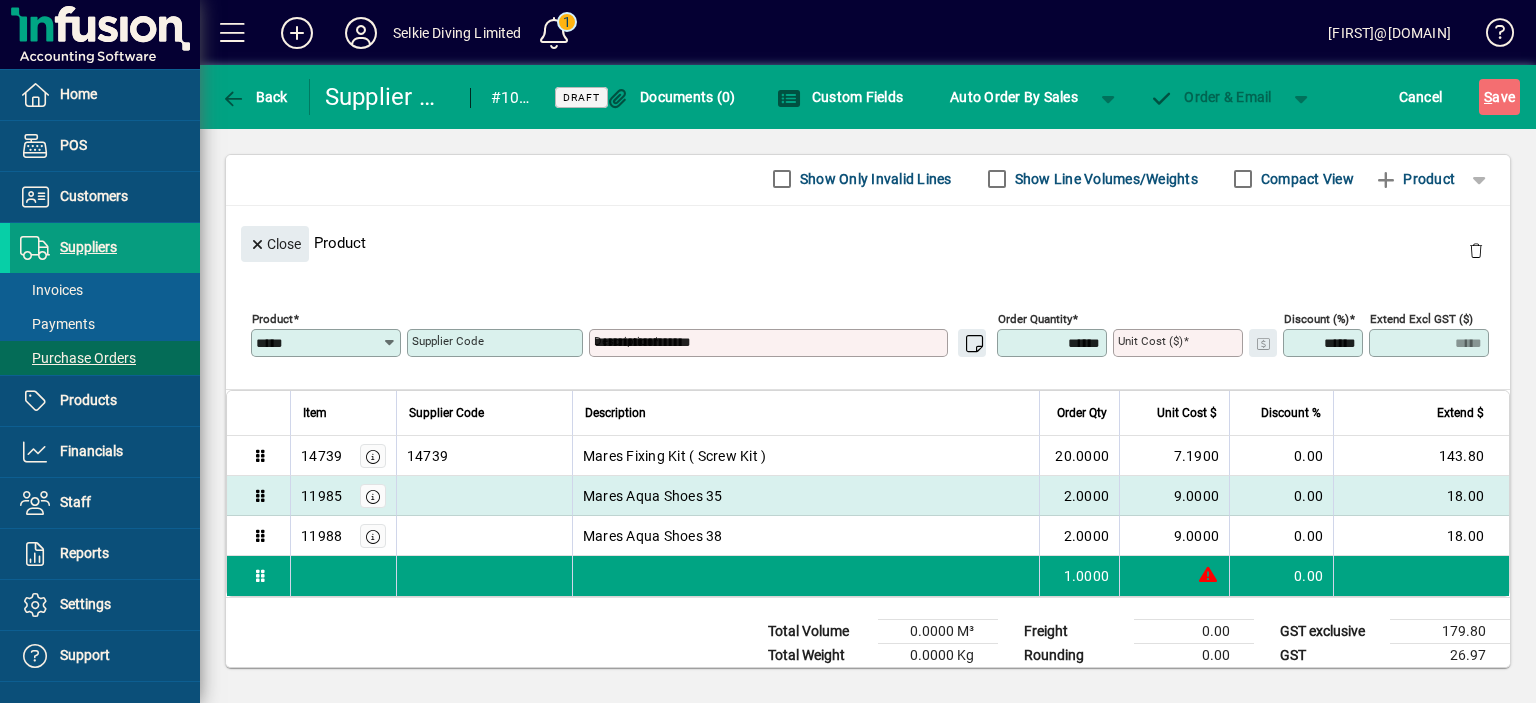 type on "*****" 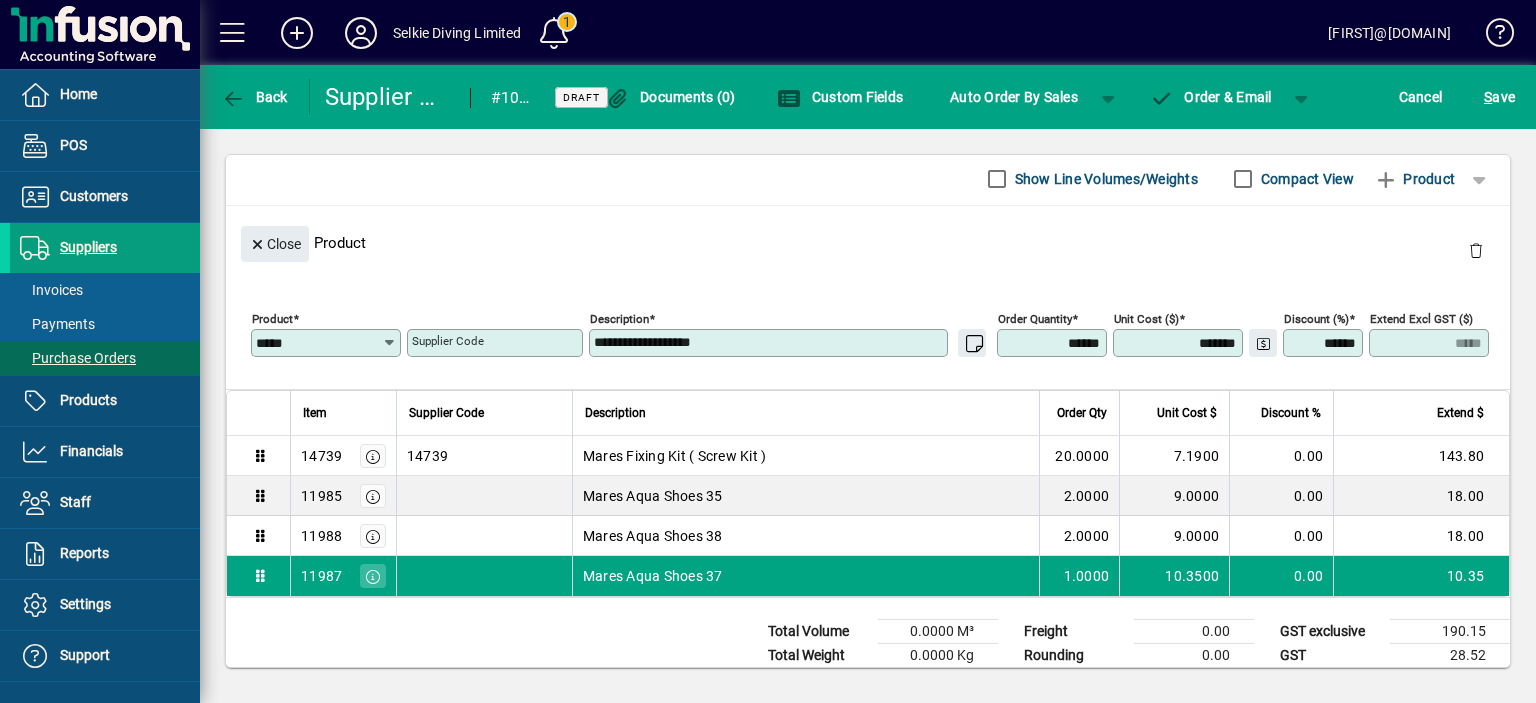 drag, startPoint x: 1032, startPoint y: 351, endPoint x: 1100, endPoint y: 351, distance: 68 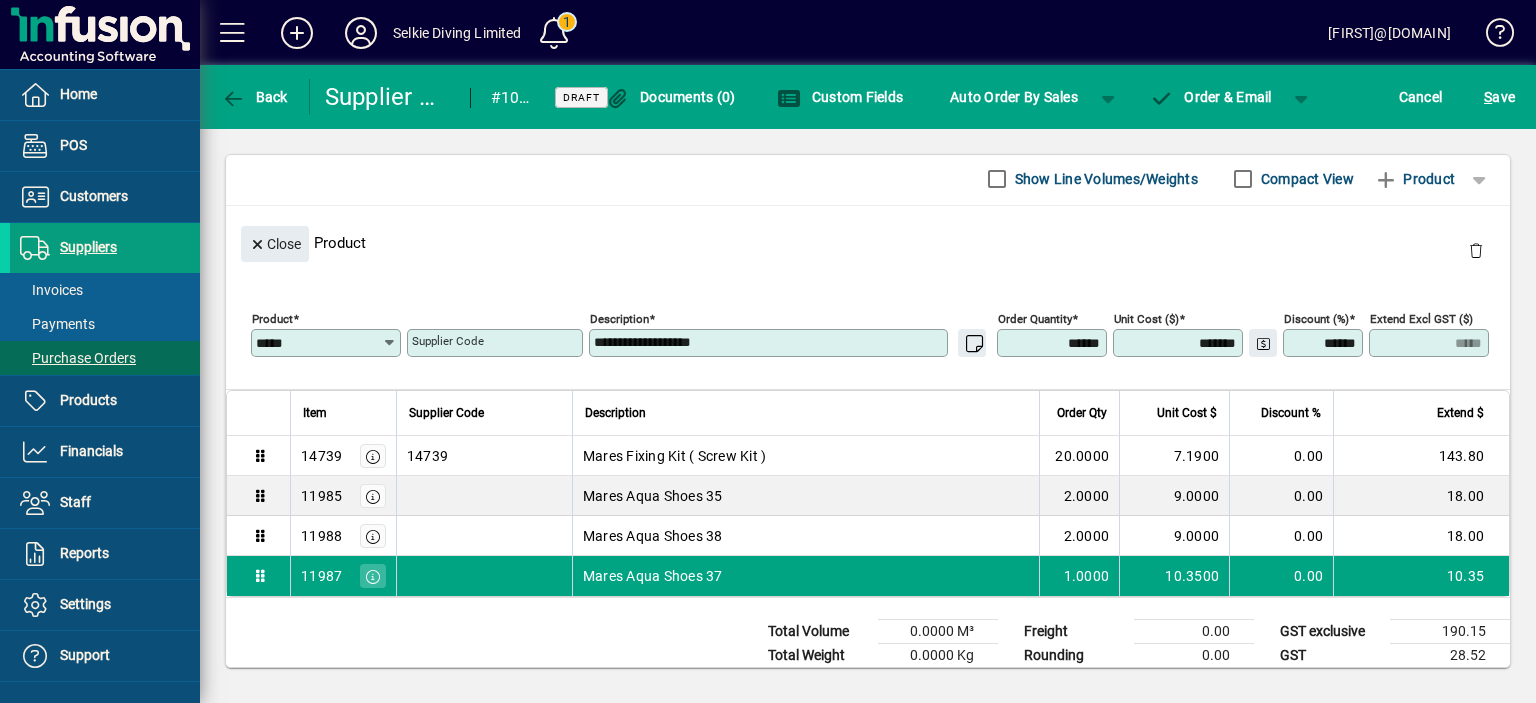 drag, startPoint x: 1022, startPoint y: 339, endPoint x: 1104, endPoint y: 335, distance: 82.0975 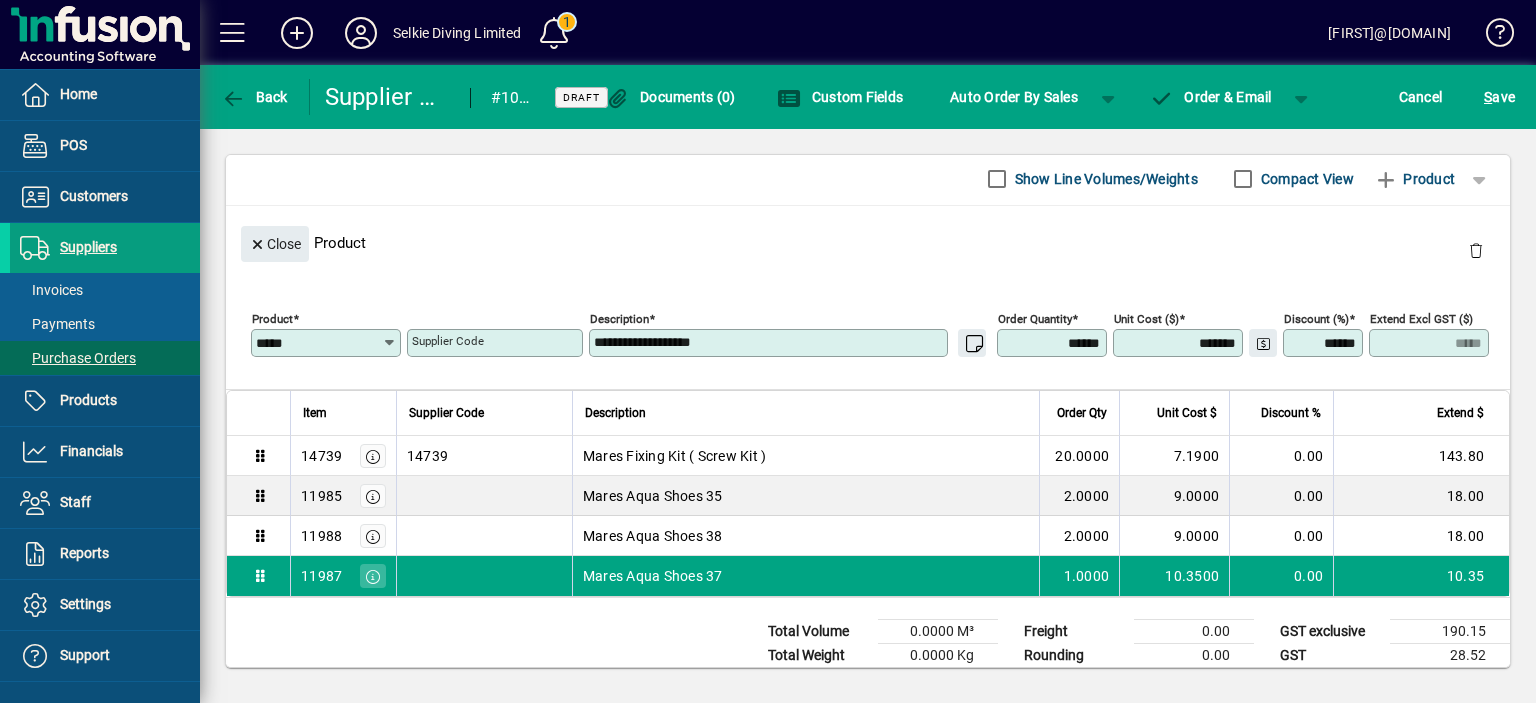 click on "**********" 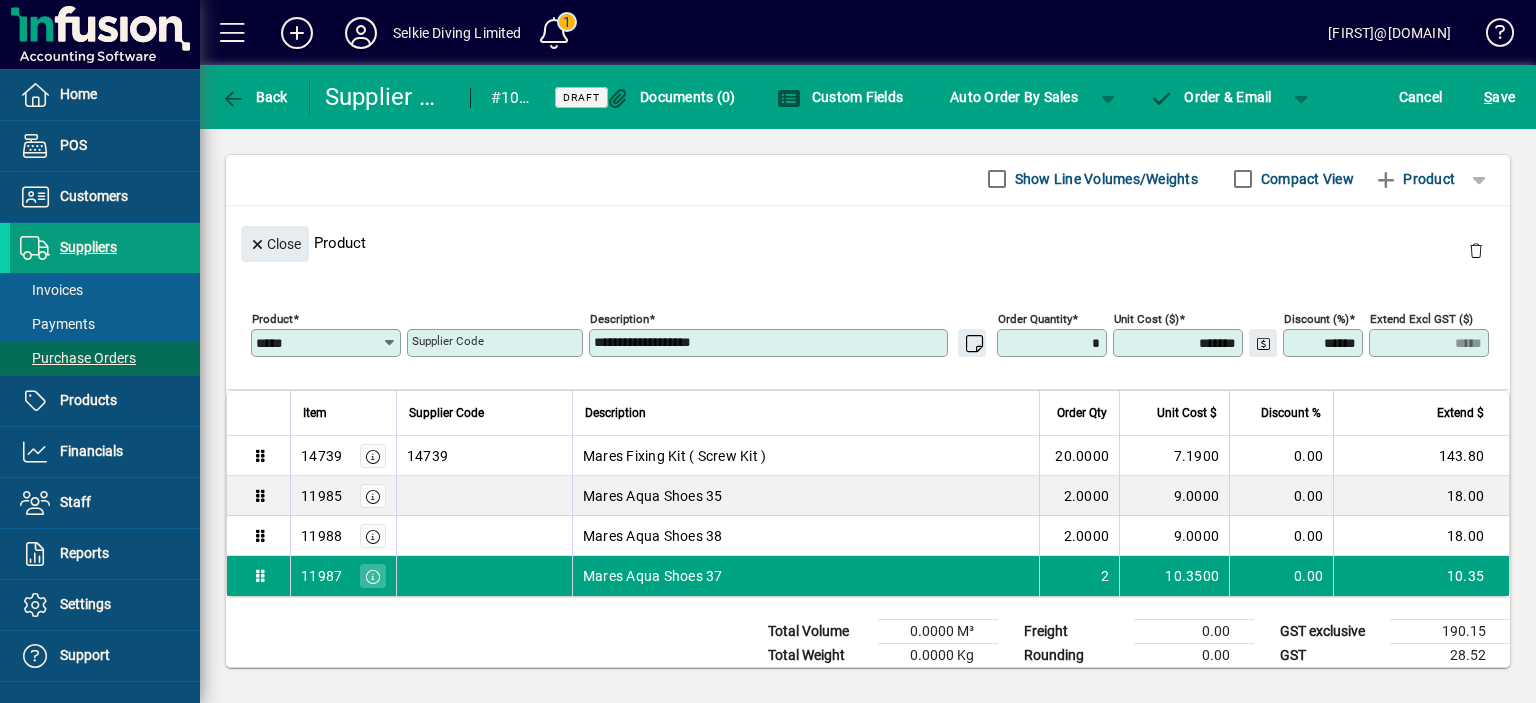type on "*****" 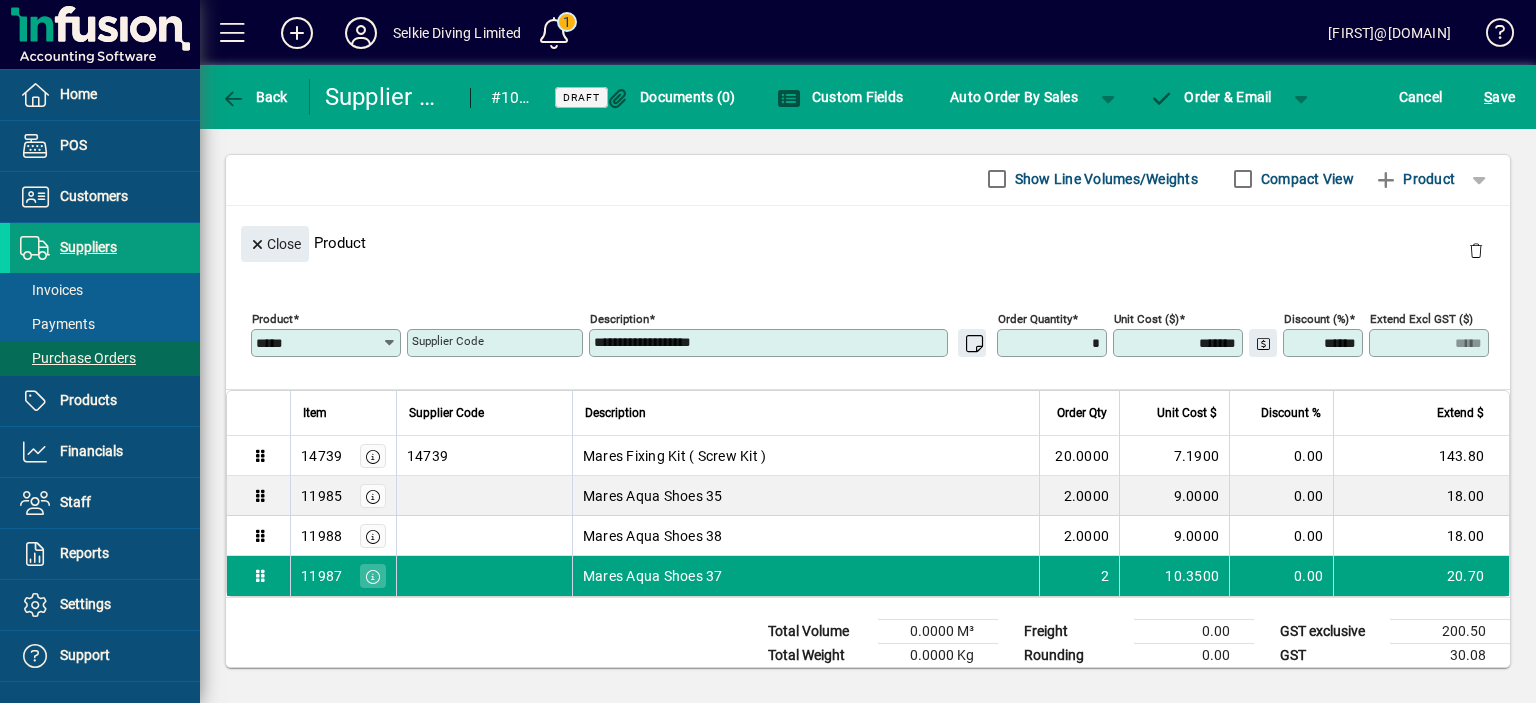 type on "******" 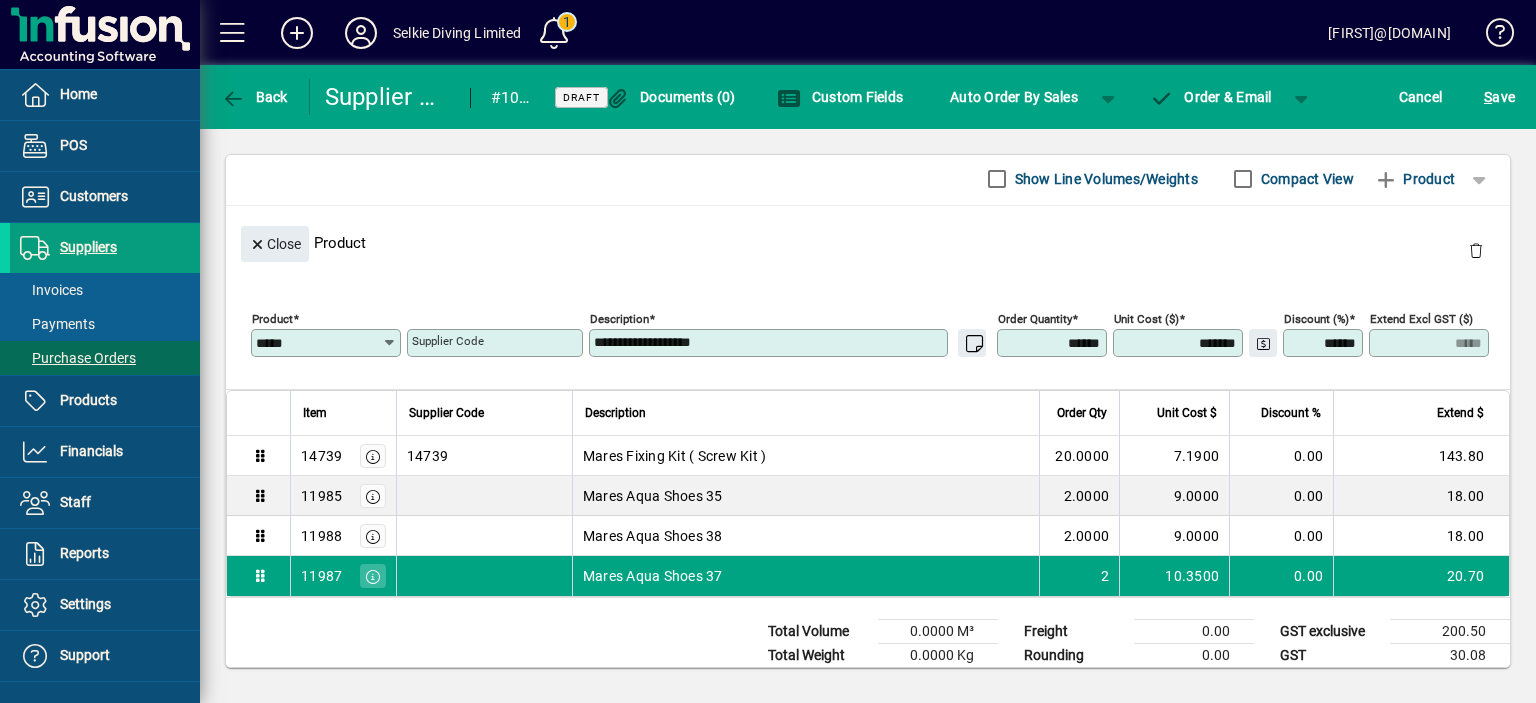 click on "Close  Product" 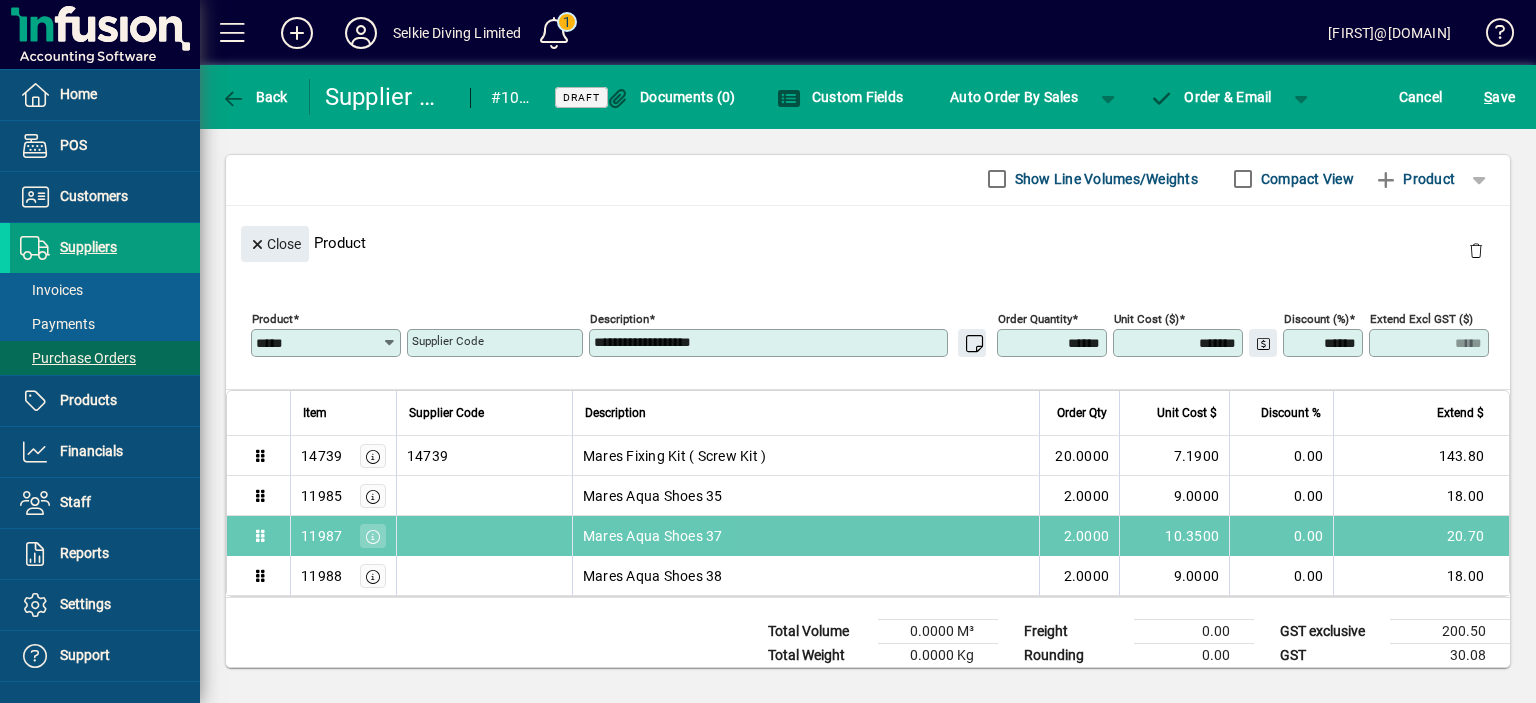 drag, startPoint x: 265, startPoint y: 573, endPoint x: 256, endPoint y: 531, distance: 42.953465 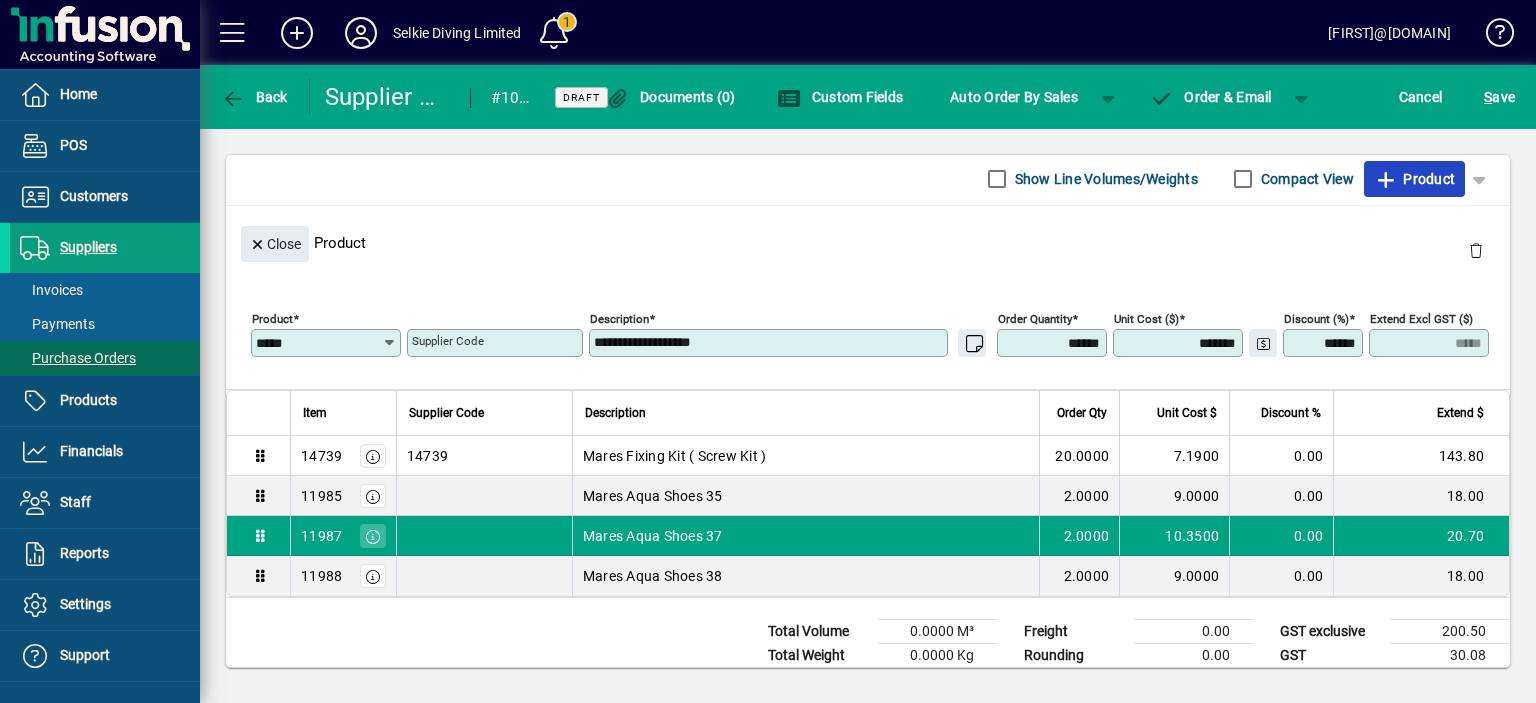 drag, startPoint x: 1366, startPoint y: 182, endPoint x: 1336, endPoint y: 225, distance: 52.43091 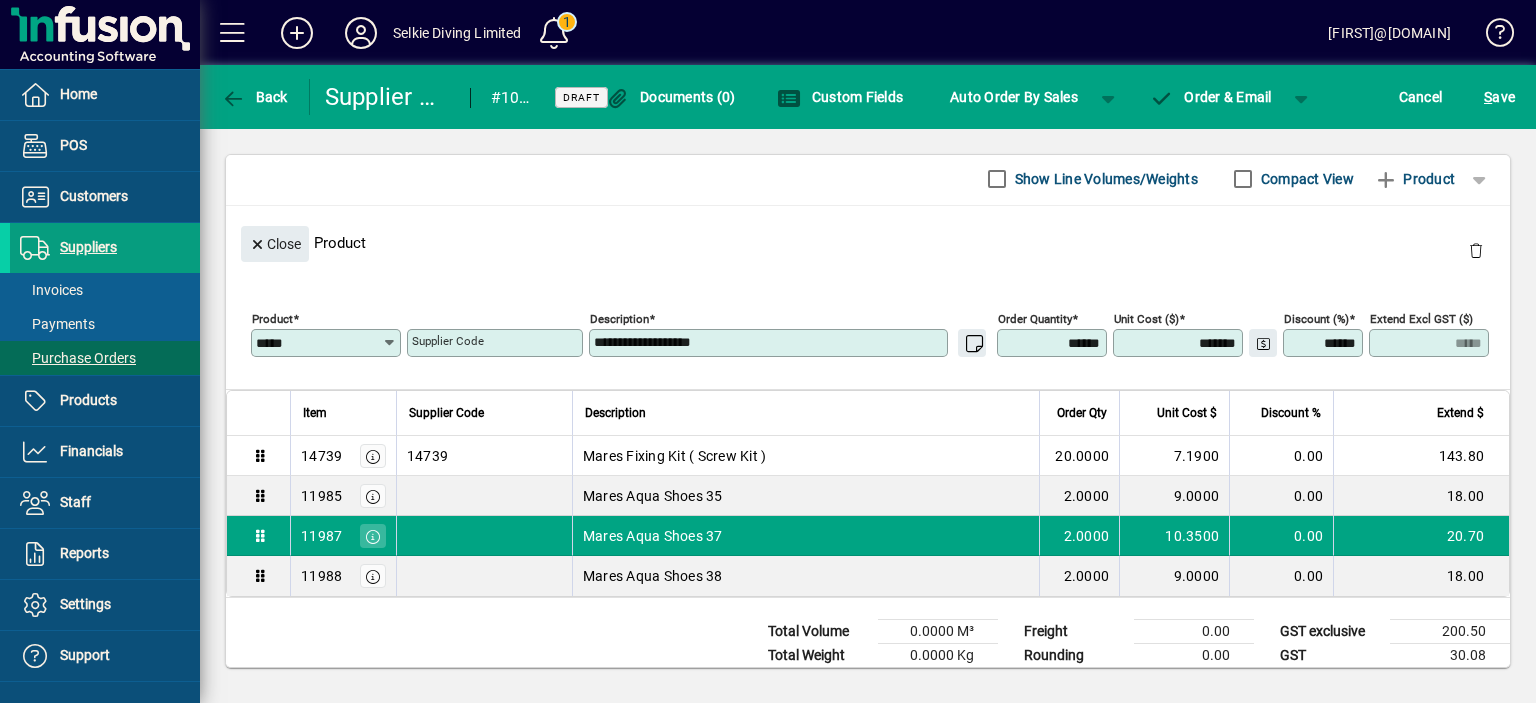 type 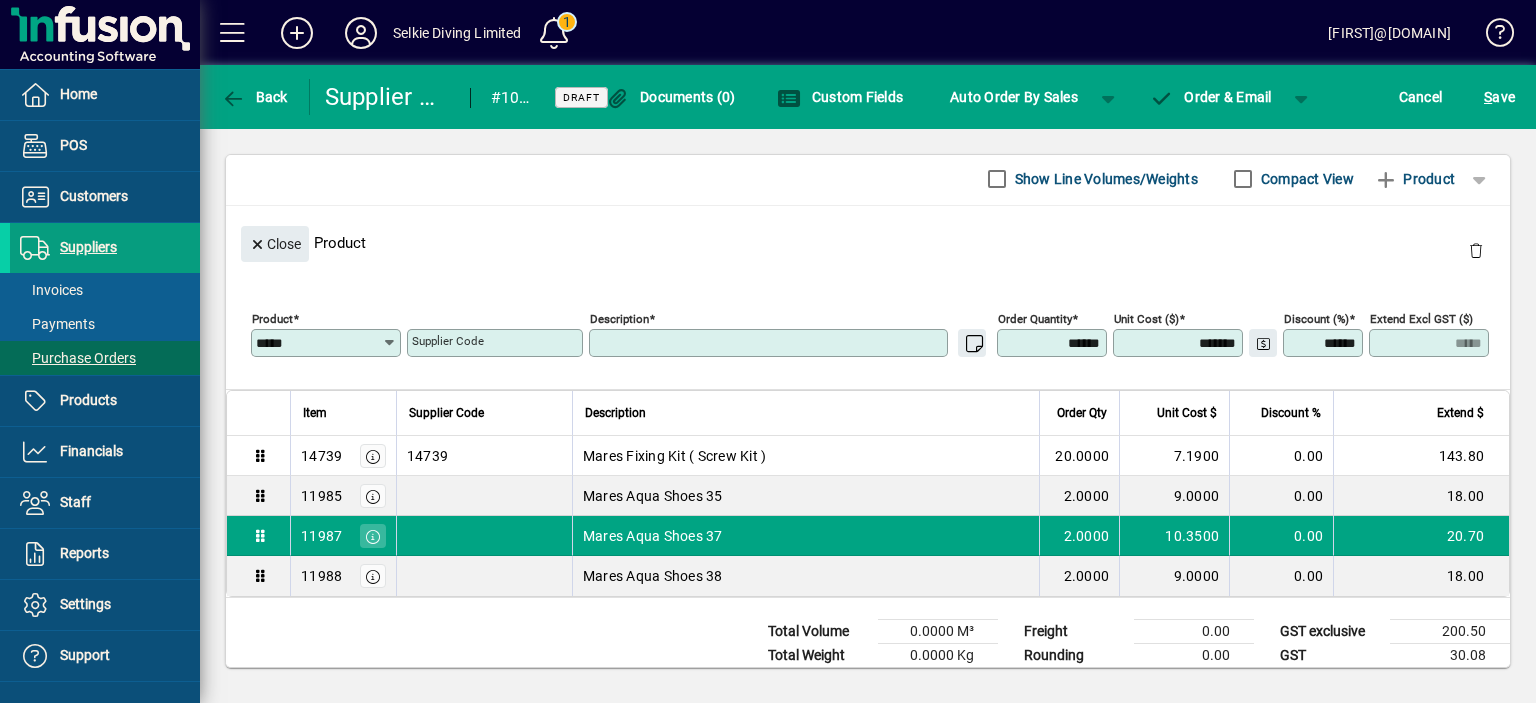 type 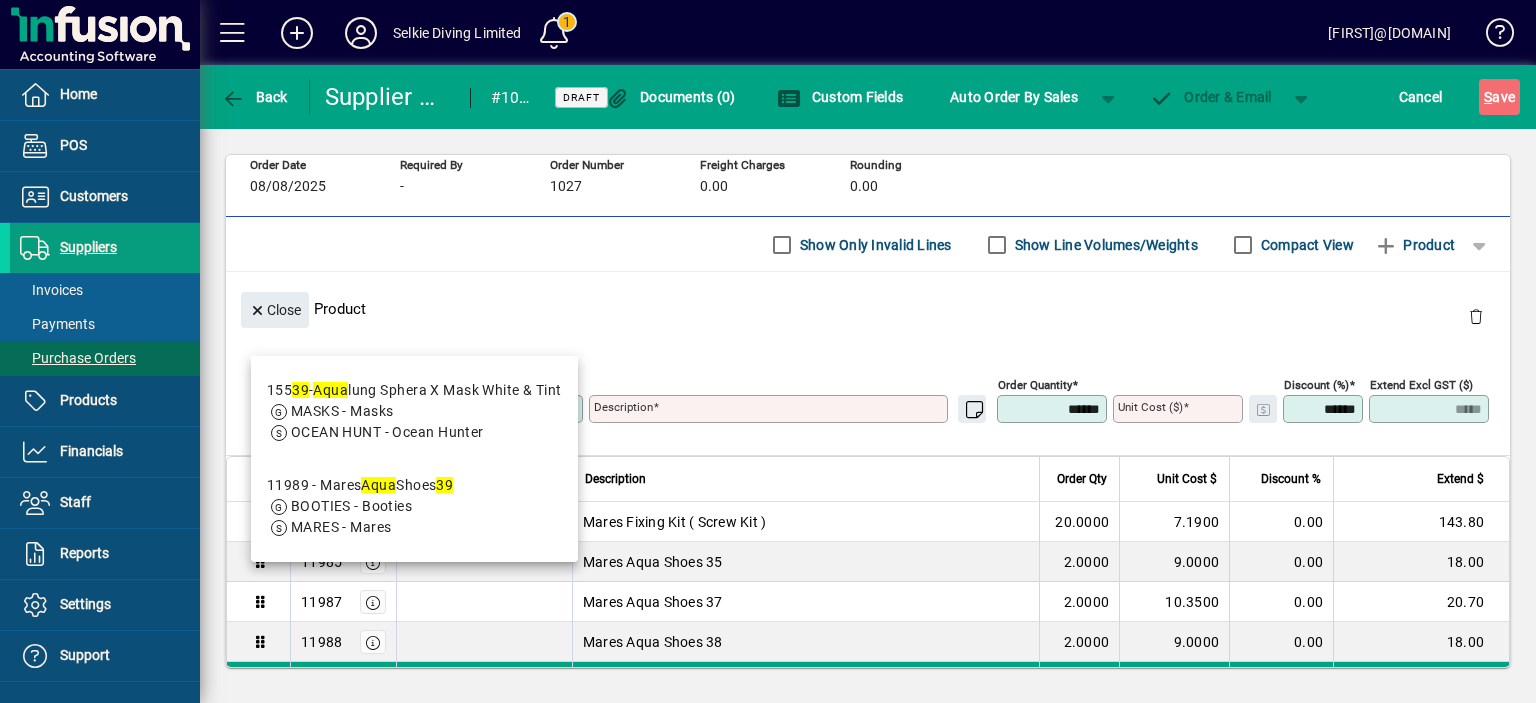 scroll, scrollTop: 78, scrollLeft: 0, axis: vertical 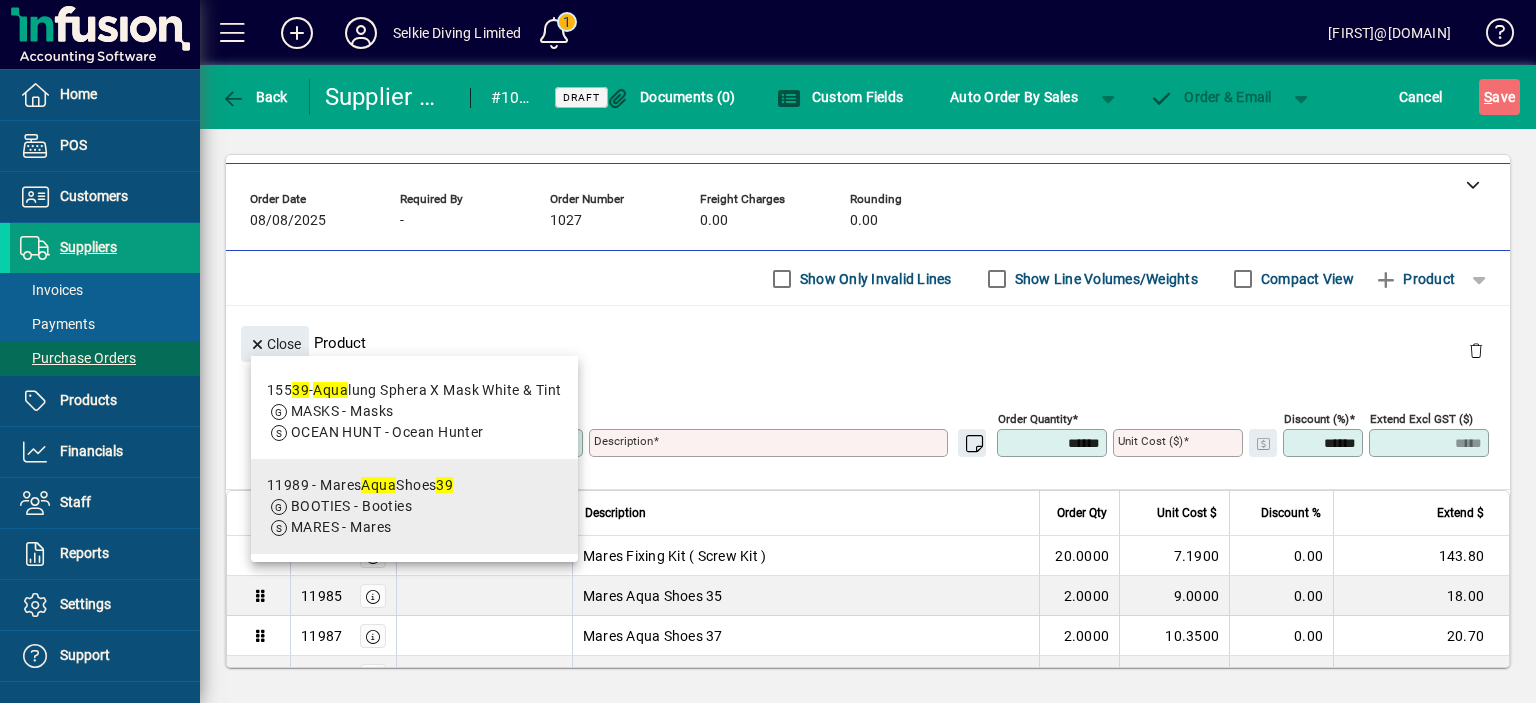 click on "[NUMBER] - [COMPANY] [PRODUCT] [NUMBER]" at bounding box center (360, 485) 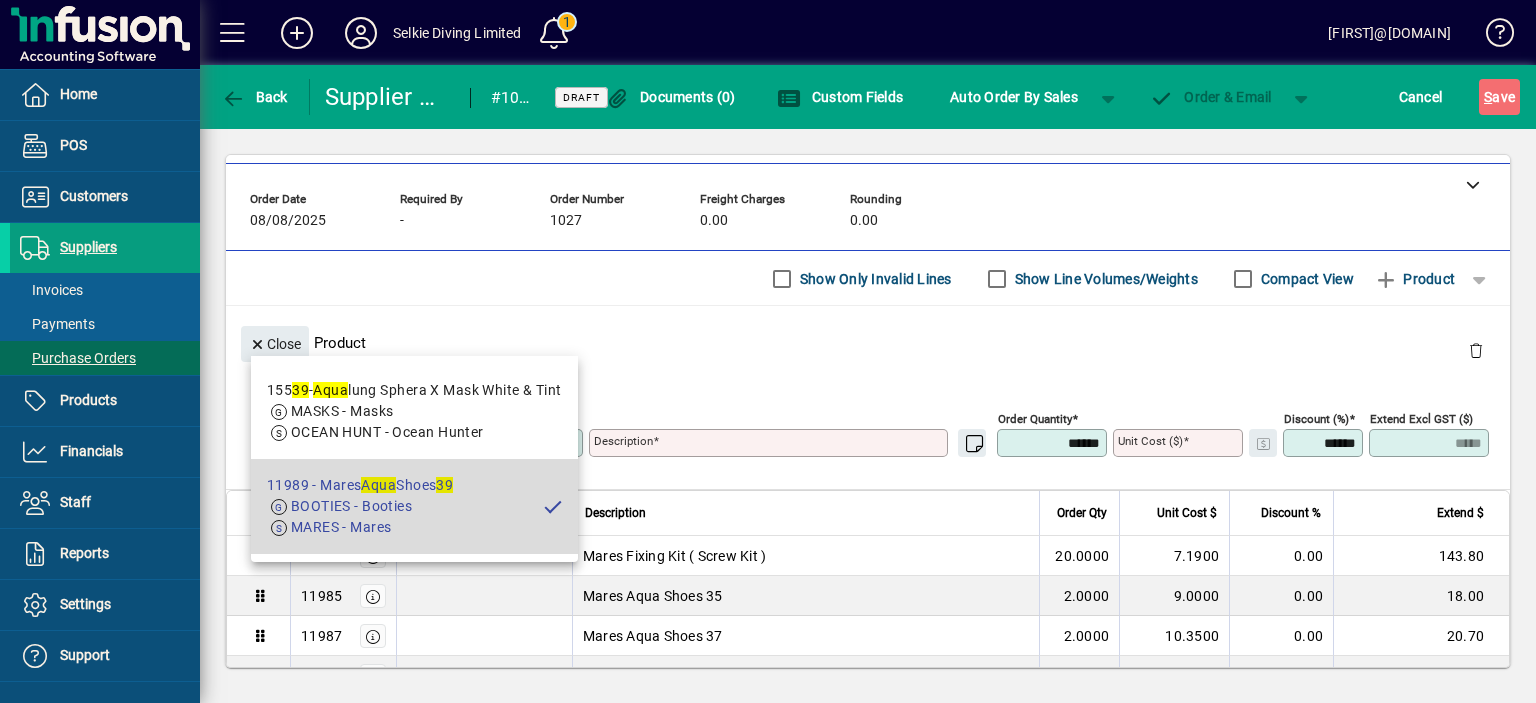 type on "**********" 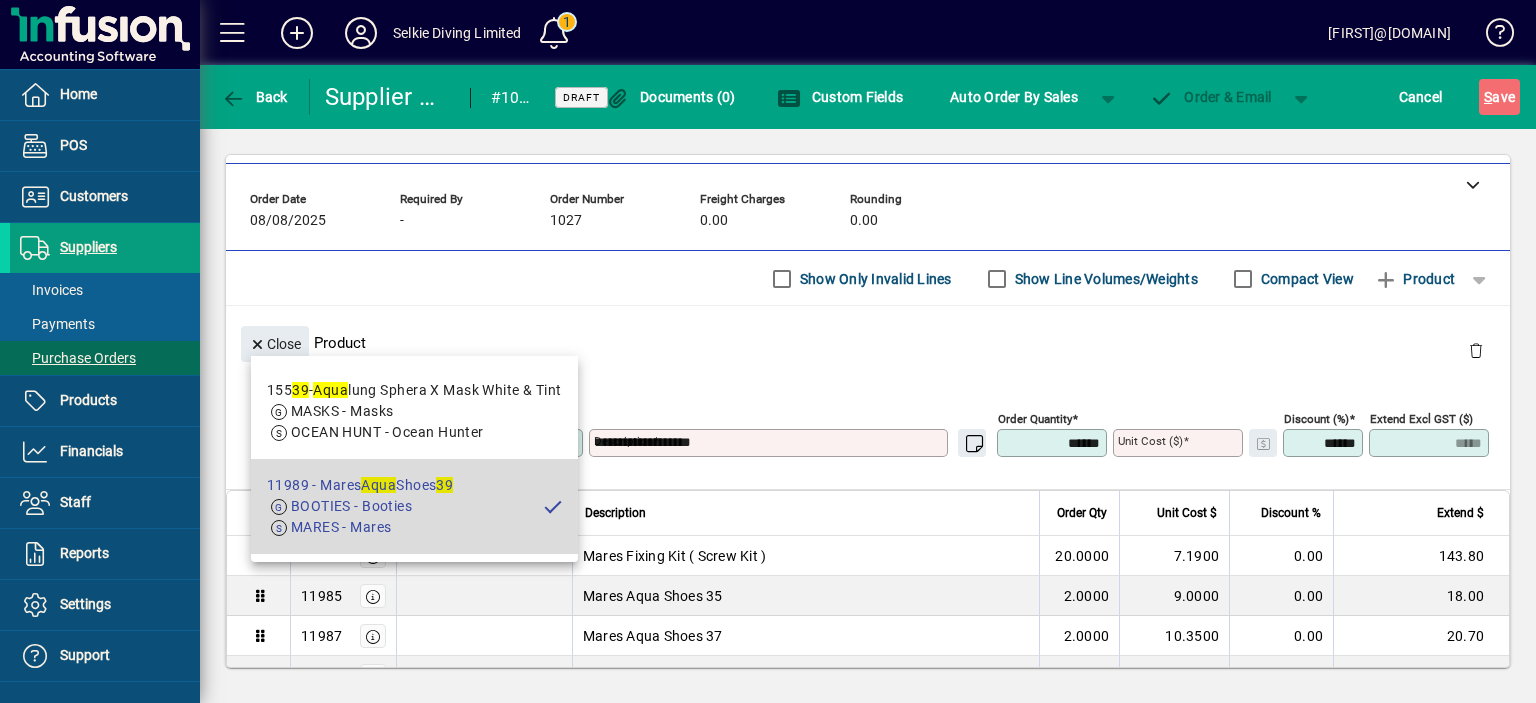 type on "*******" 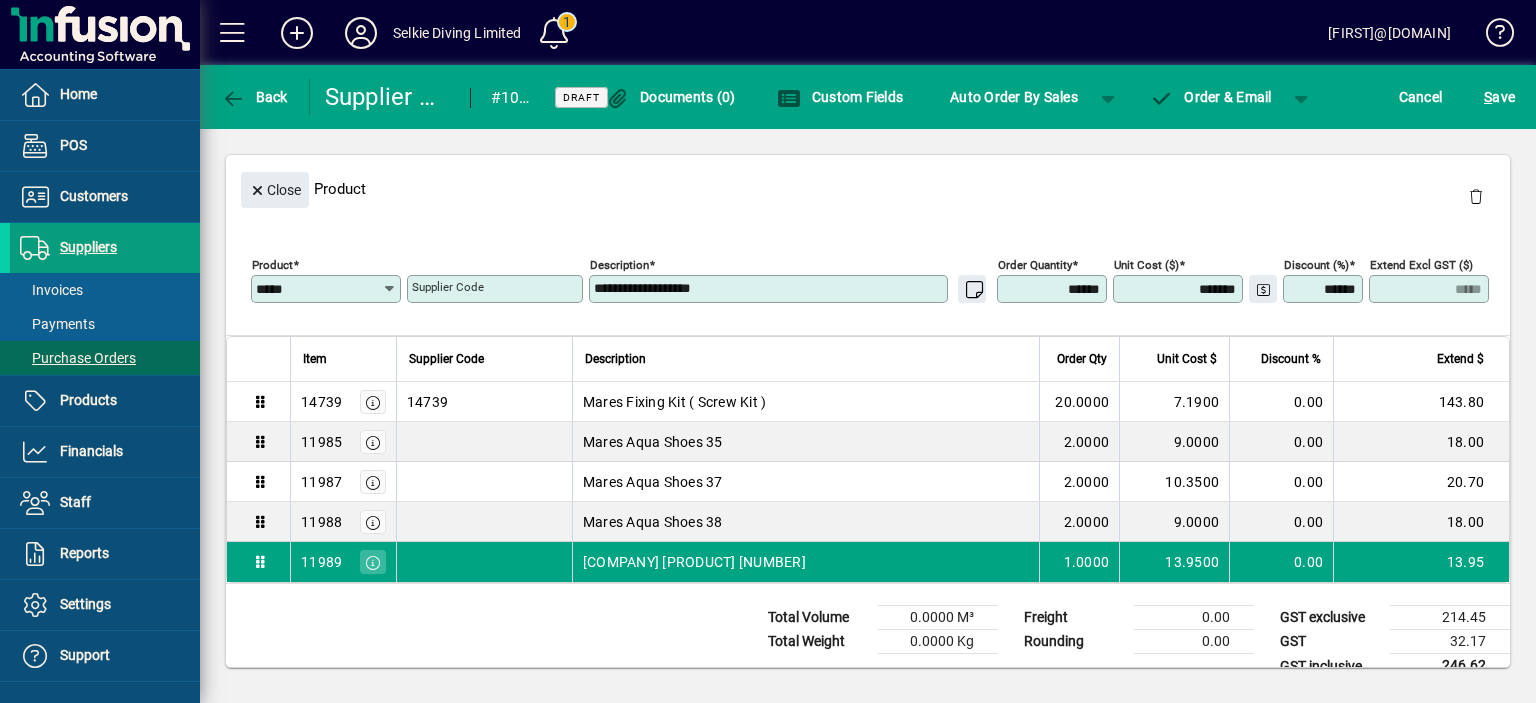 scroll, scrollTop: 258, scrollLeft: 0, axis: vertical 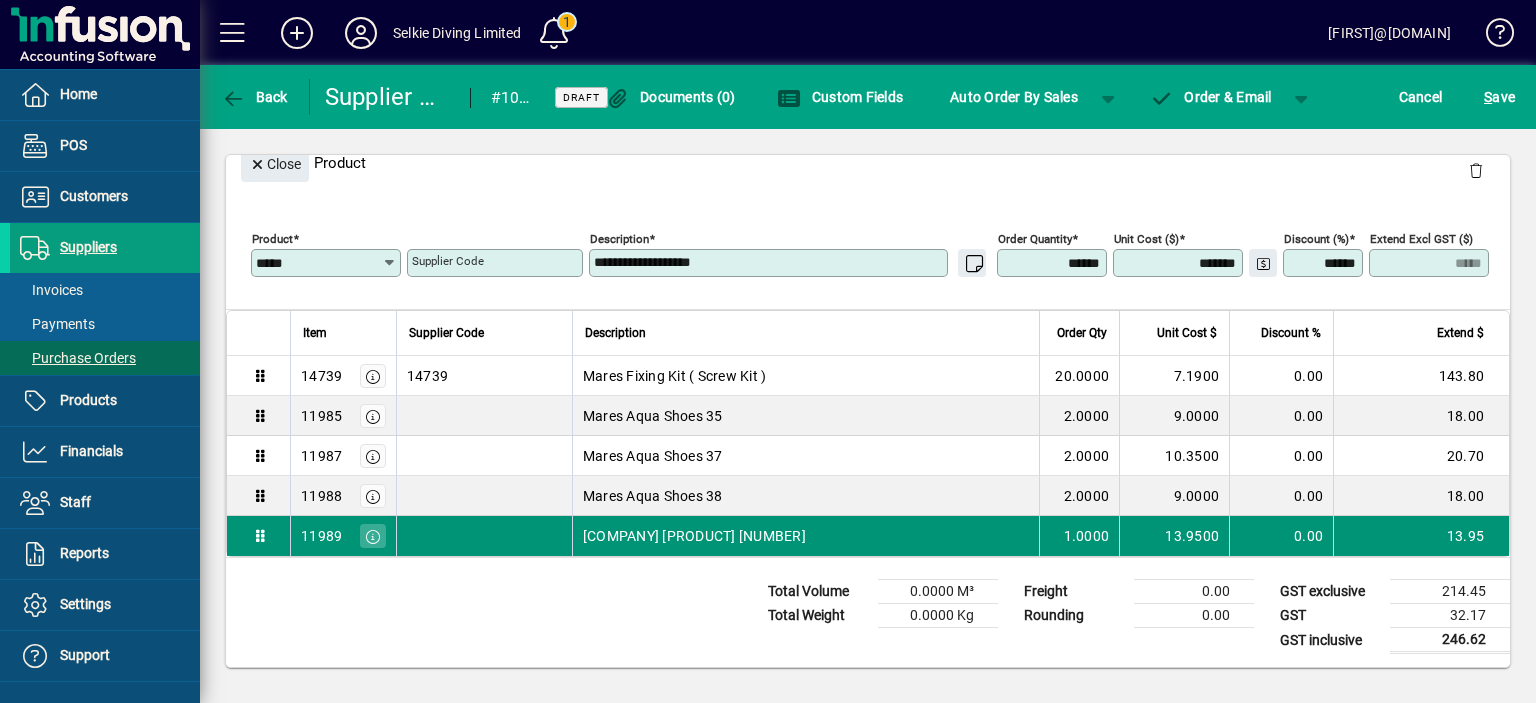 click on "1.0000" at bounding box center [1079, 536] 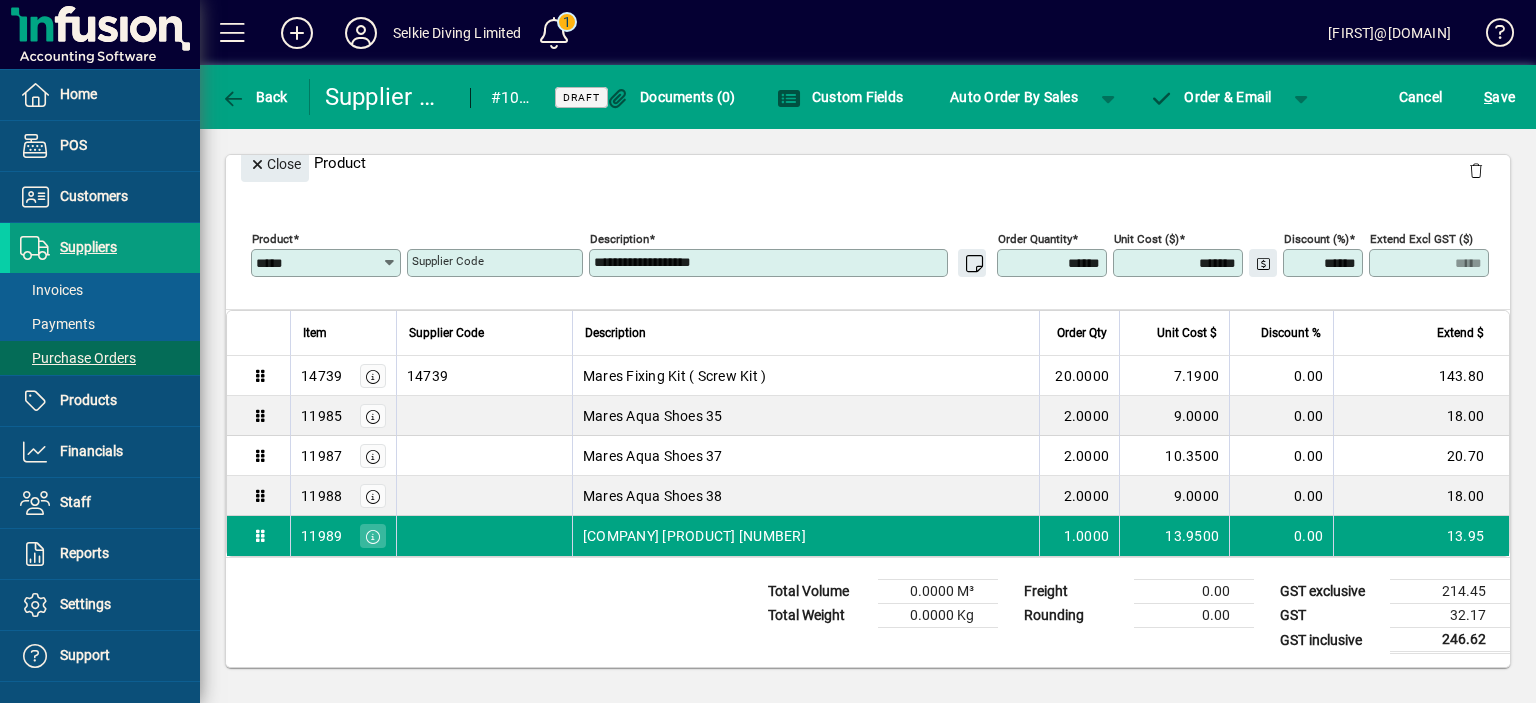 drag, startPoint x: 1024, startPoint y: 258, endPoint x: 1092, endPoint y: 253, distance: 68.18358 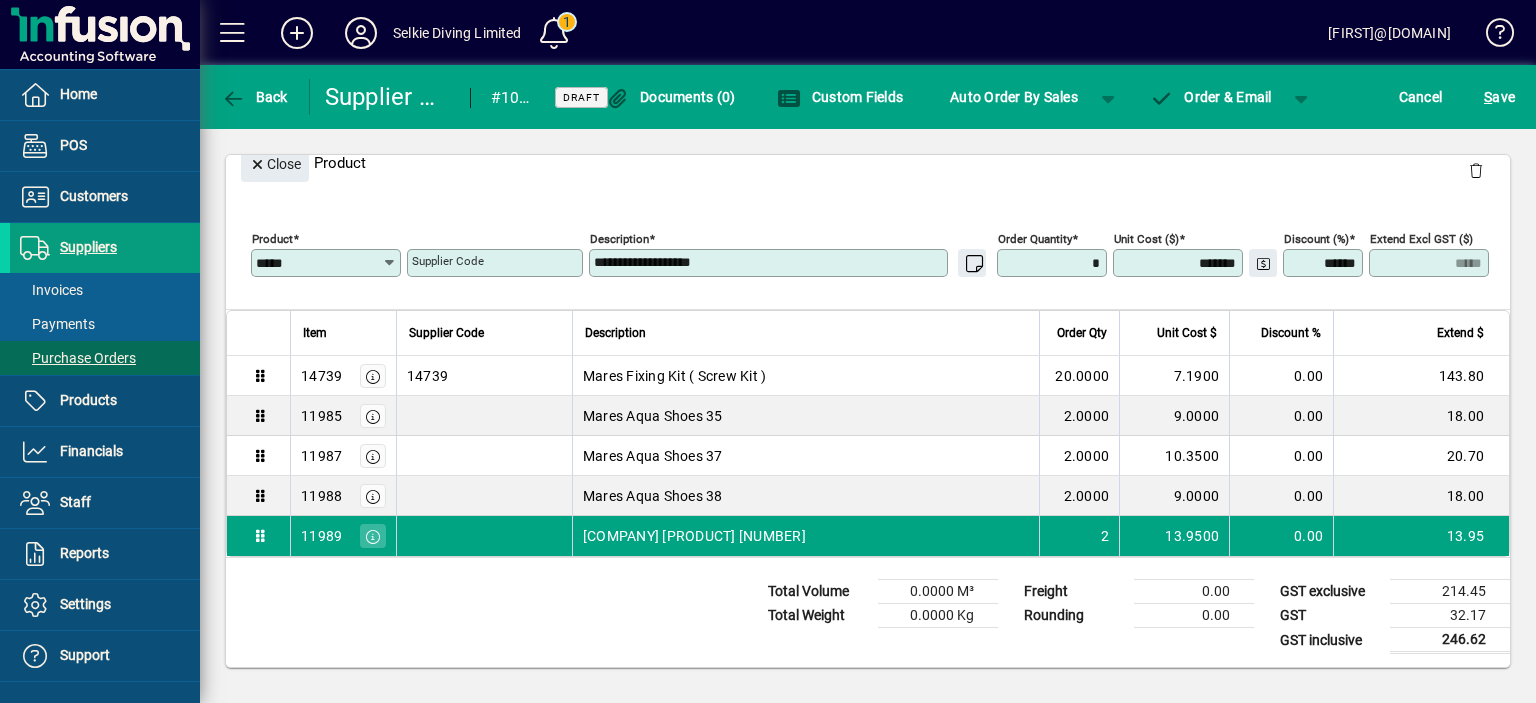 type on "*****" 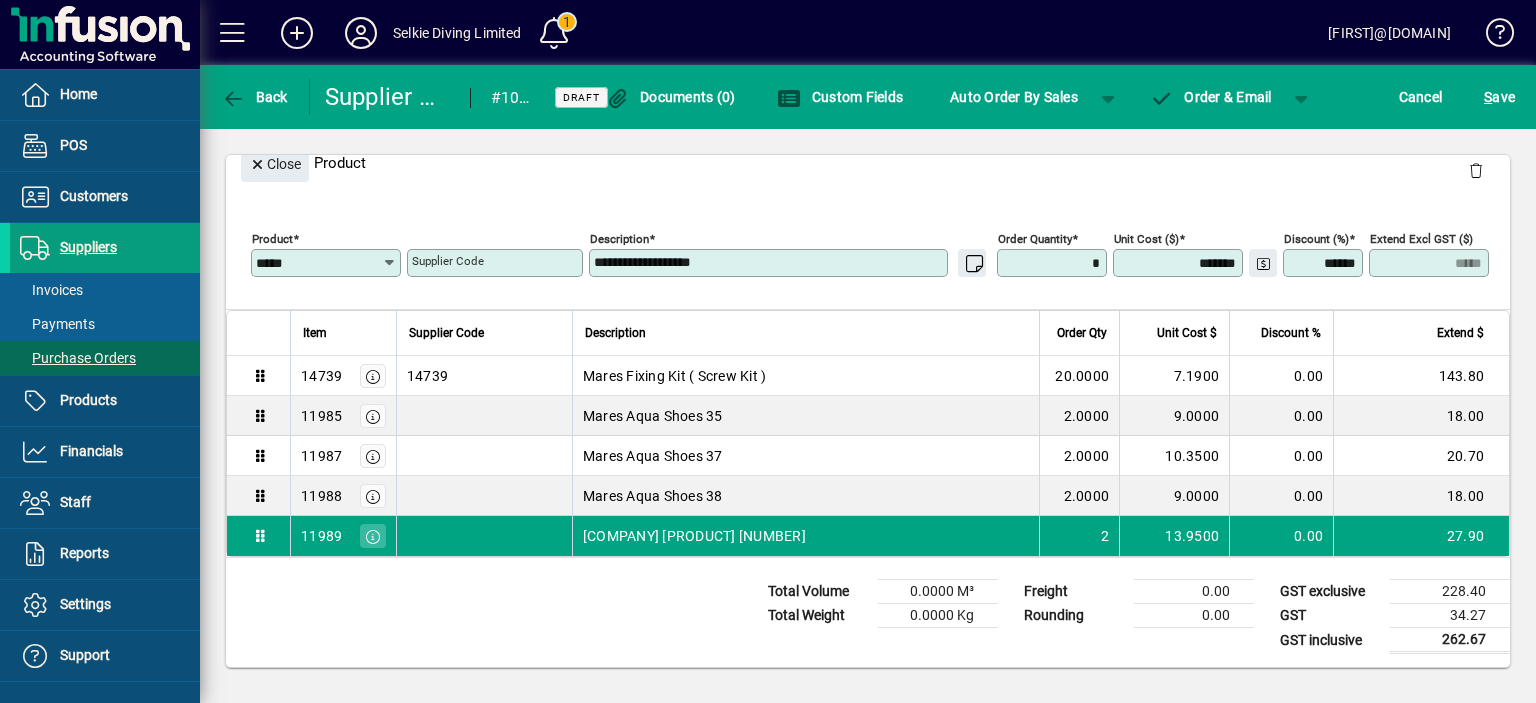 type on "******" 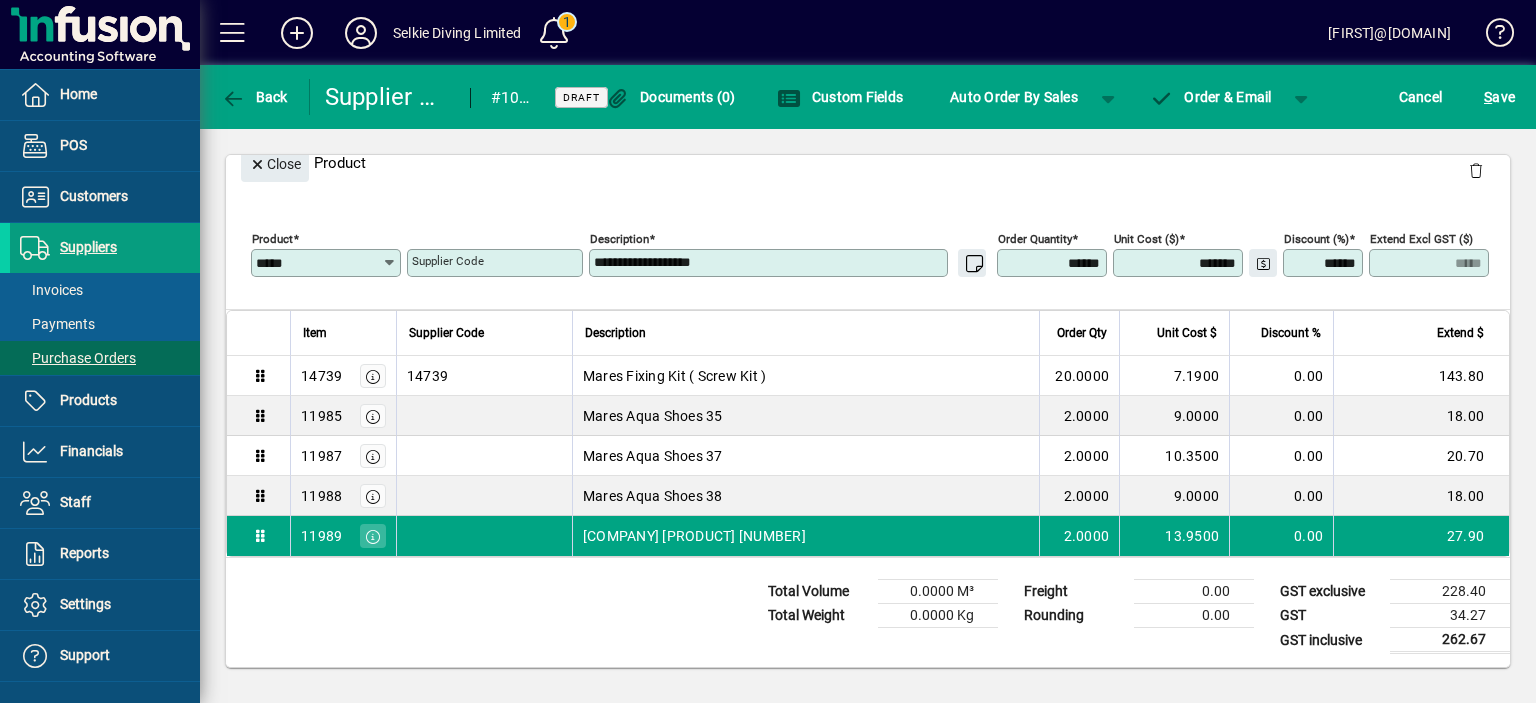 drag, startPoint x: 978, startPoint y: 200, endPoint x: 1303, endPoint y: 234, distance: 326.77362 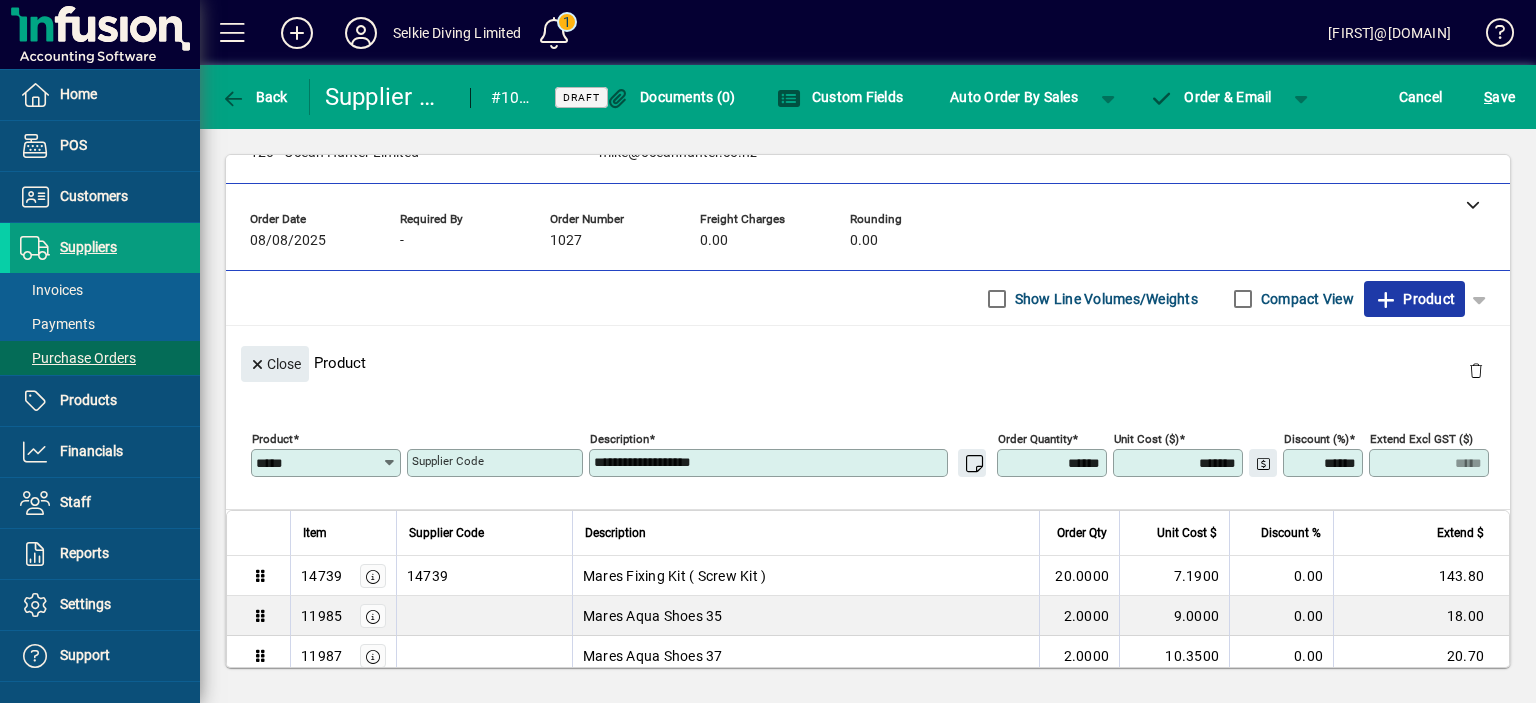 click on "Product" 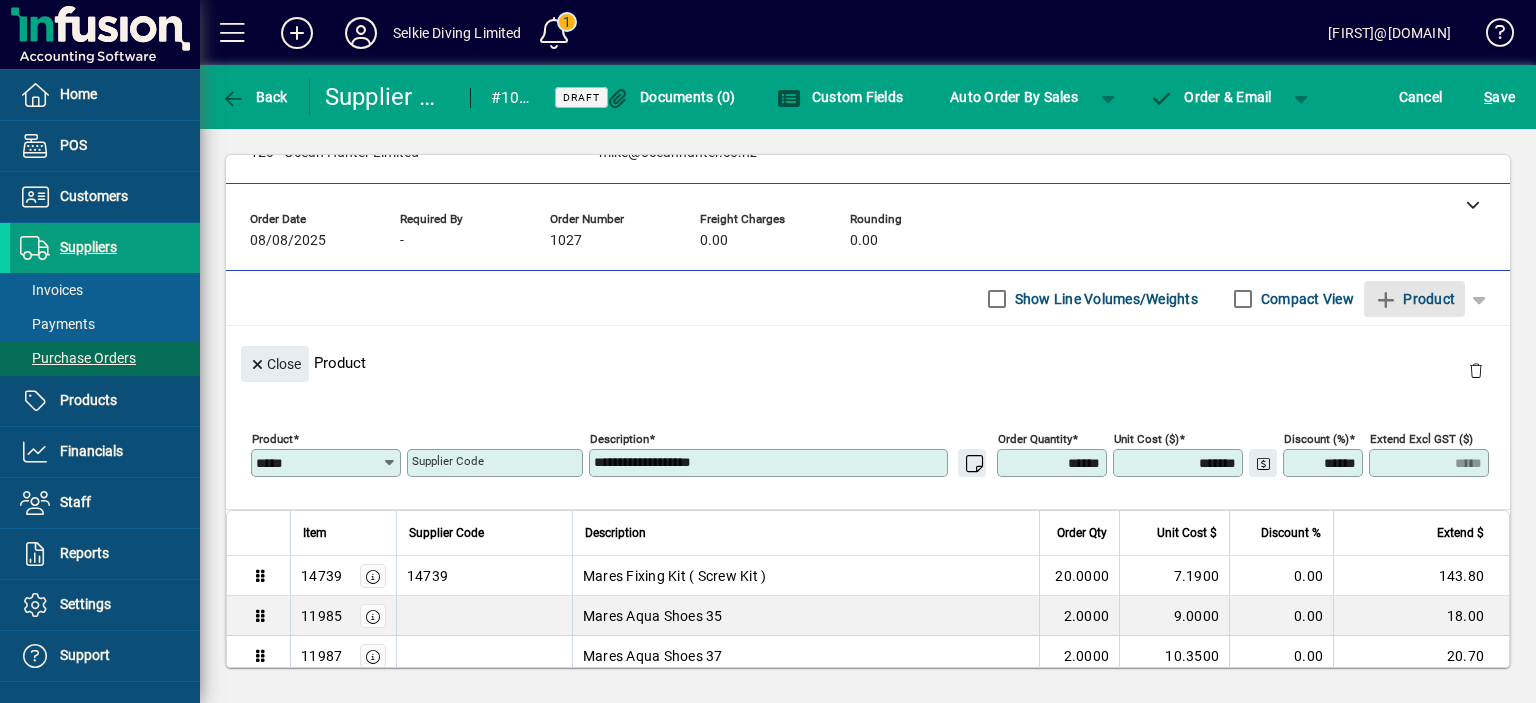 type 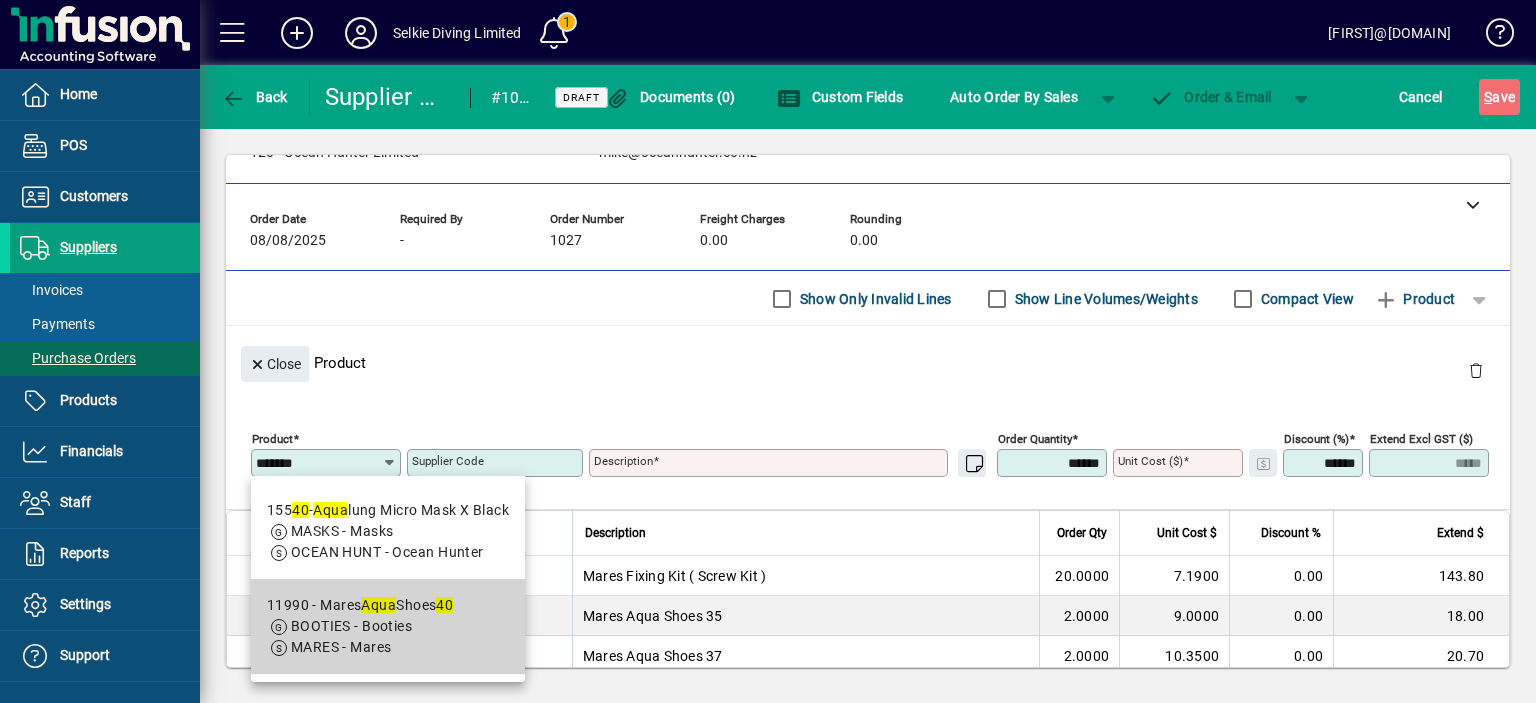 click on "11990 - Mares  Aqua  Shoes  40" at bounding box center [360, 605] 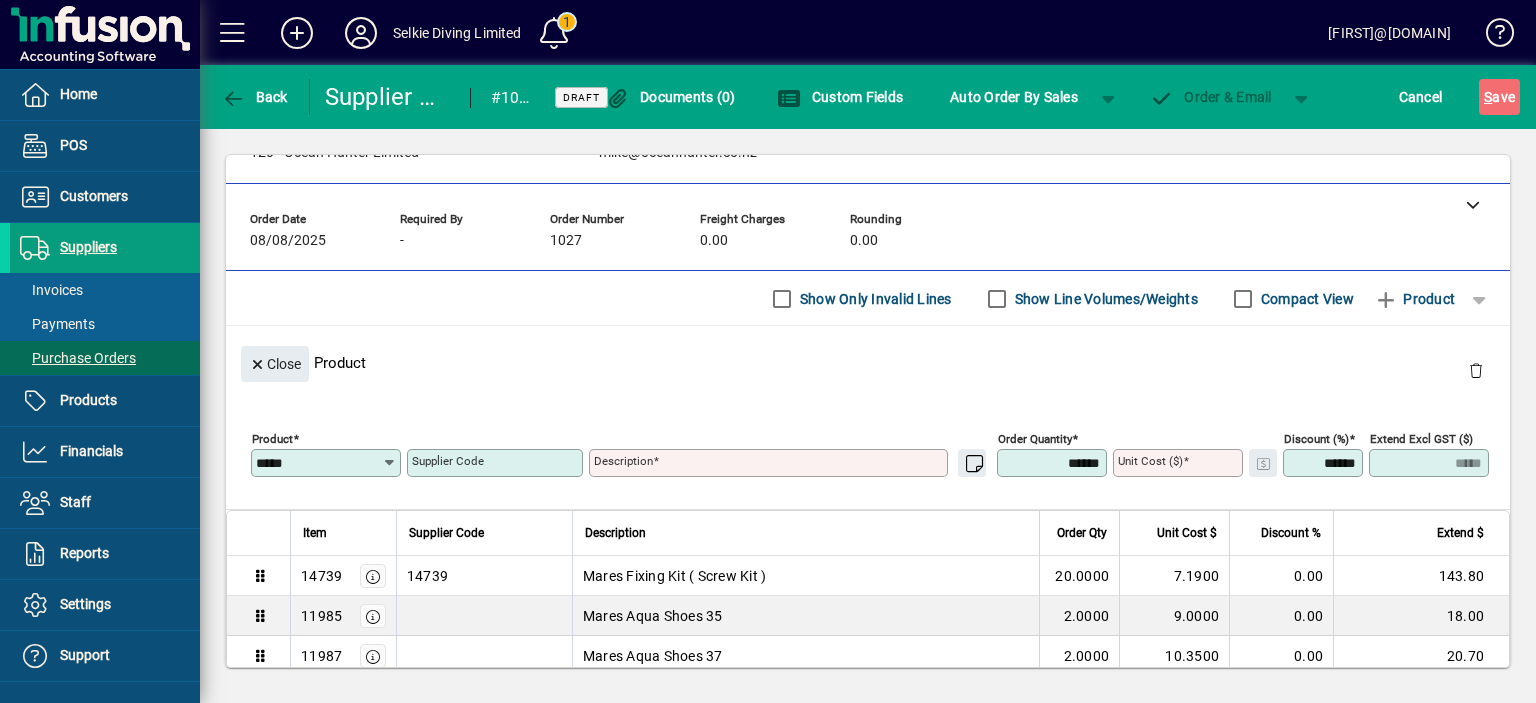 type on "**********" 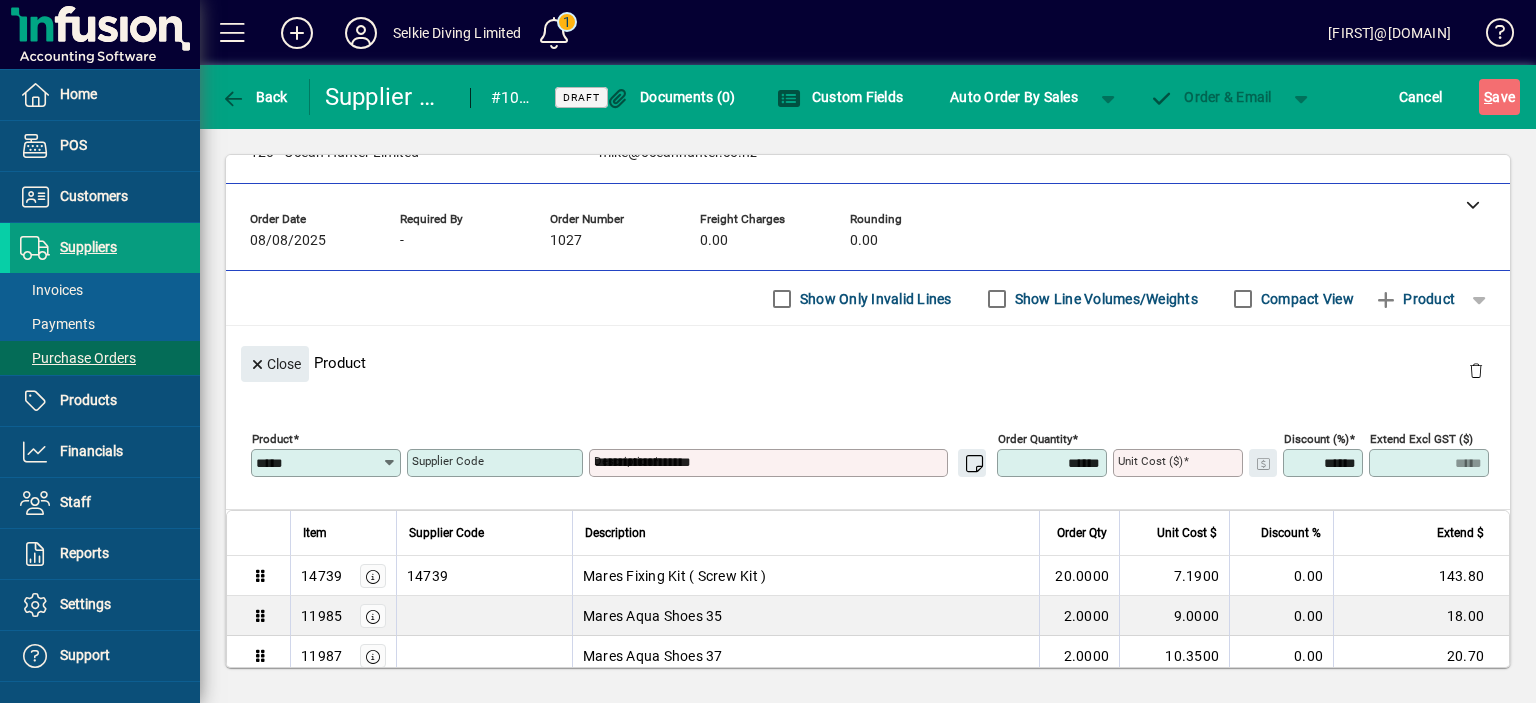 type on "*******" 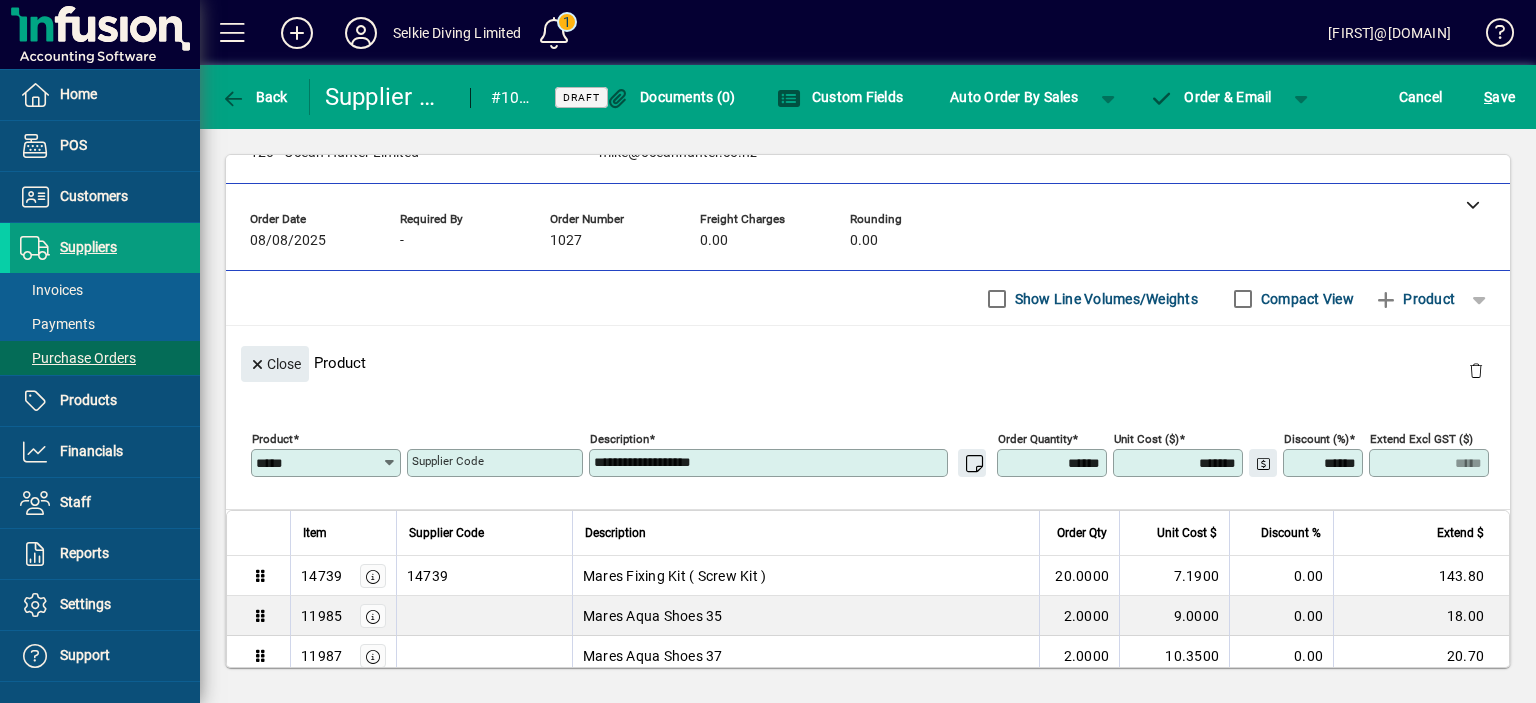 drag, startPoint x: 1023, startPoint y: 465, endPoint x: 1102, endPoint y: 468, distance: 79.05694 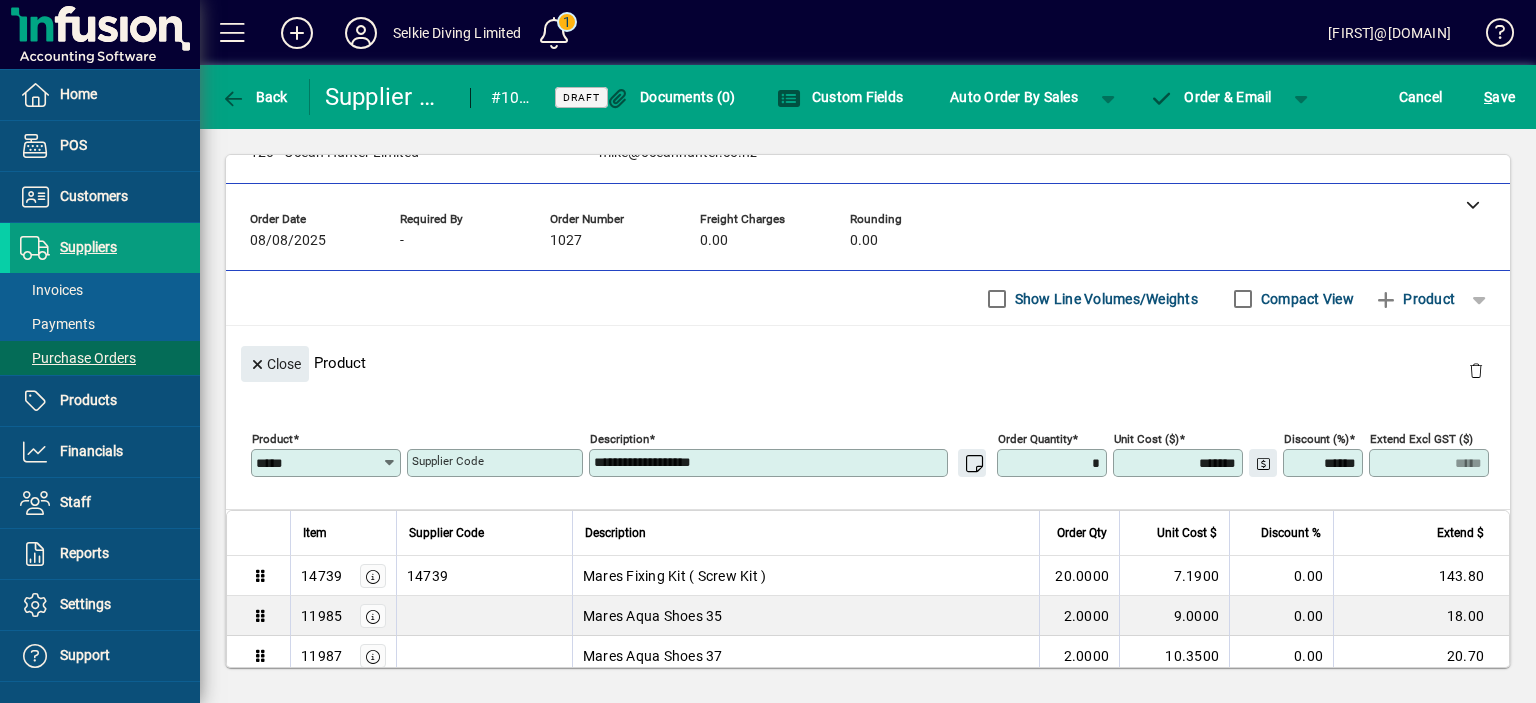 type on "**" 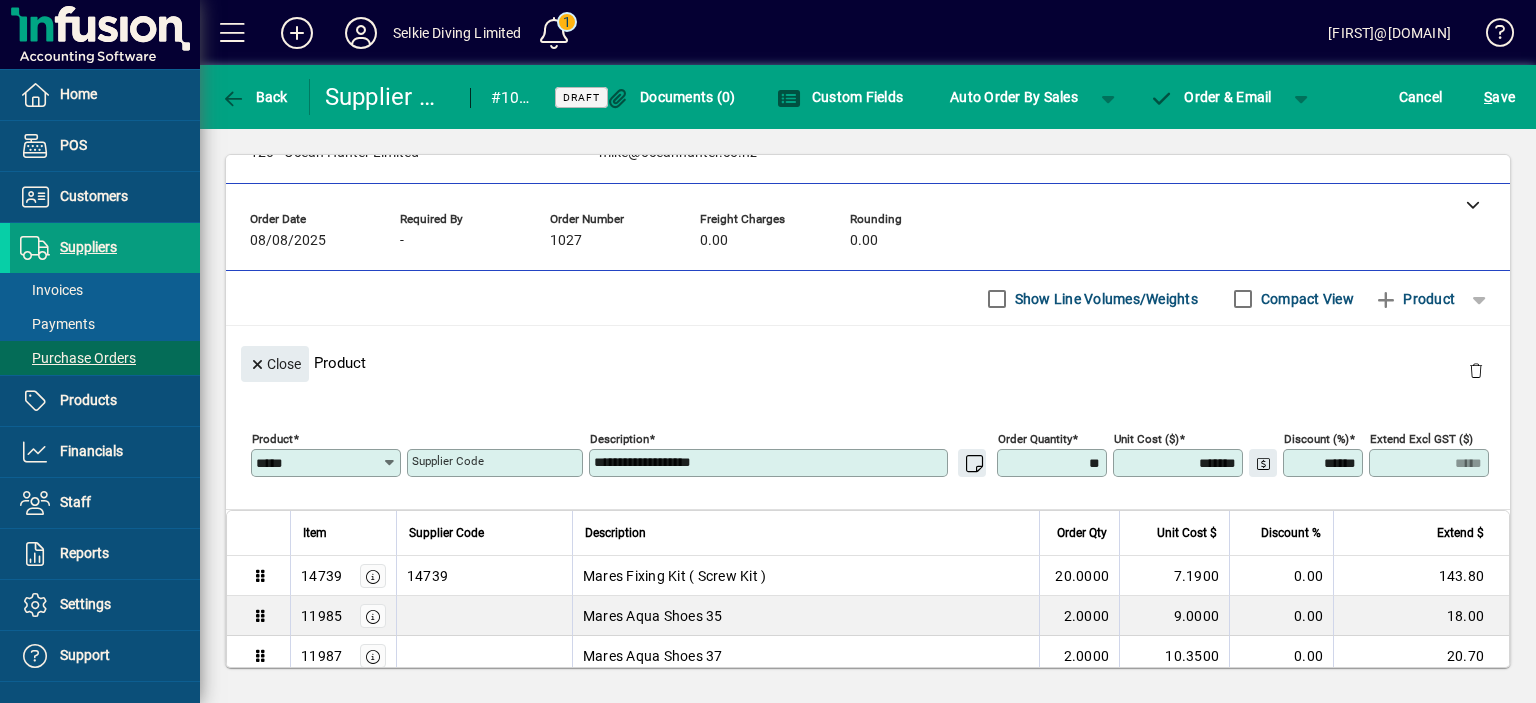 type on "******" 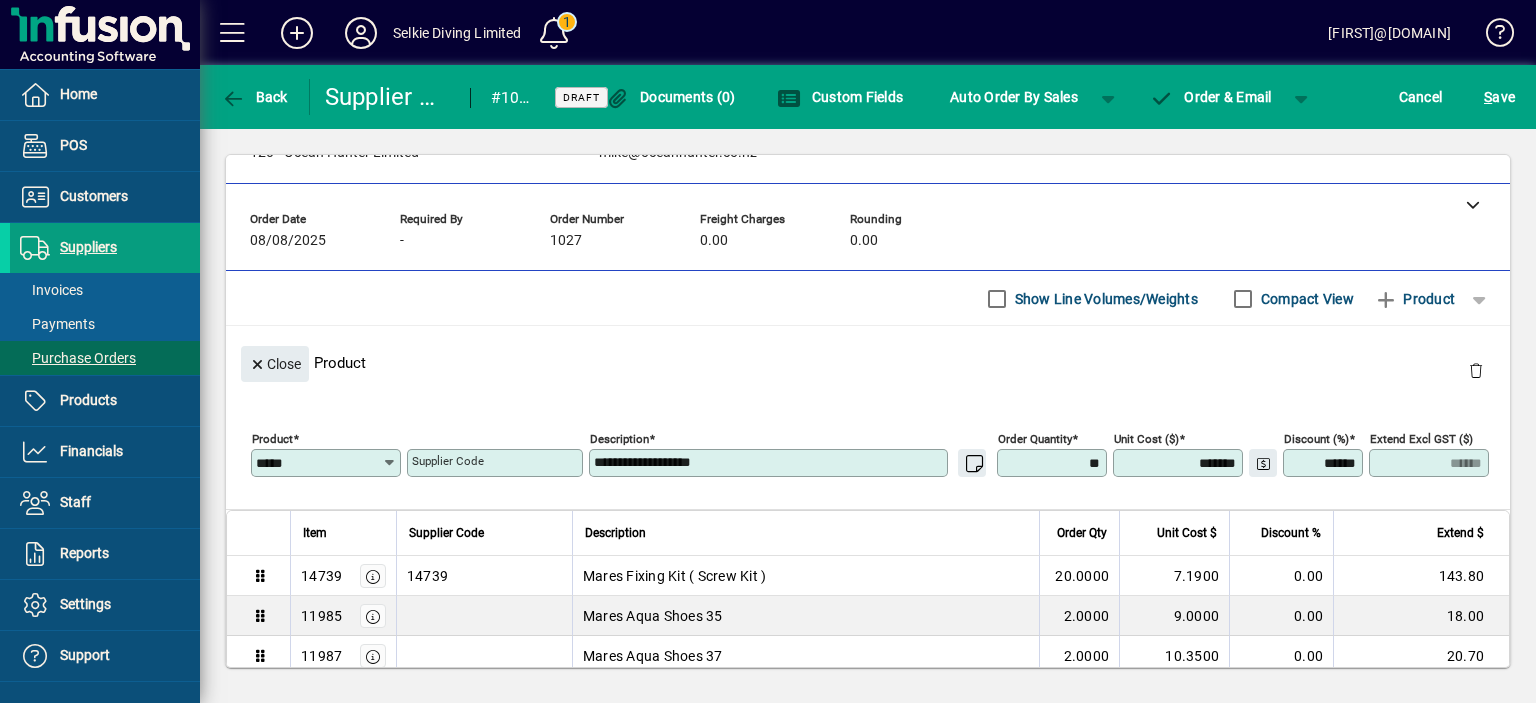 type on "*******" 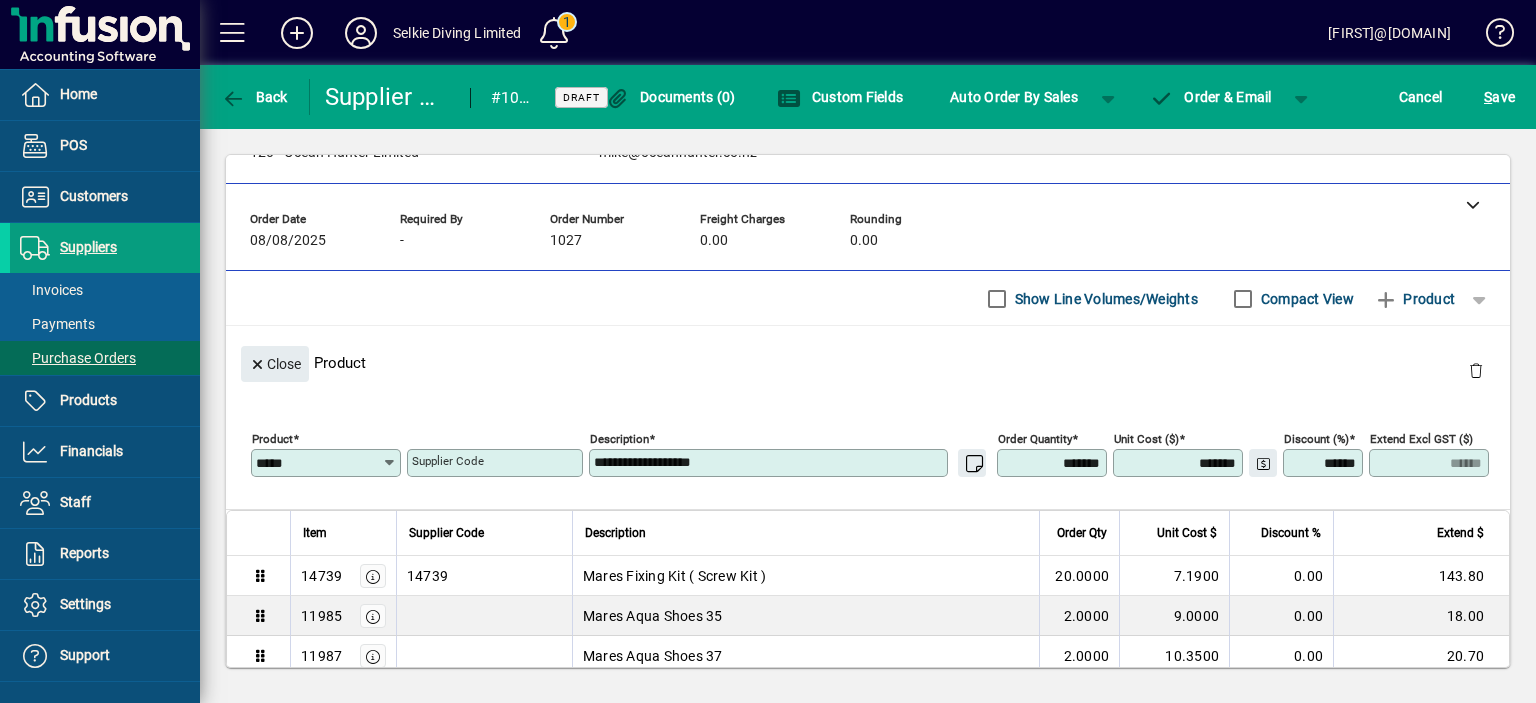 click on "Close  Product" 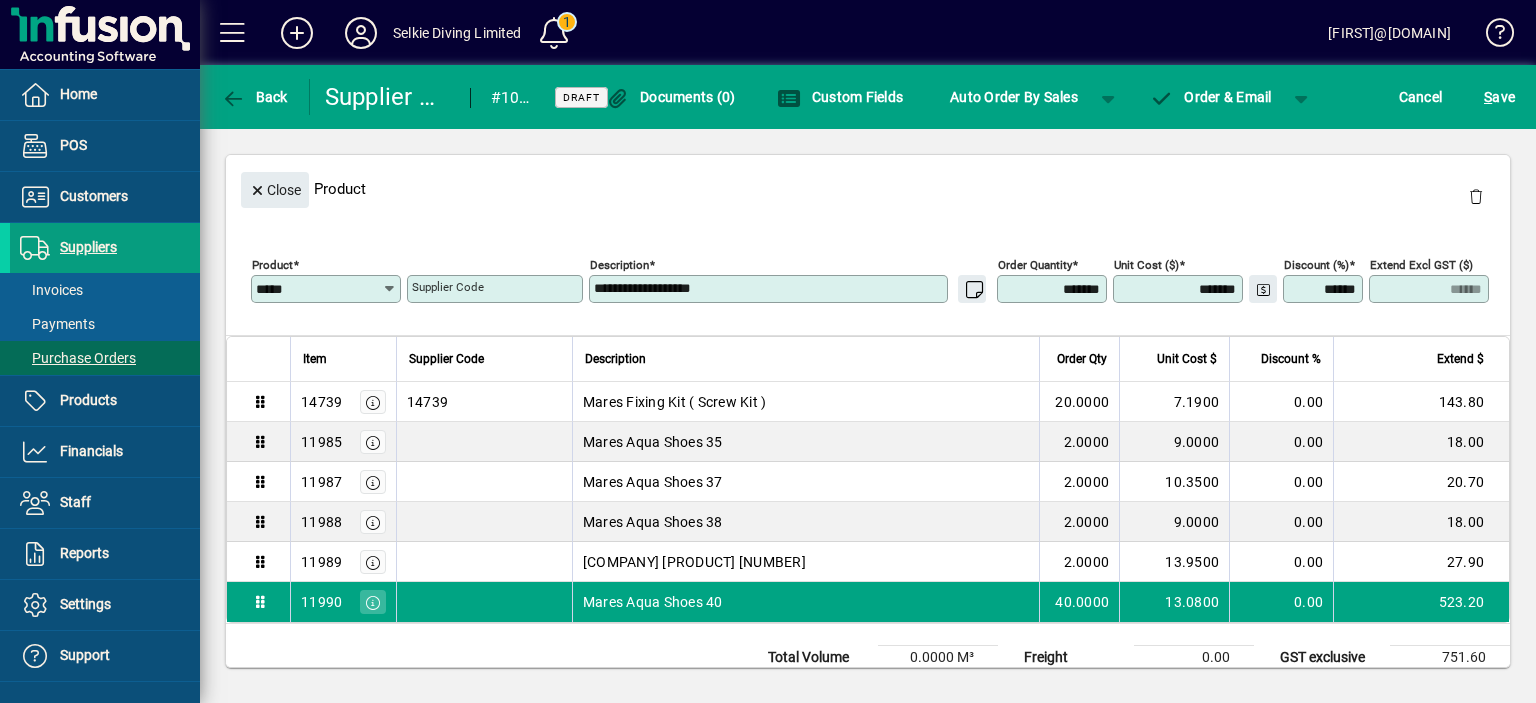 scroll, scrollTop: 258, scrollLeft: 0, axis: vertical 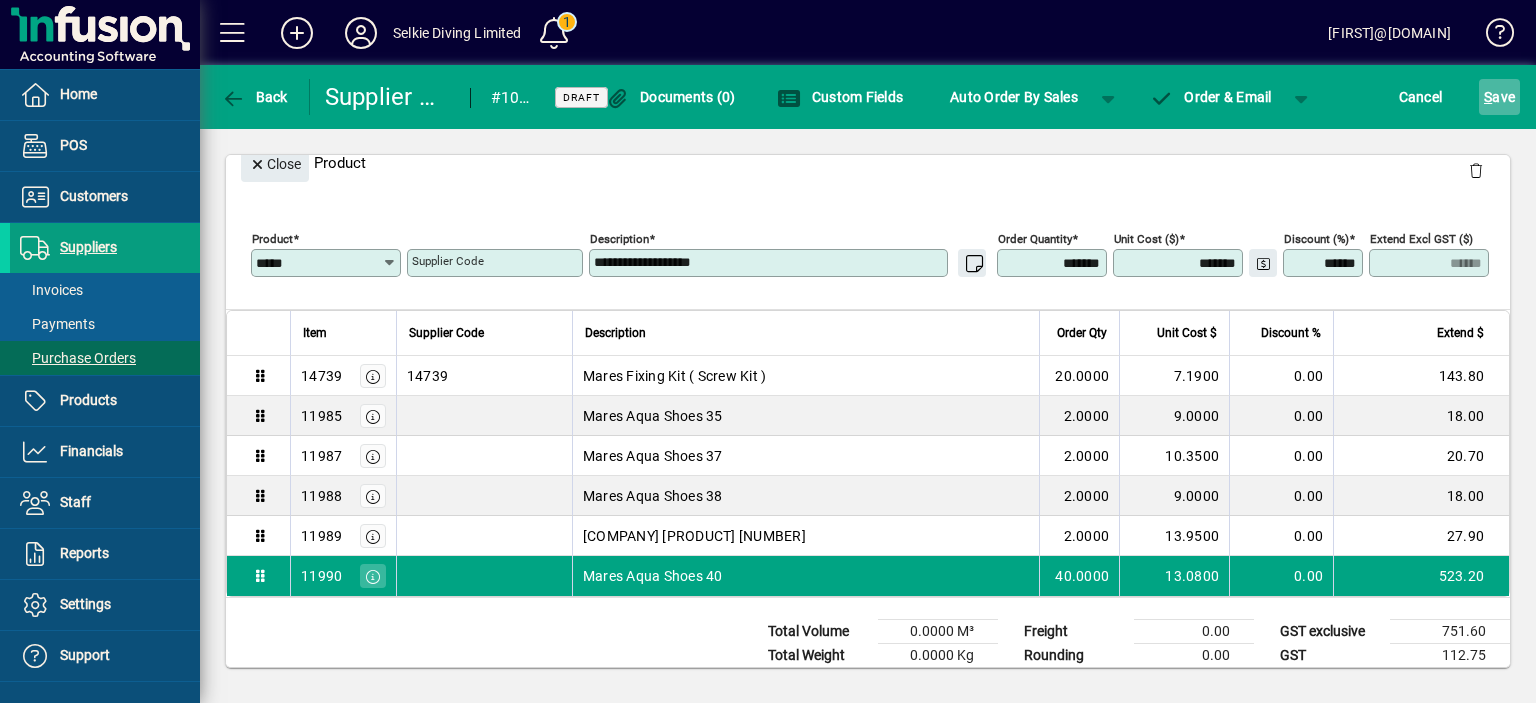 click on "S ave" 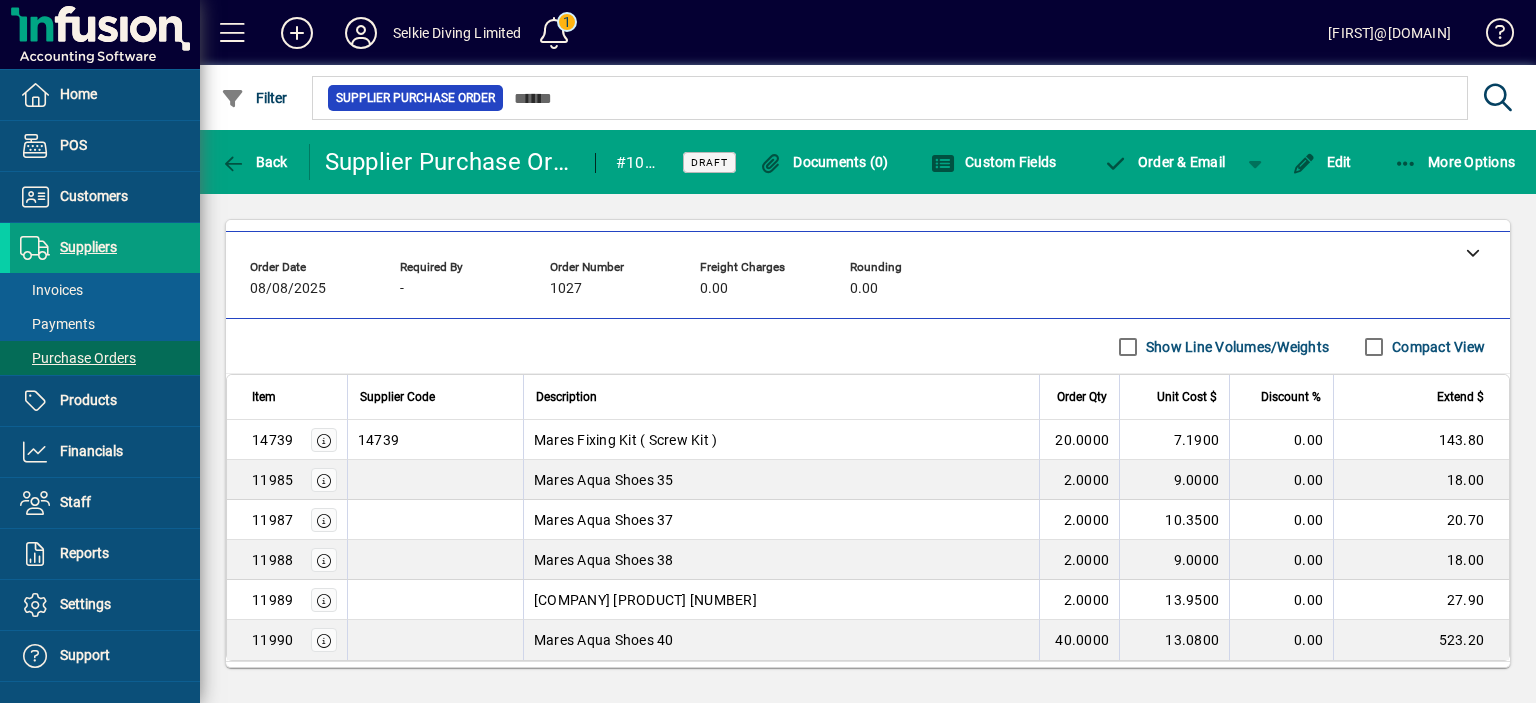scroll, scrollTop: 179, scrollLeft: 0, axis: vertical 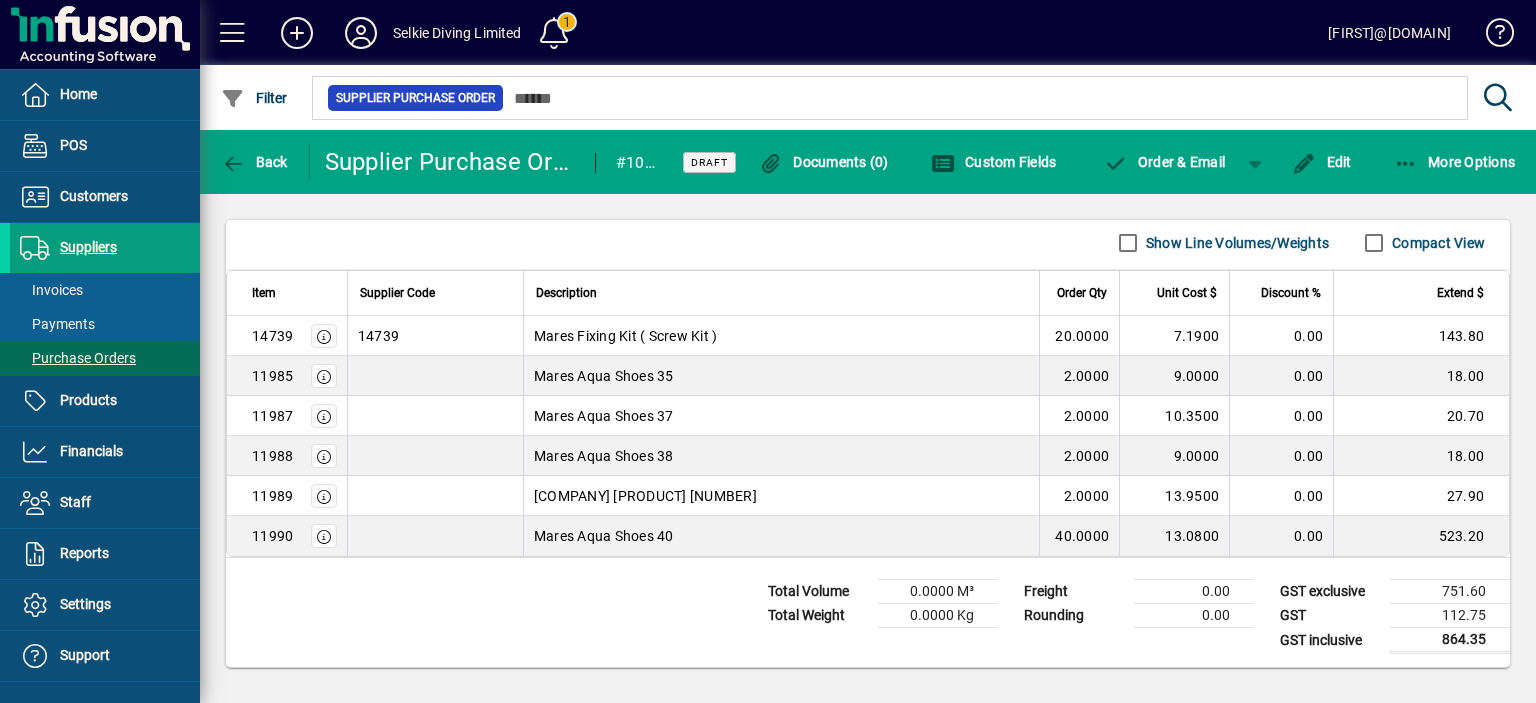 click on "40.0000" at bounding box center [1079, 536] 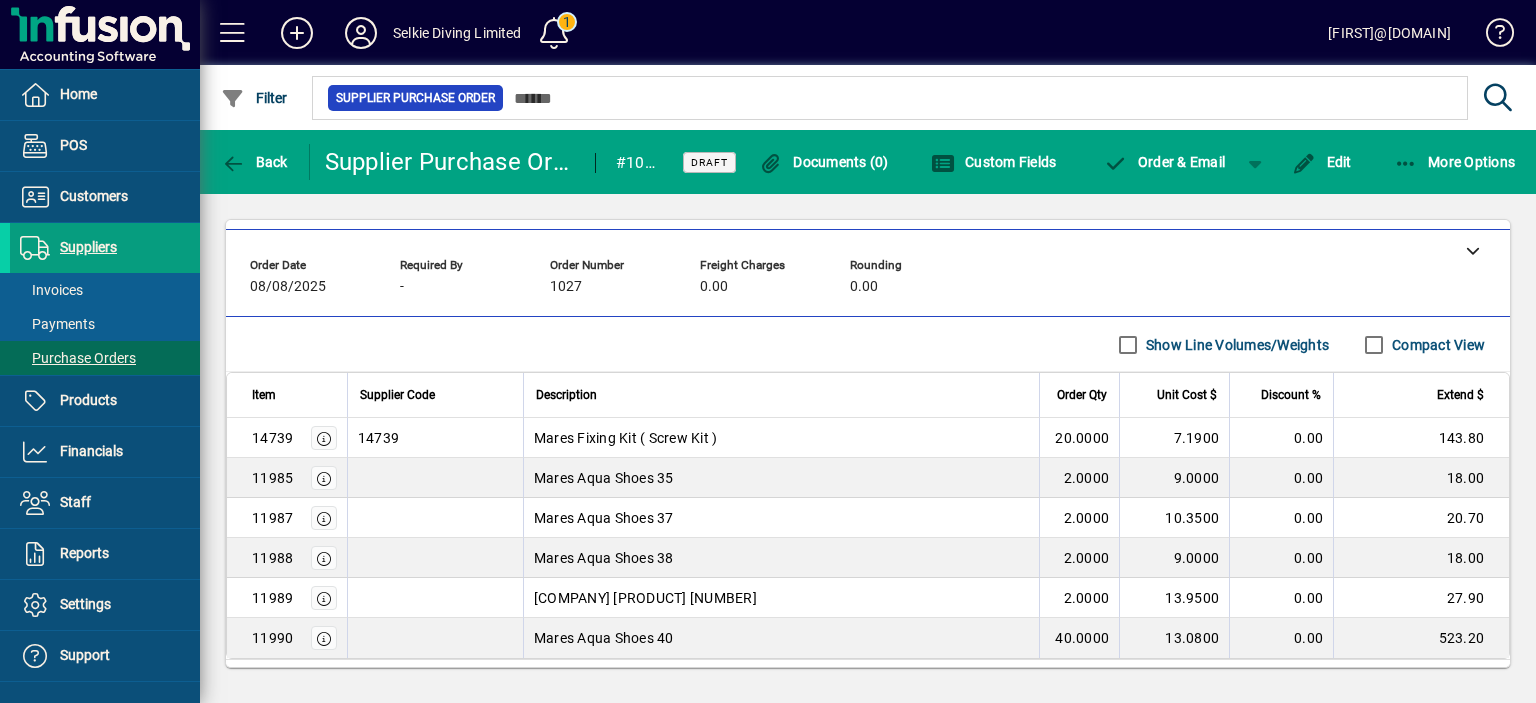 scroll, scrollTop: 0, scrollLeft: 0, axis: both 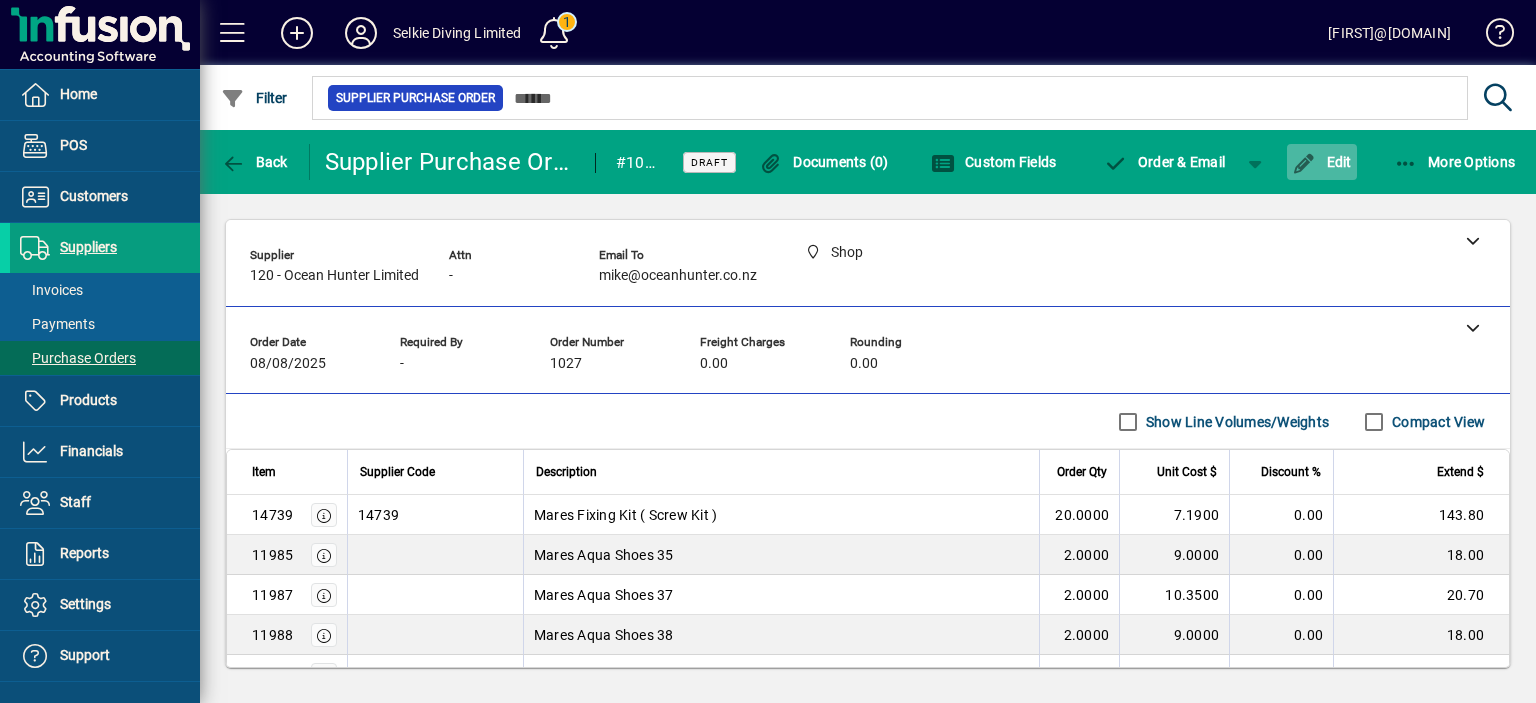 click on "Edit" 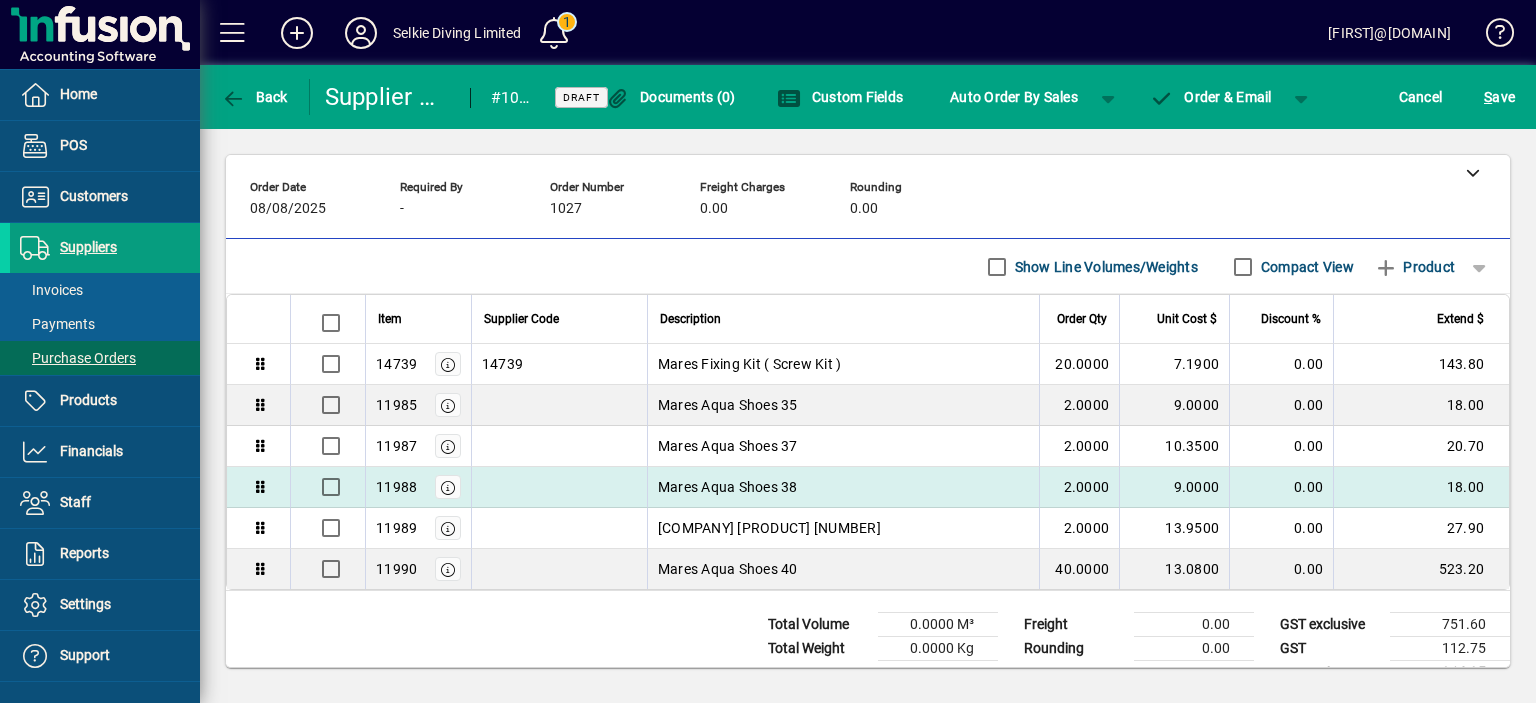 scroll, scrollTop: 122, scrollLeft: 0, axis: vertical 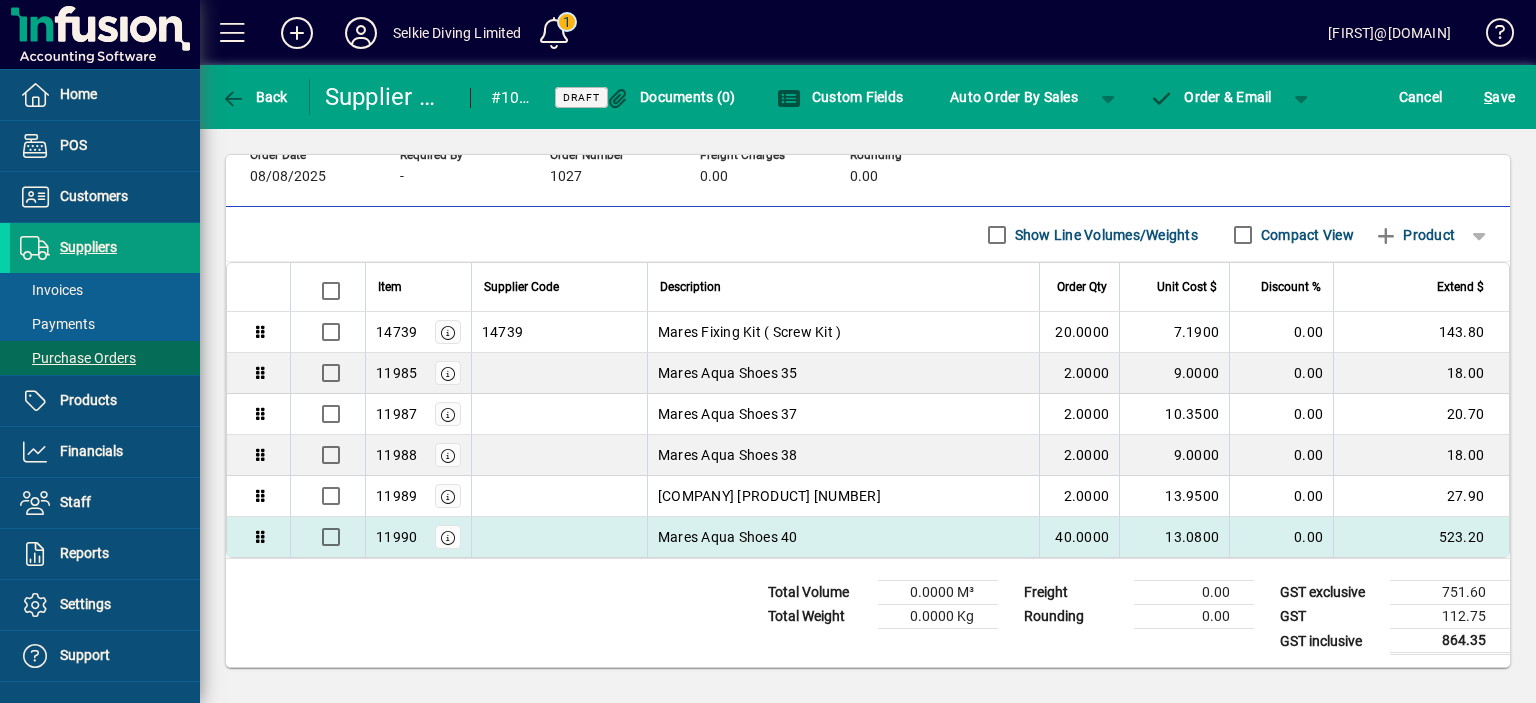 click on "Mares Aqua Shoes 40" at bounding box center [843, 537] 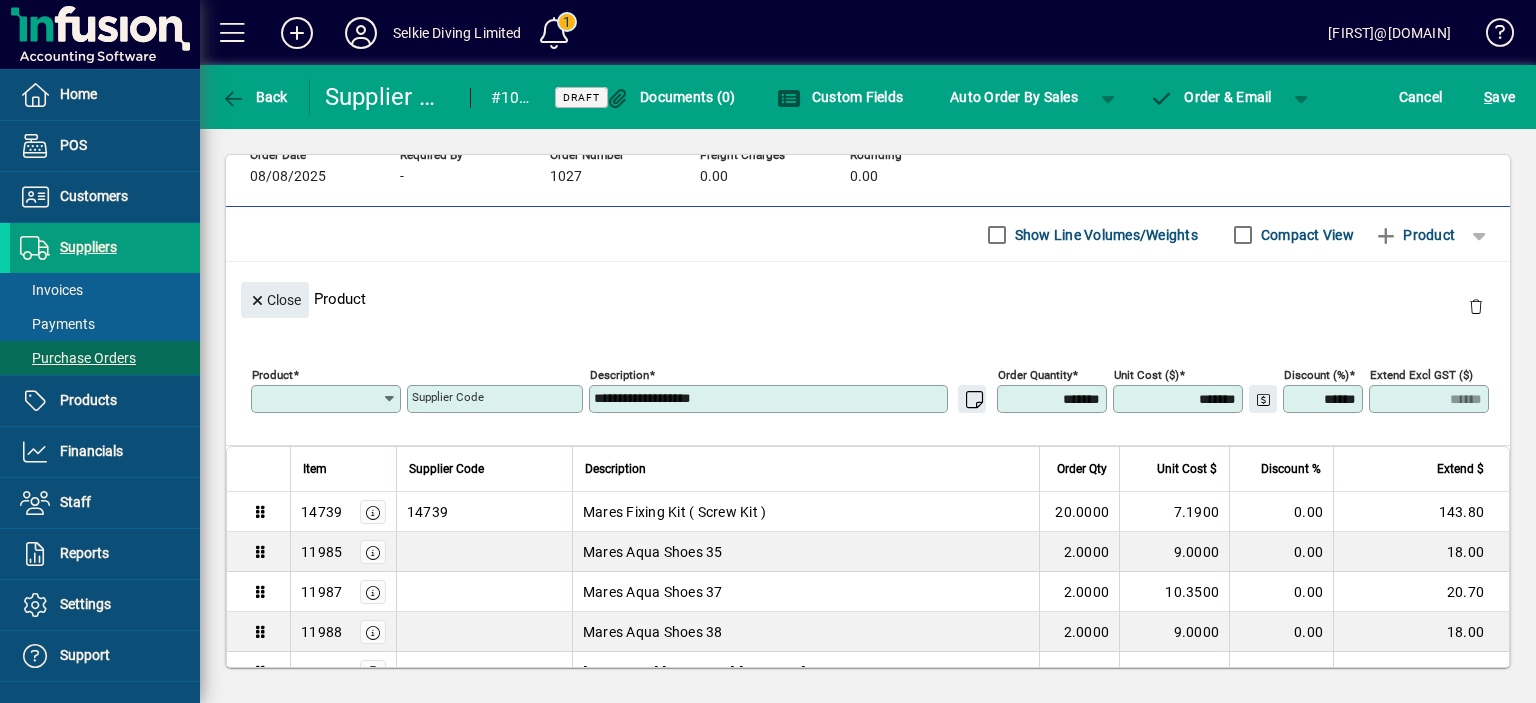 type on "*****" 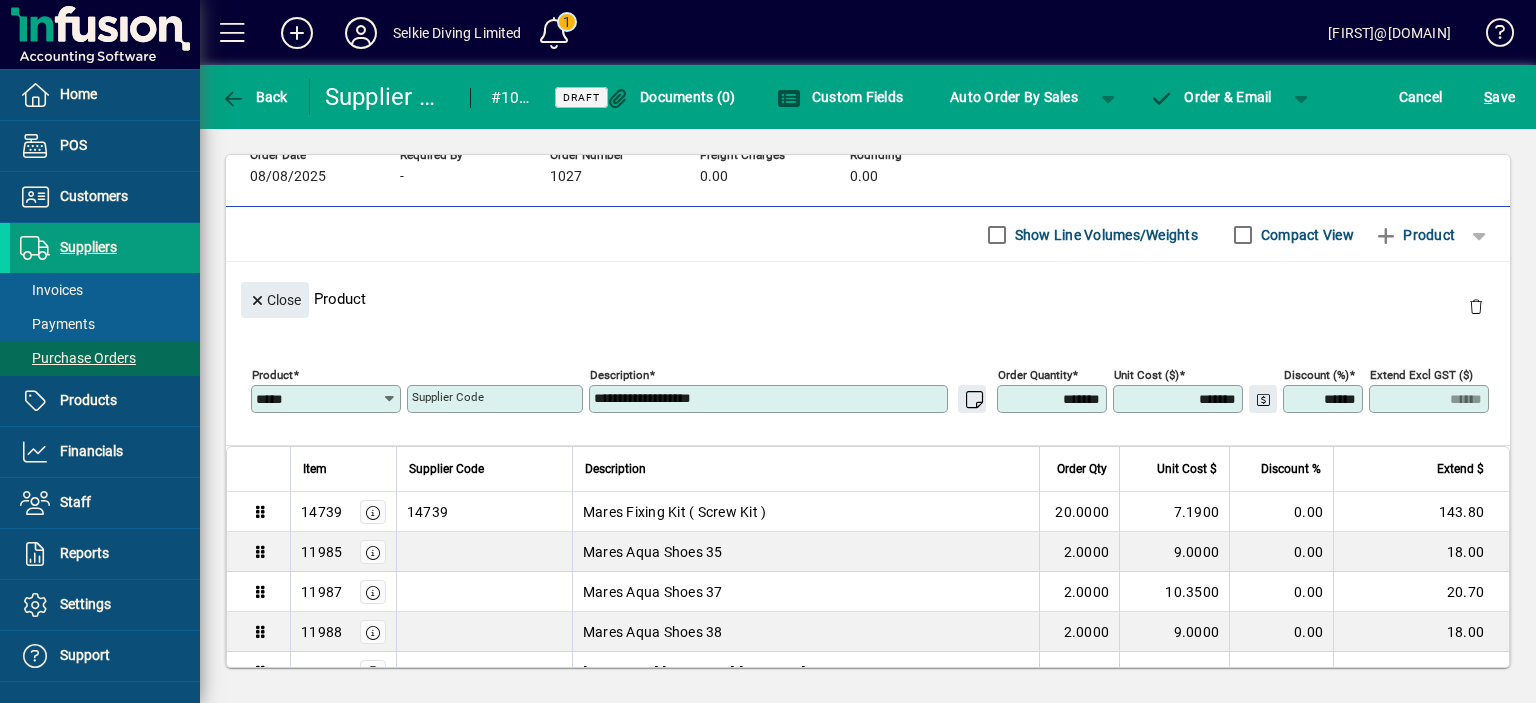 drag, startPoint x: 1028, startPoint y: 400, endPoint x: 1143, endPoint y: 402, distance: 115.01739 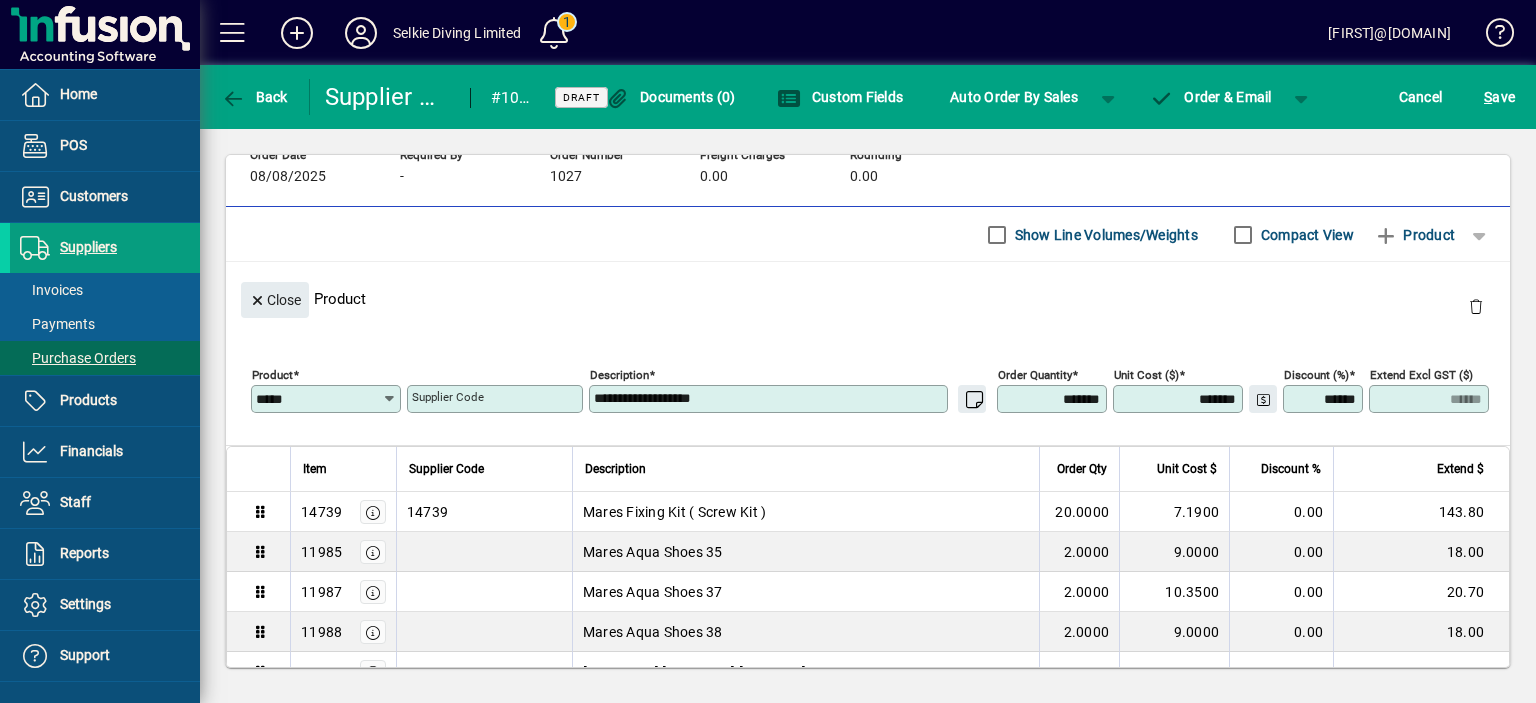click on "**********" 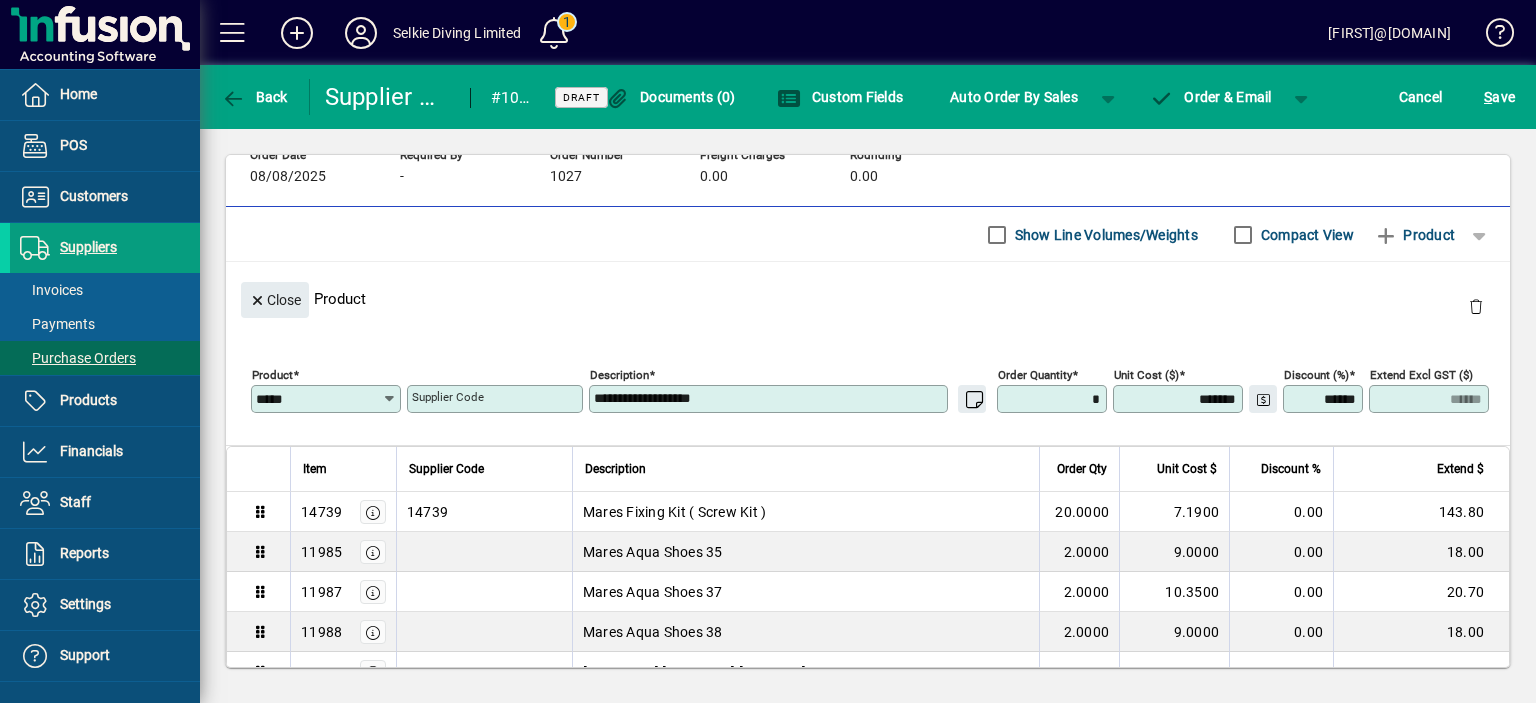 type on "*****" 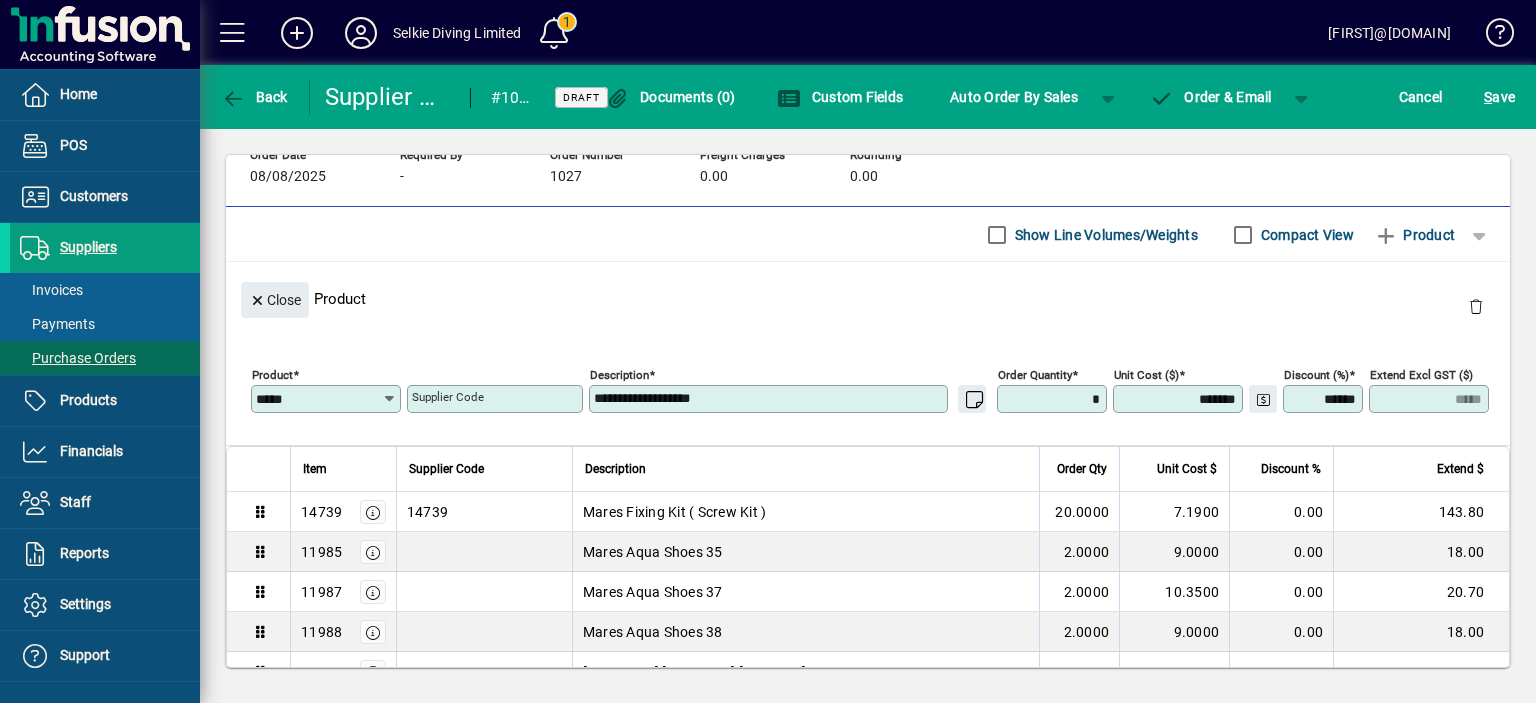 type on "******" 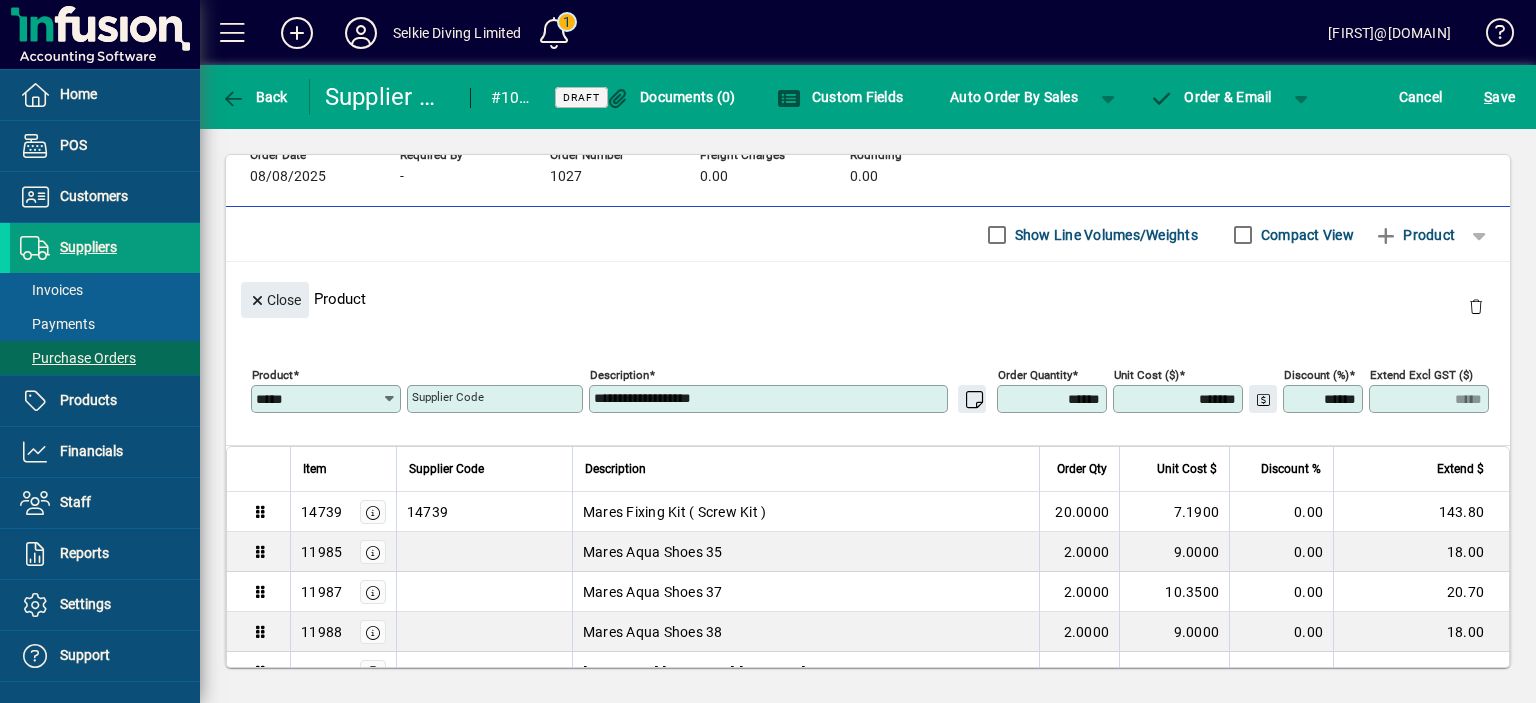 click on "Close  Product" 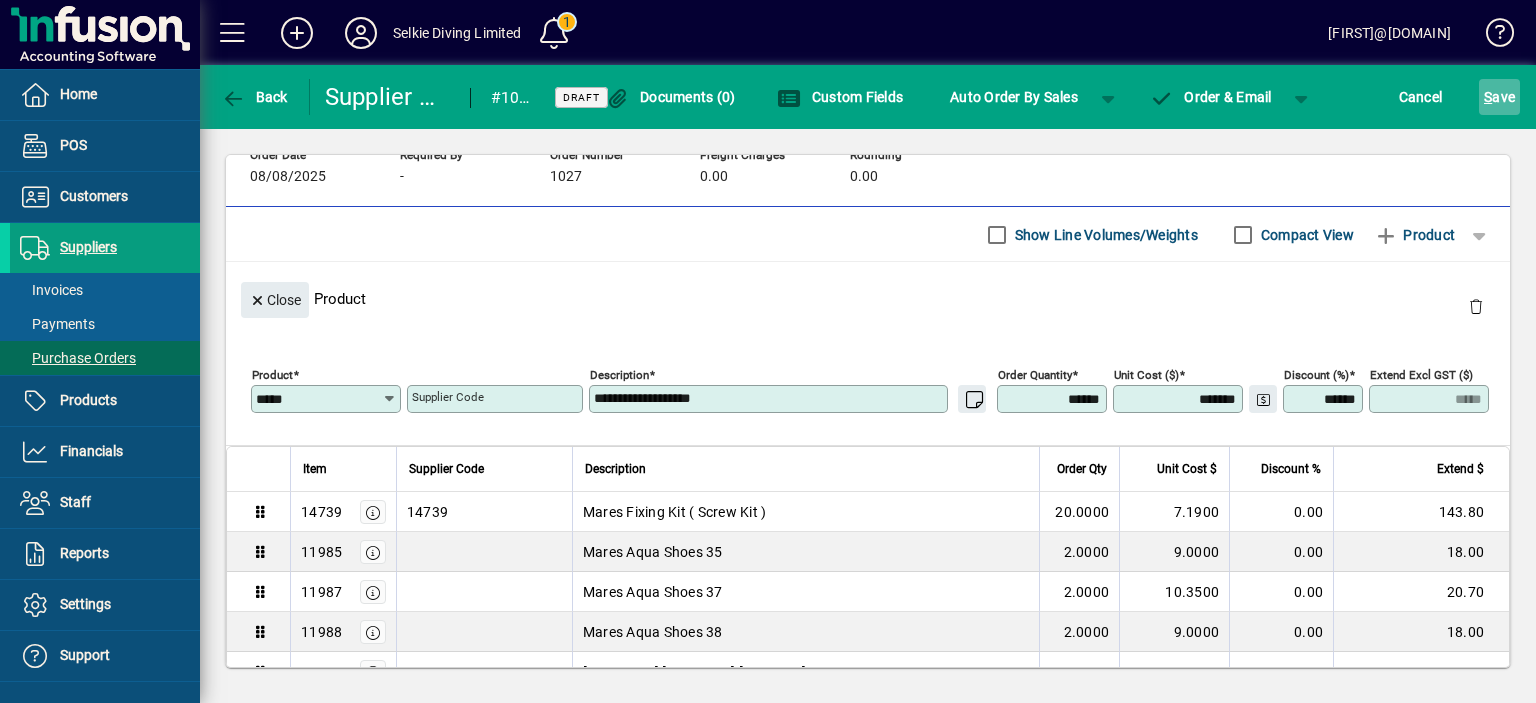 click on "S ave" 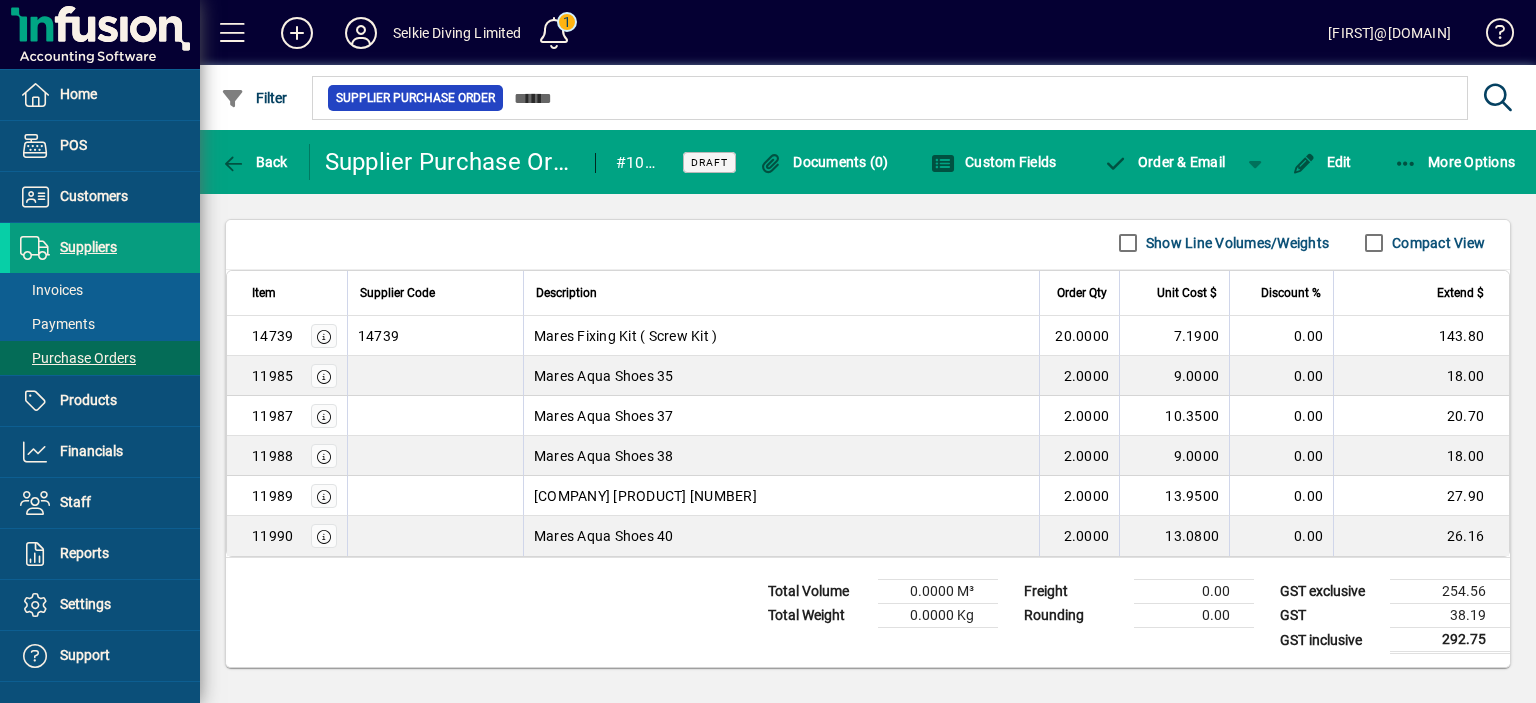 scroll, scrollTop: 0, scrollLeft: 0, axis: both 